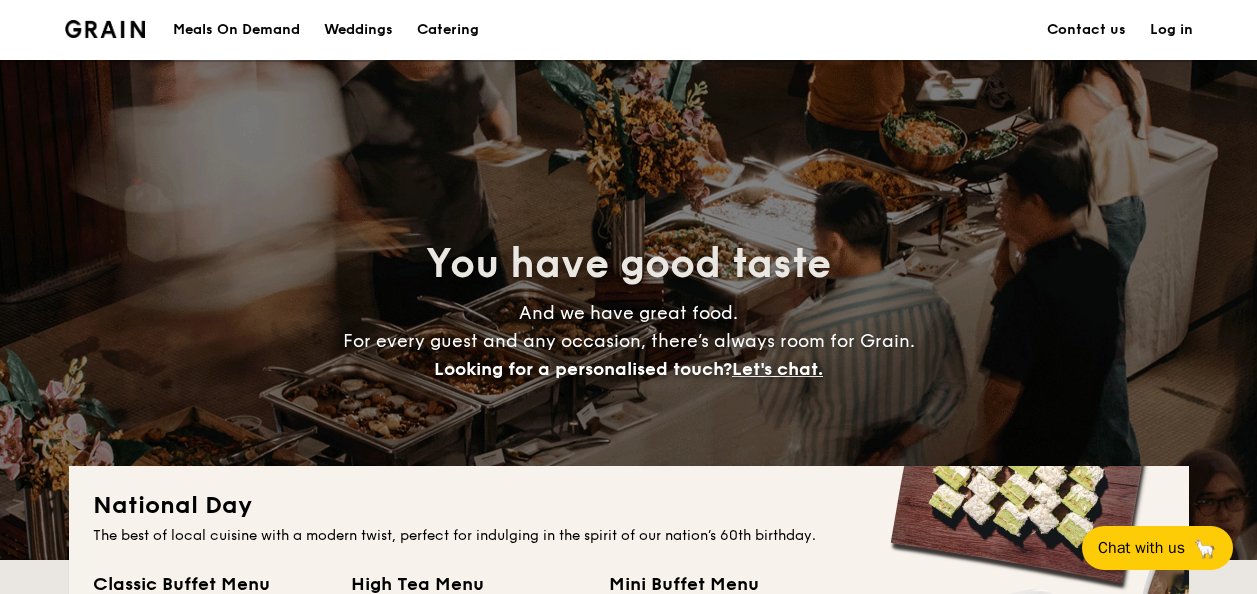 scroll, scrollTop: 100, scrollLeft: 0, axis: vertical 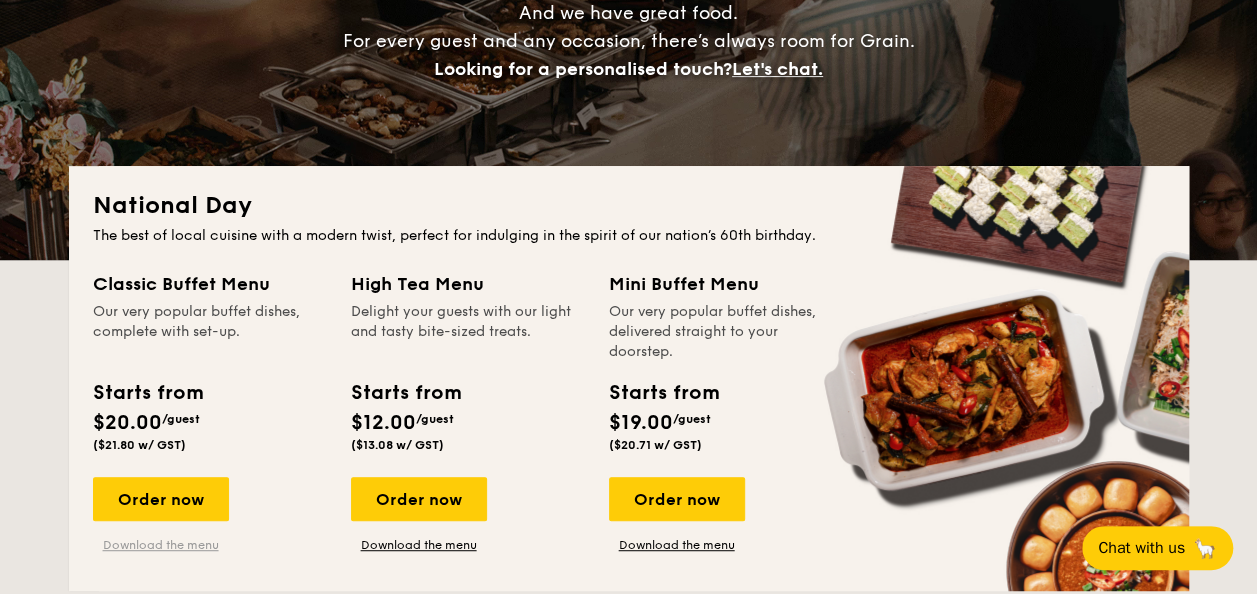 click on "Download the menu" at bounding box center (161, 545) 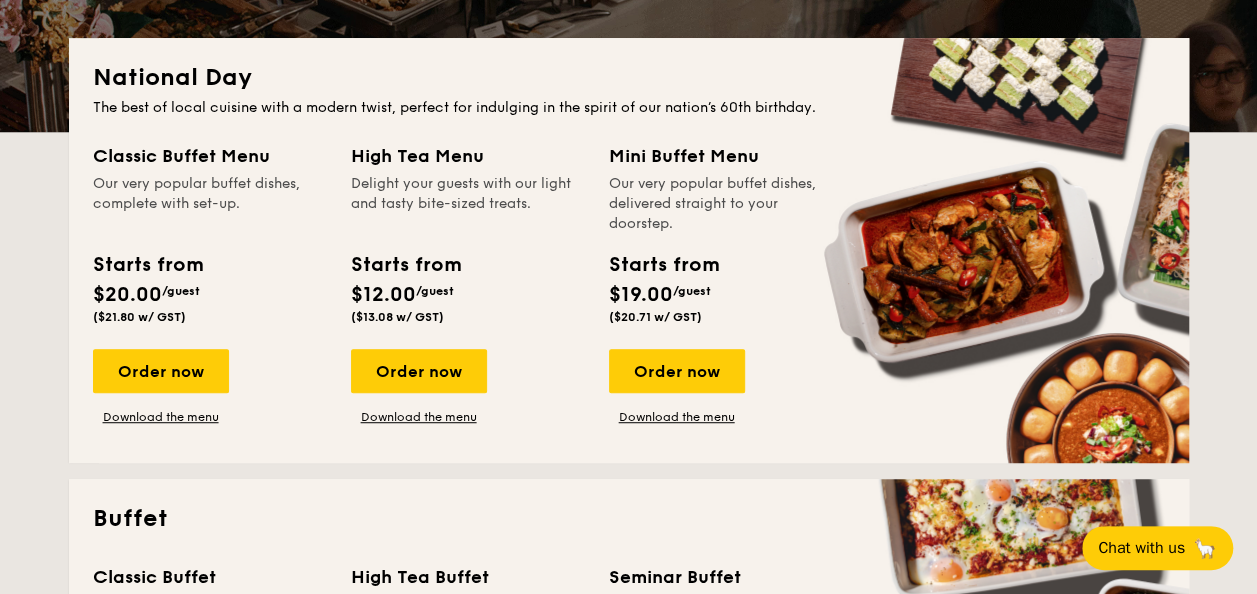 scroll, scrollTop: 400, scrollLeft: 0, axis: vertical 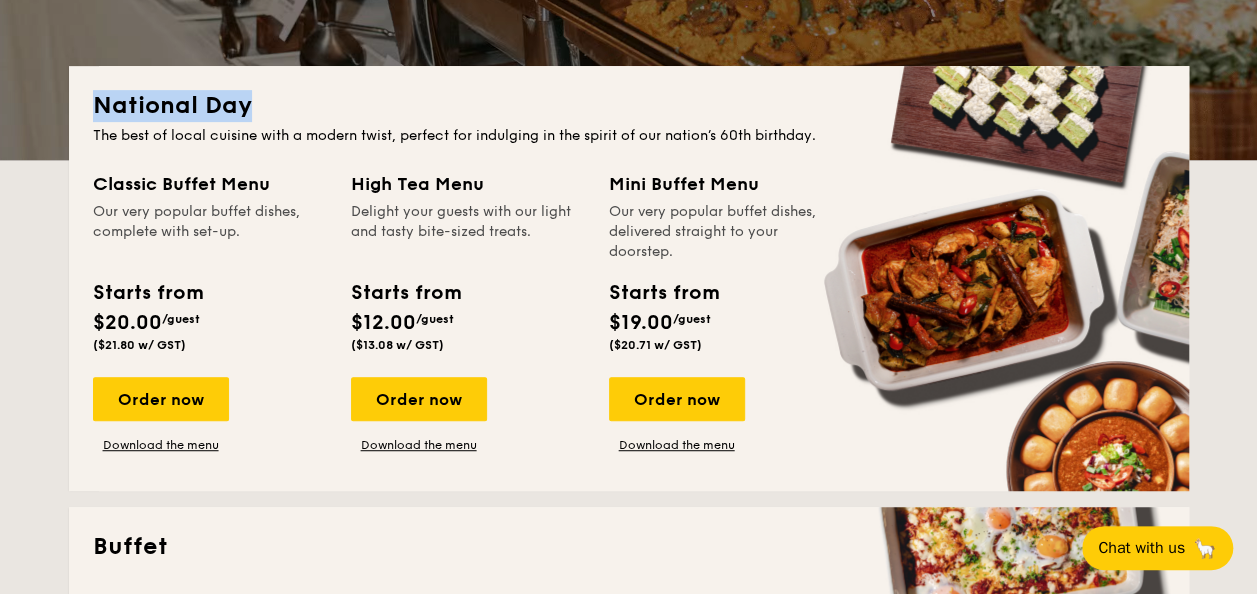 drag, startPoint x: 97, startPoint y: 103, endPoint x: 265, endPoint y: 115, distance: 168.42802 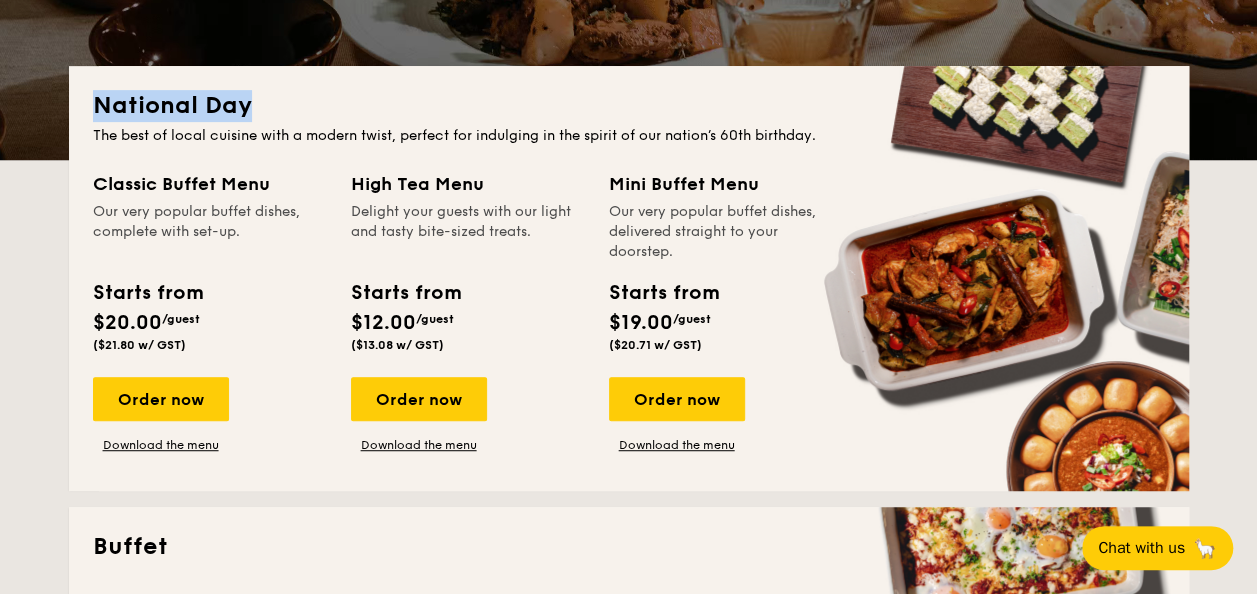 click on "National Day" at bounding box center [629, 106] 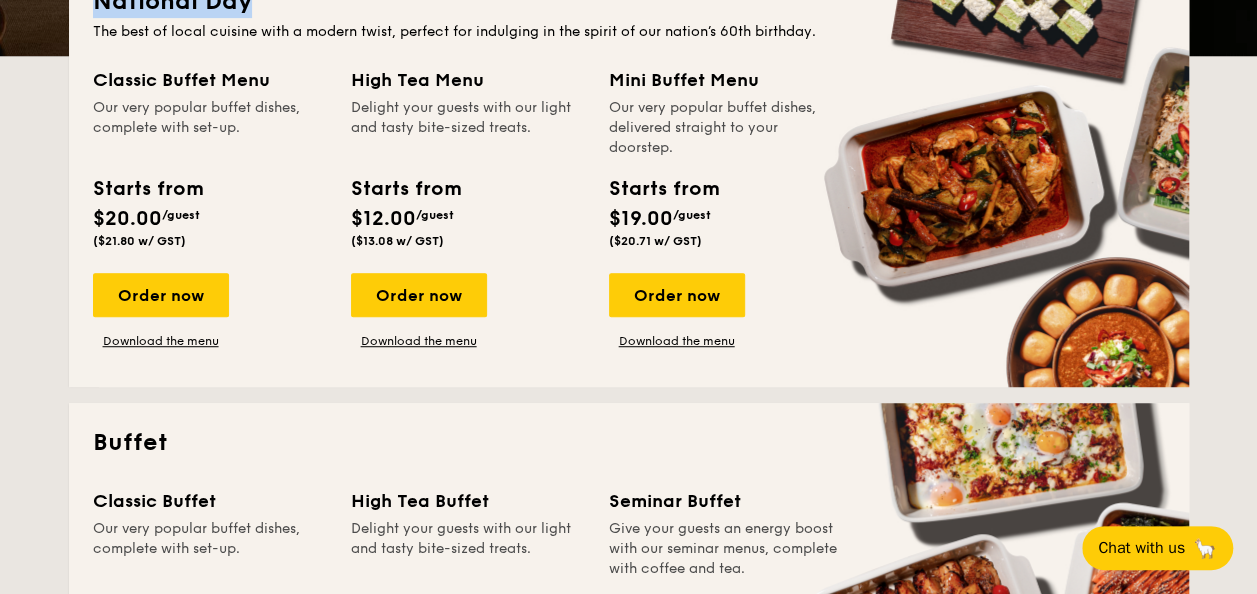 scroll, scrollTop: 300, scrollLeft: 0, axis: vertical 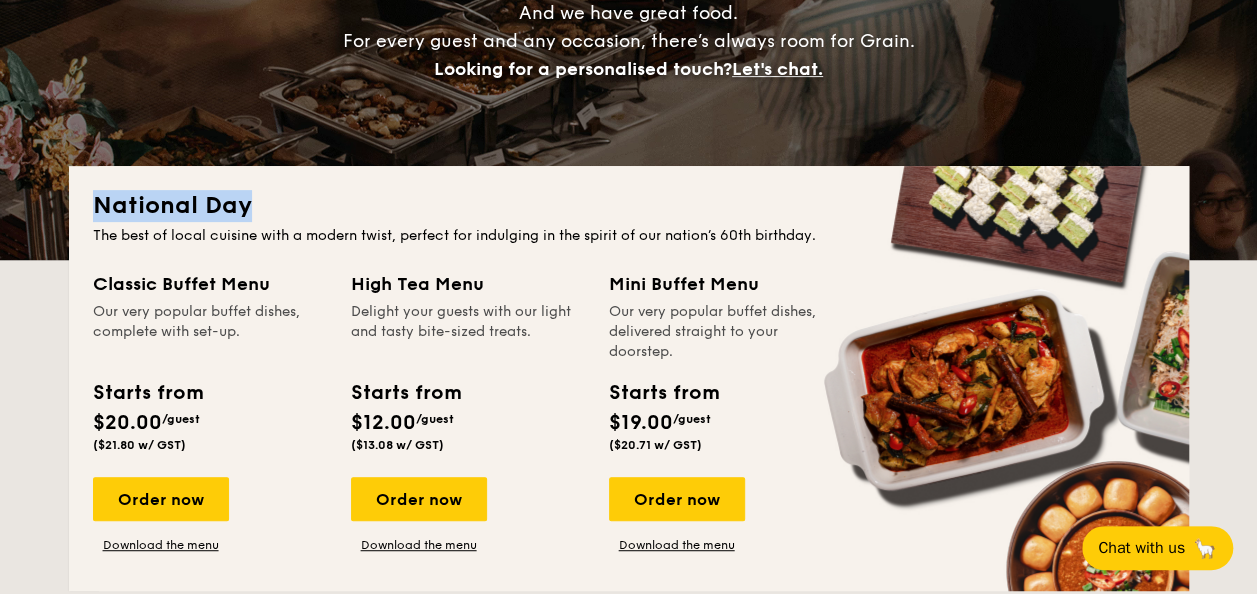 click on "National Day" at bounding box center [629, 206] 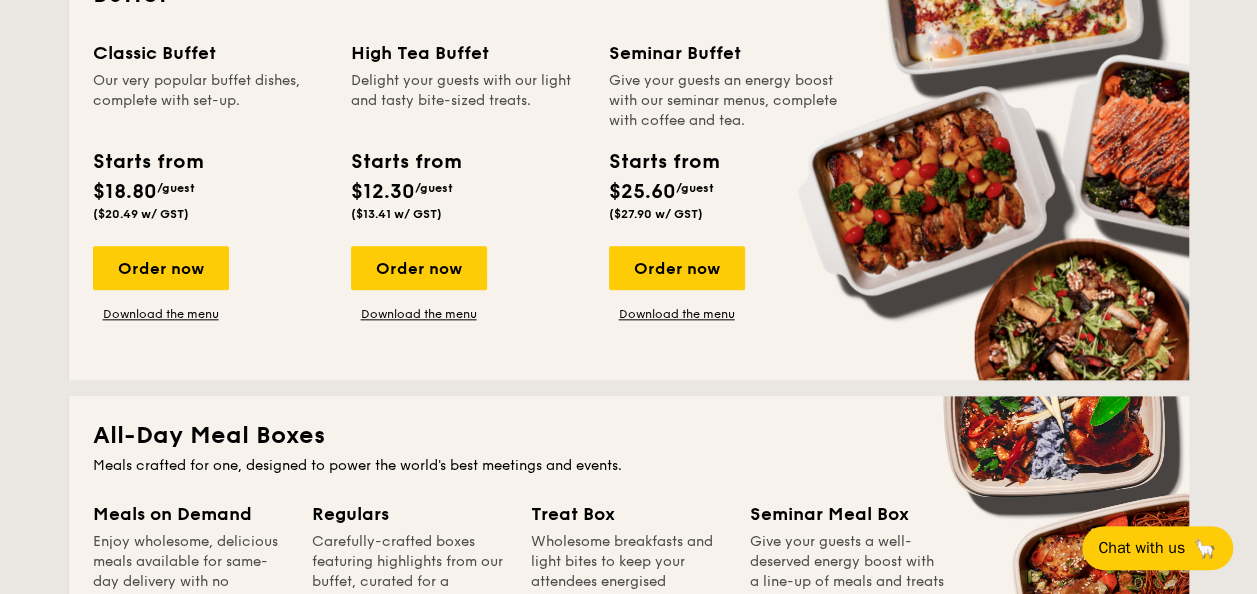scroll, scrollTop: 1000, scrollLeft: 0, axis: vertical 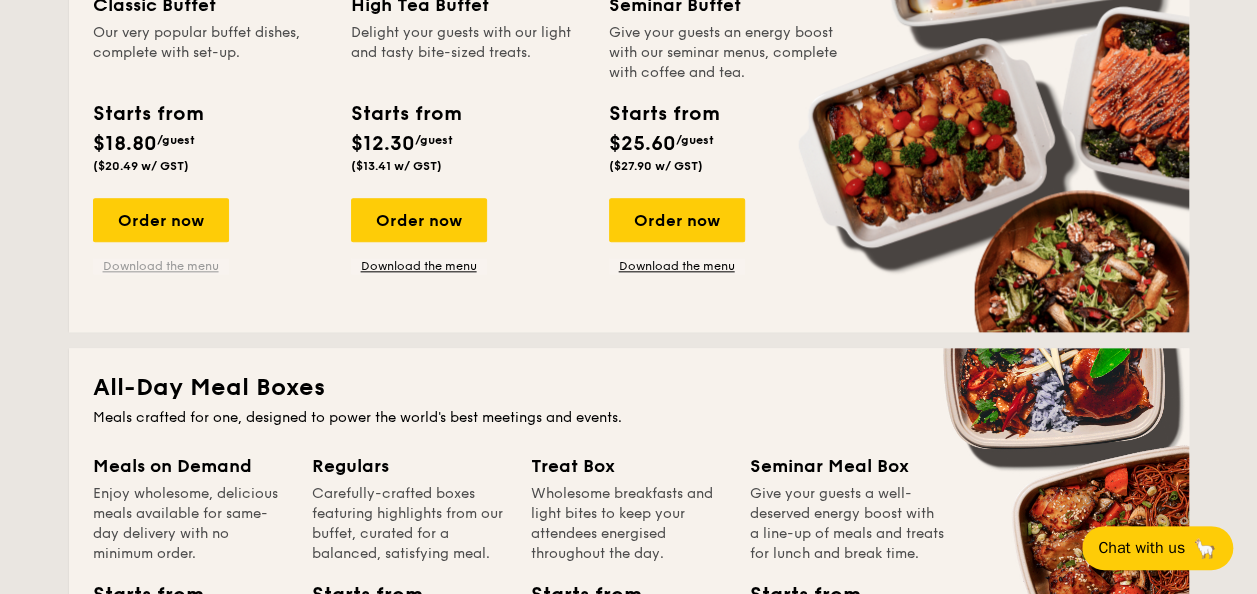 click on "Download the menu" at bounding box center [161, 266] 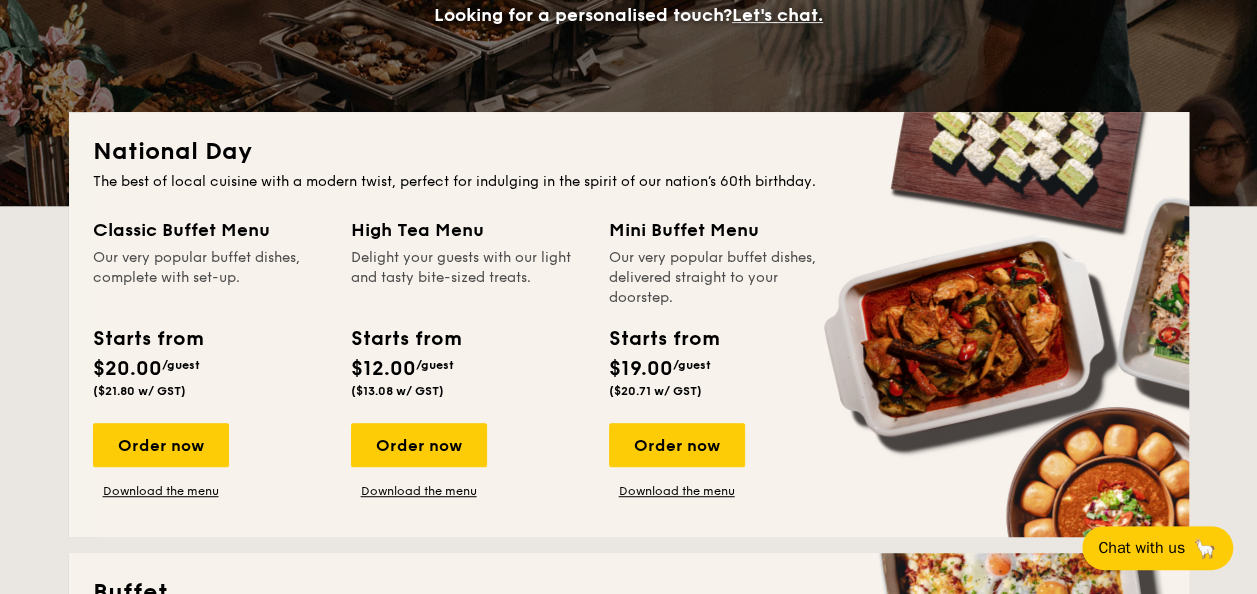scroll, scrollTop: 400, scrollLeft: 0, axis: vertical 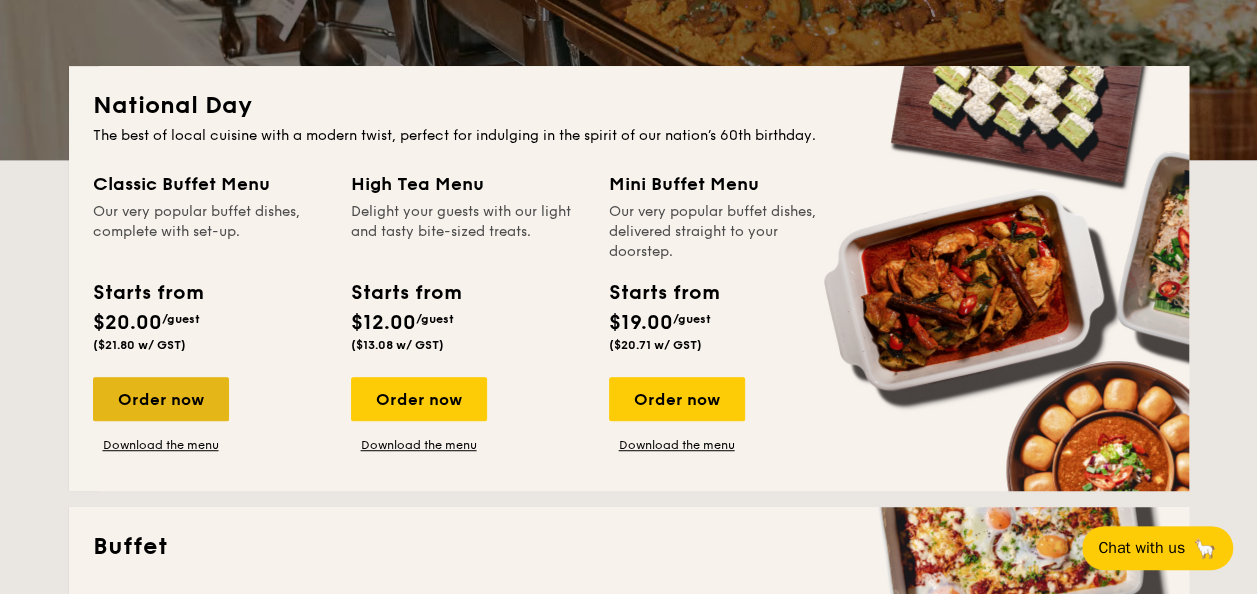 click on "Order now" at bounding box center (161, 399) 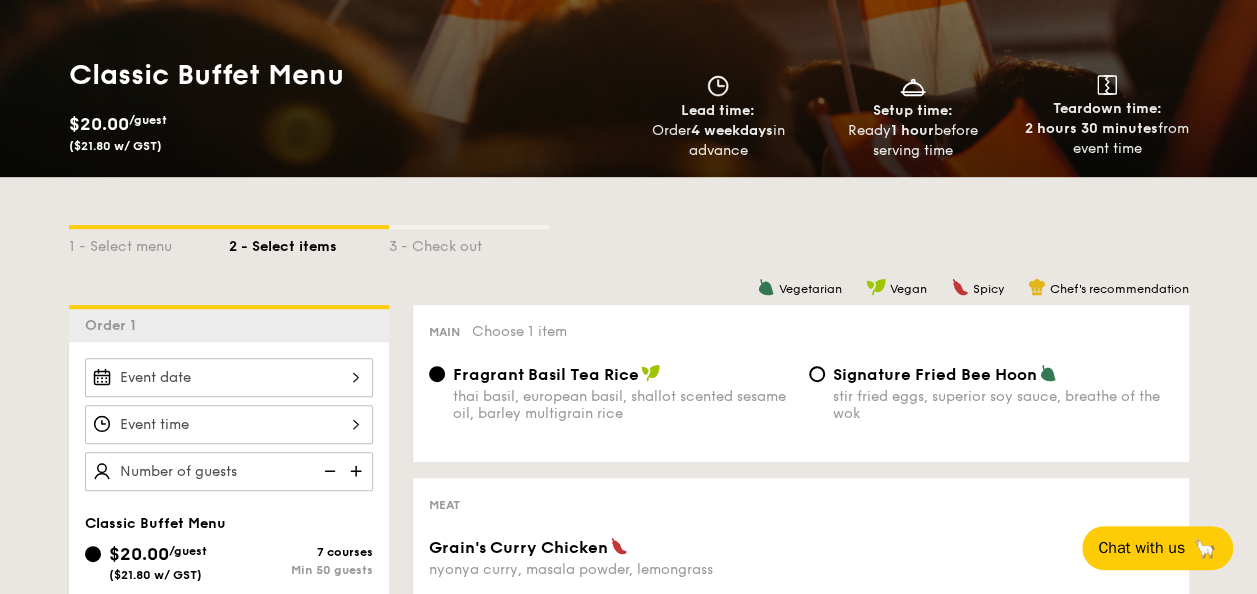 scroll, scrollTop: 300, scrollLeft: 0, axis: vertical 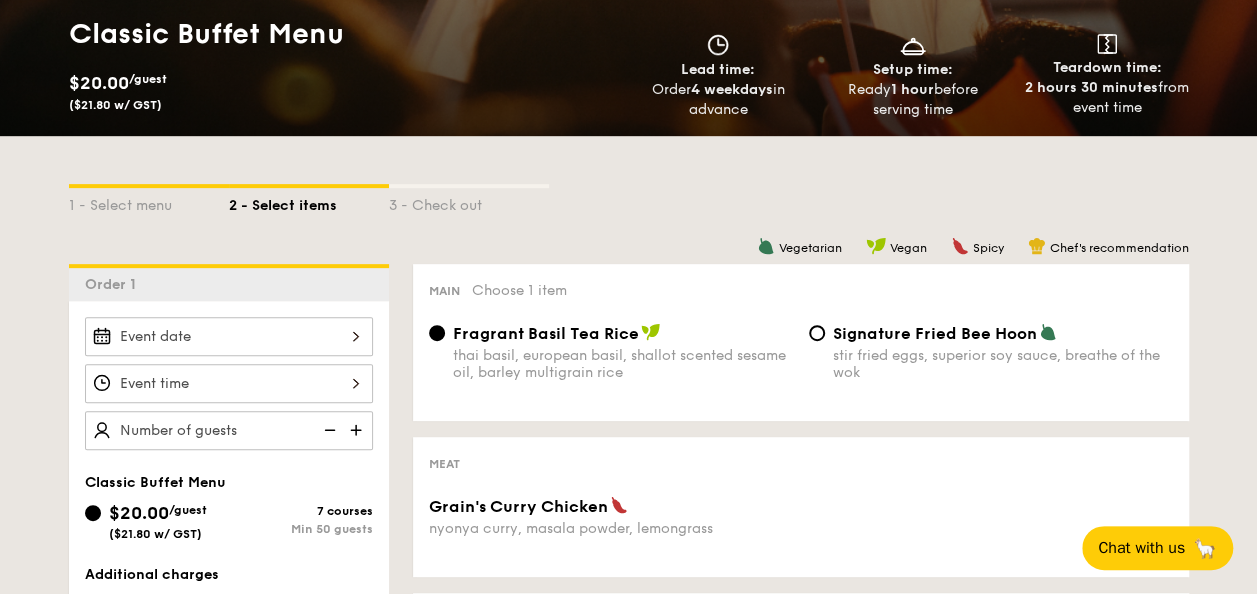 click at bounding box center (229, 336) 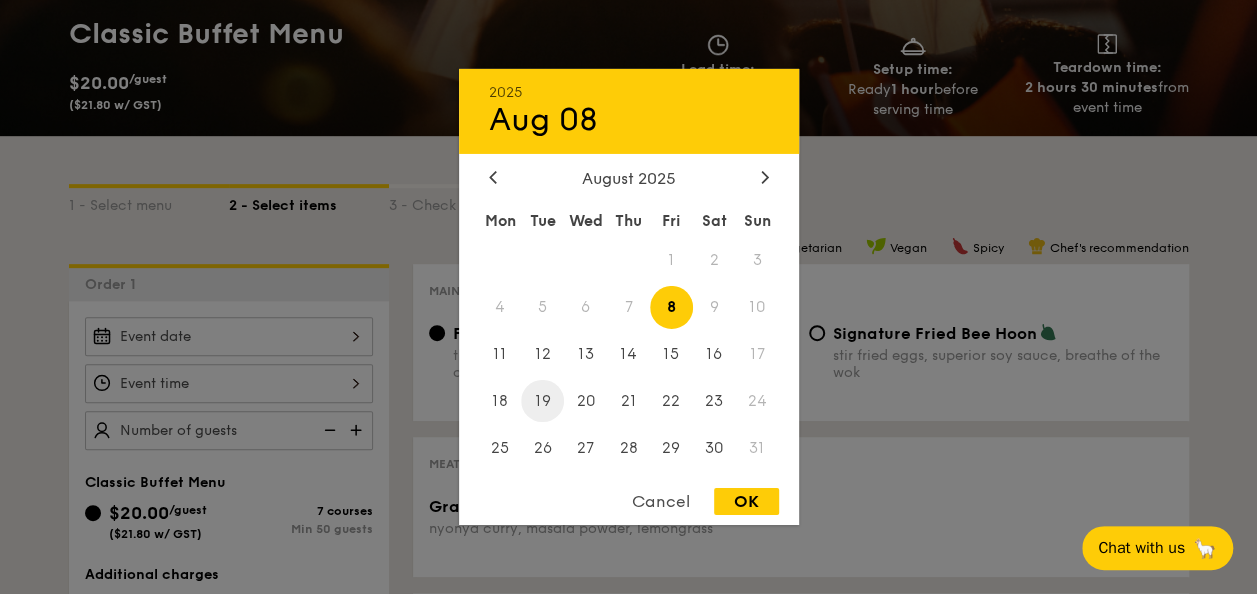 click on "19" at bounding box center [542, 400] 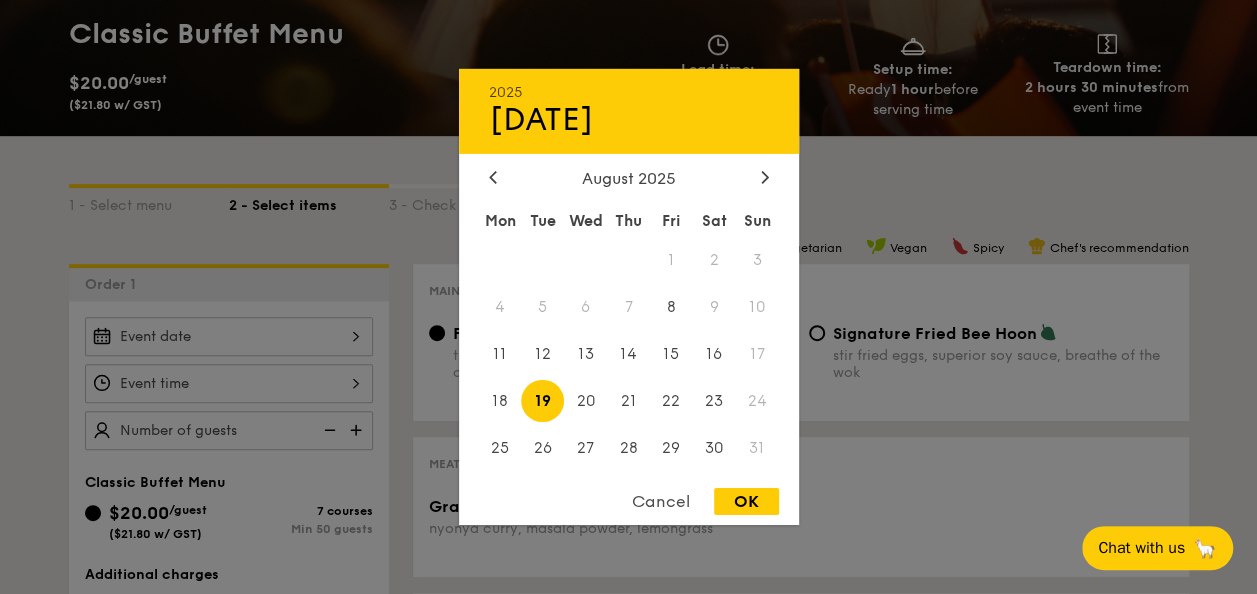 click at bounding box center (628, 297) 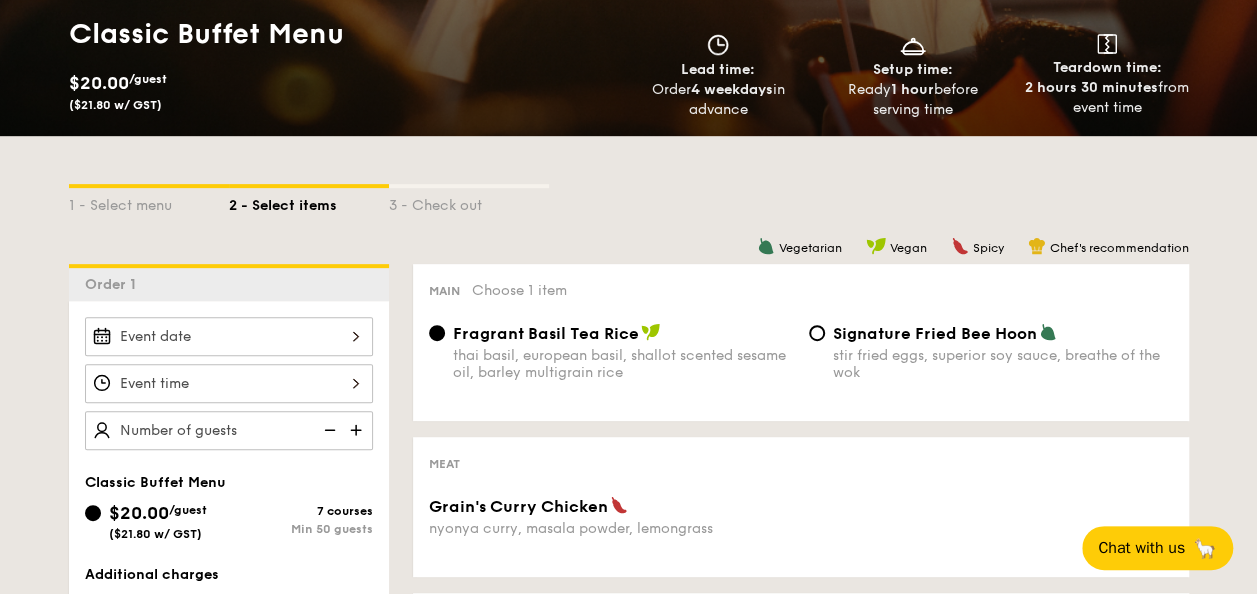 click at bounding box center (229, 383) 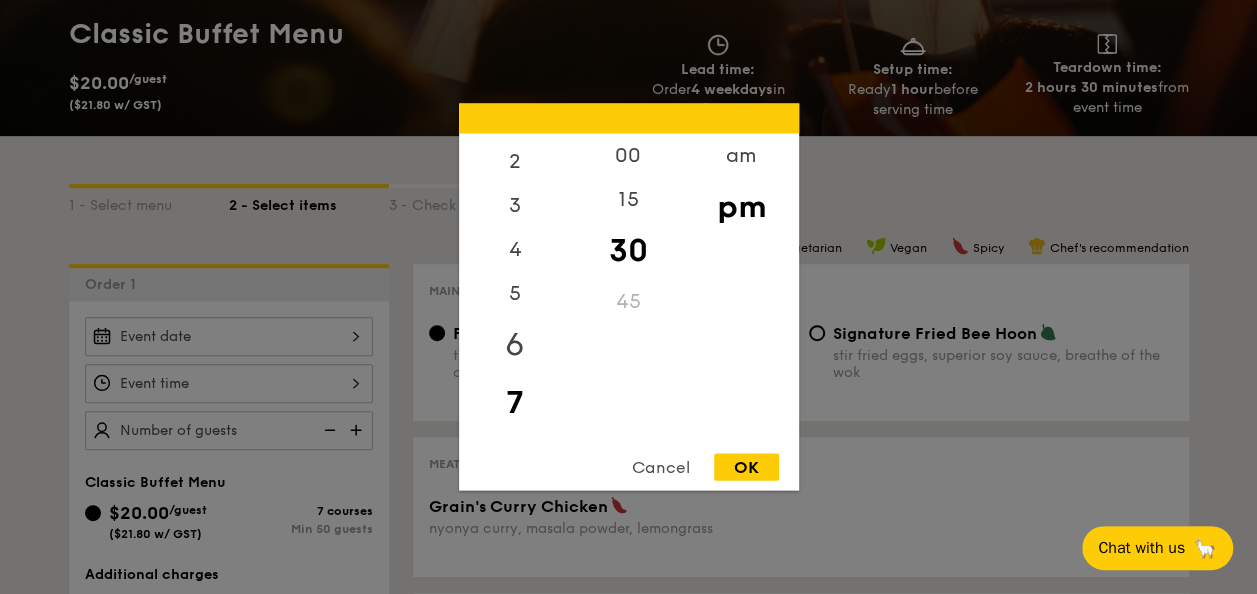 scroll, scrollTop: 236, scrollLeft: 0, axis: vertical 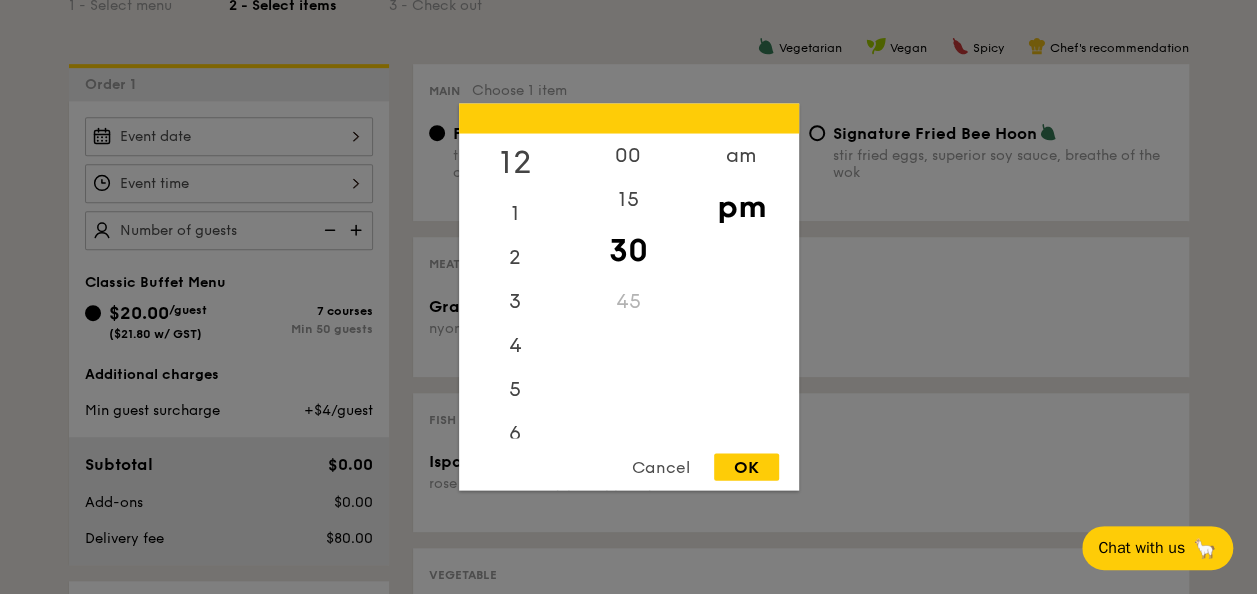 click on "12" at bounding box center (515, 163) 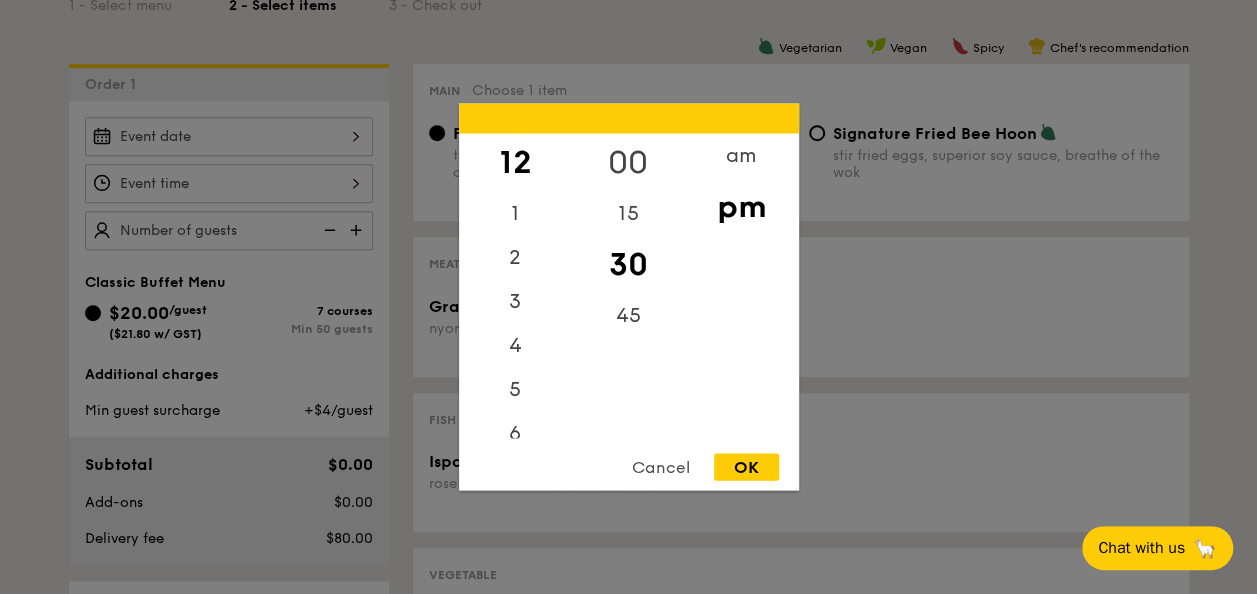 click on "00" at bounding box center [628, 163] 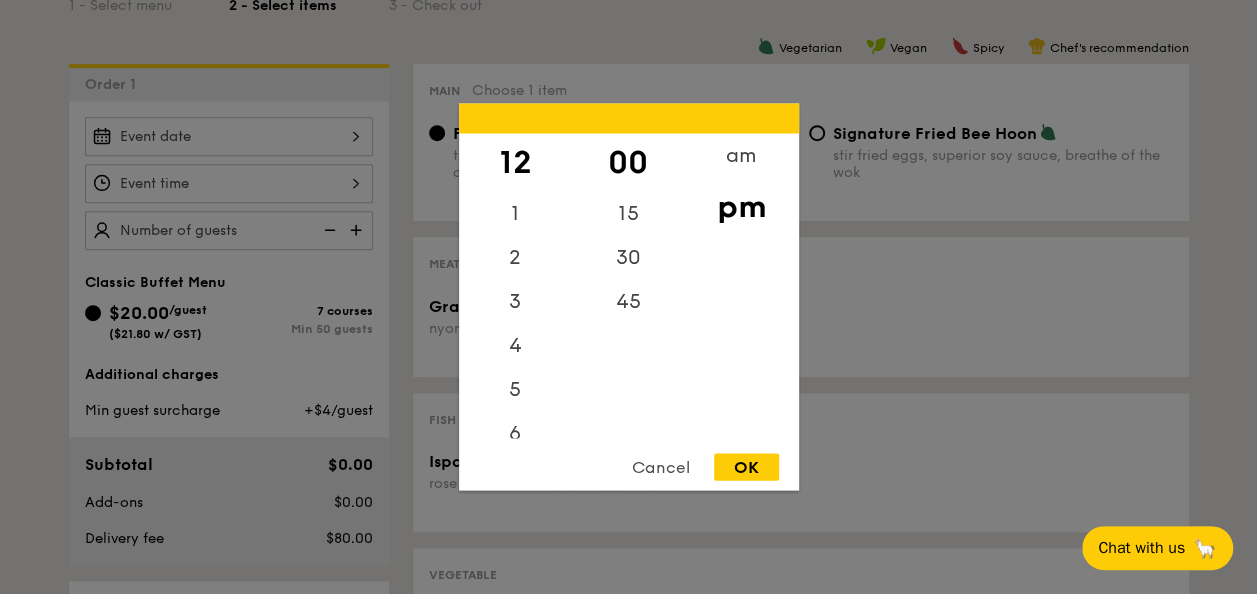 click on "OK" at bounding box center (746, 467) 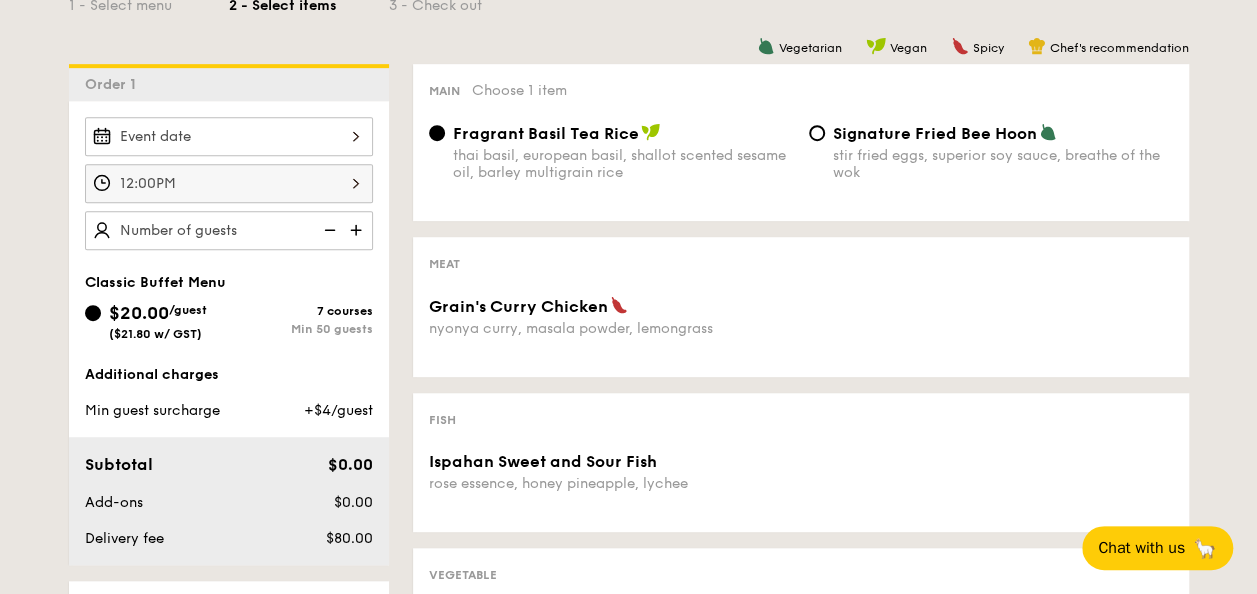 click at bounding box center (358, 230) 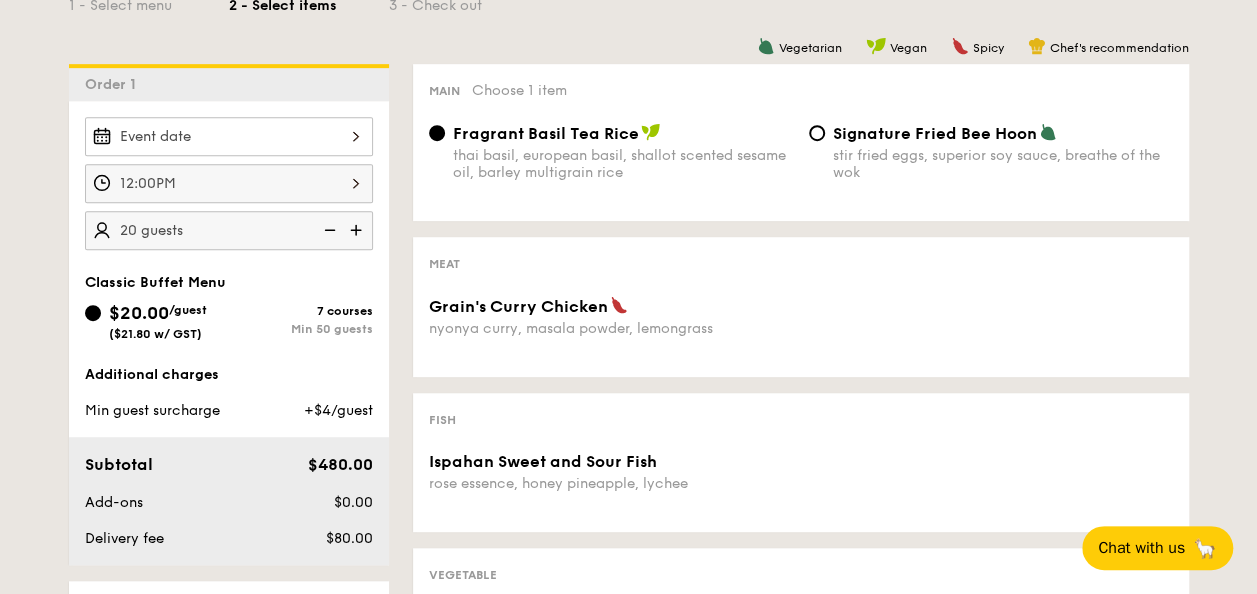 click at bounding box center [358, 230] 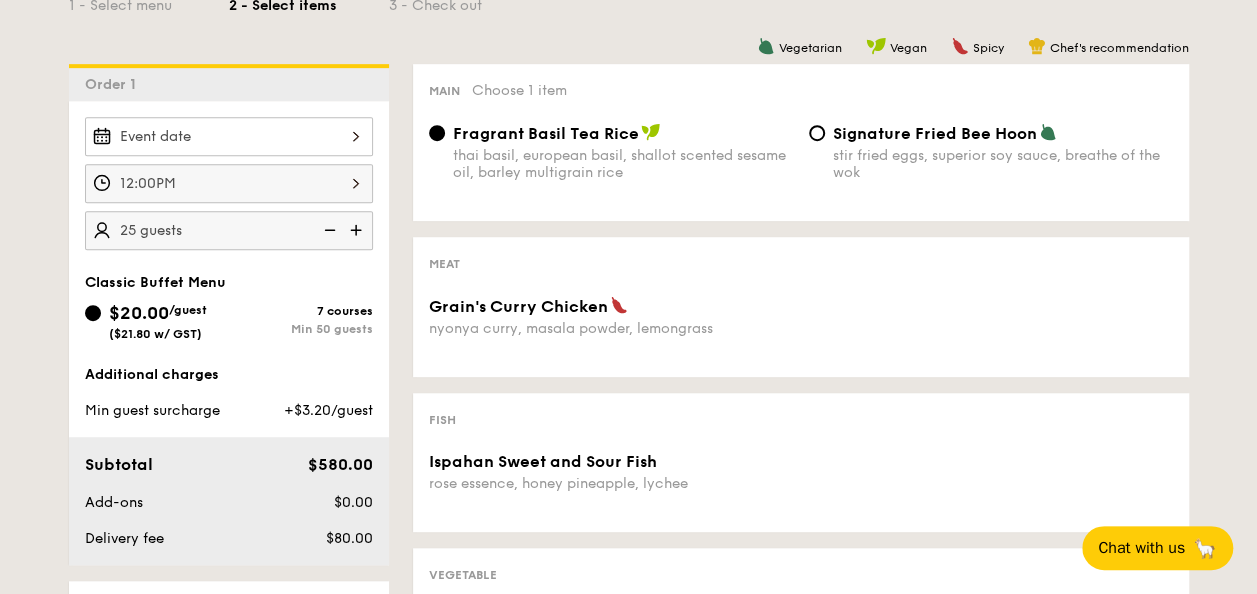 click at bounding box center (358, 230) 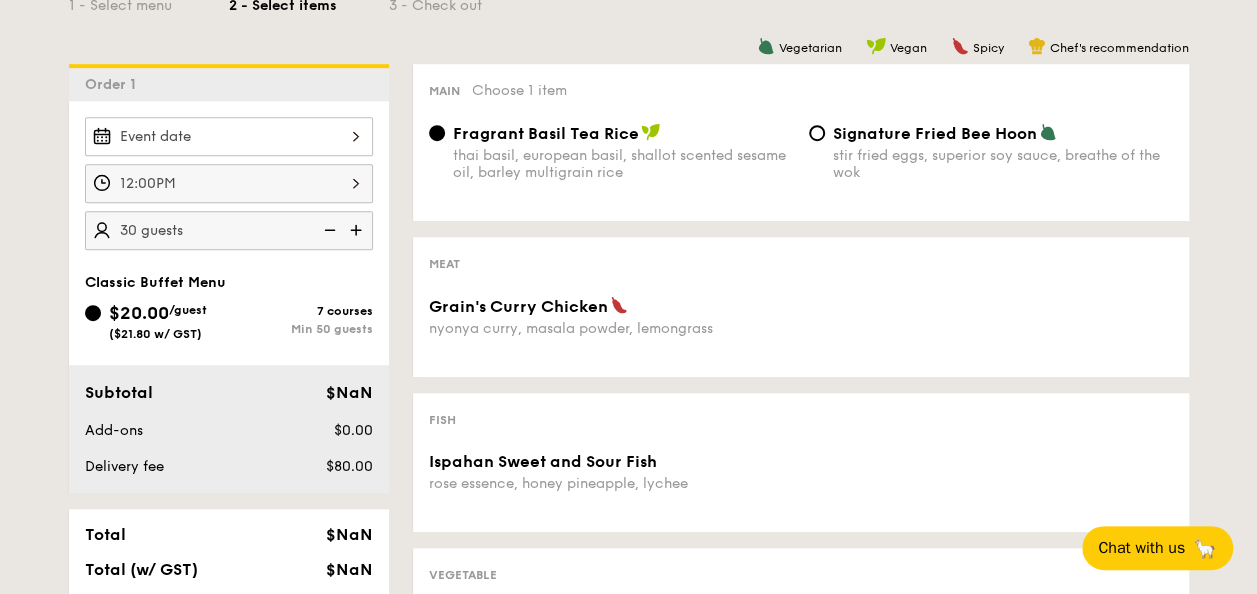 click at bounding box center (358, 230) 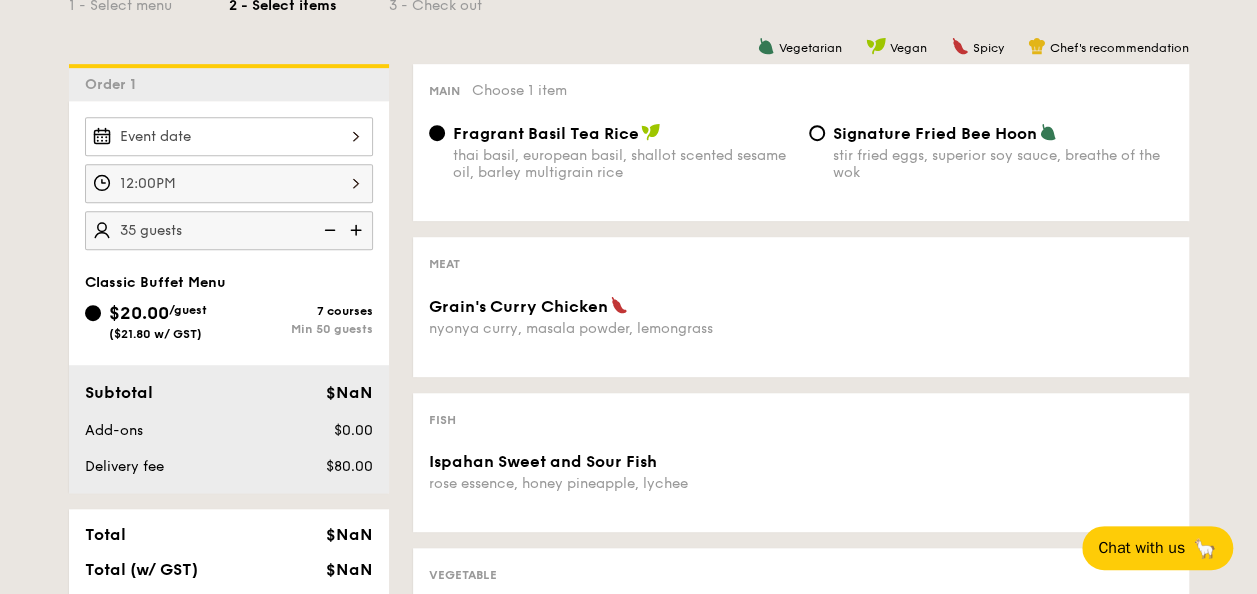 click at bounding box center (358, 230) 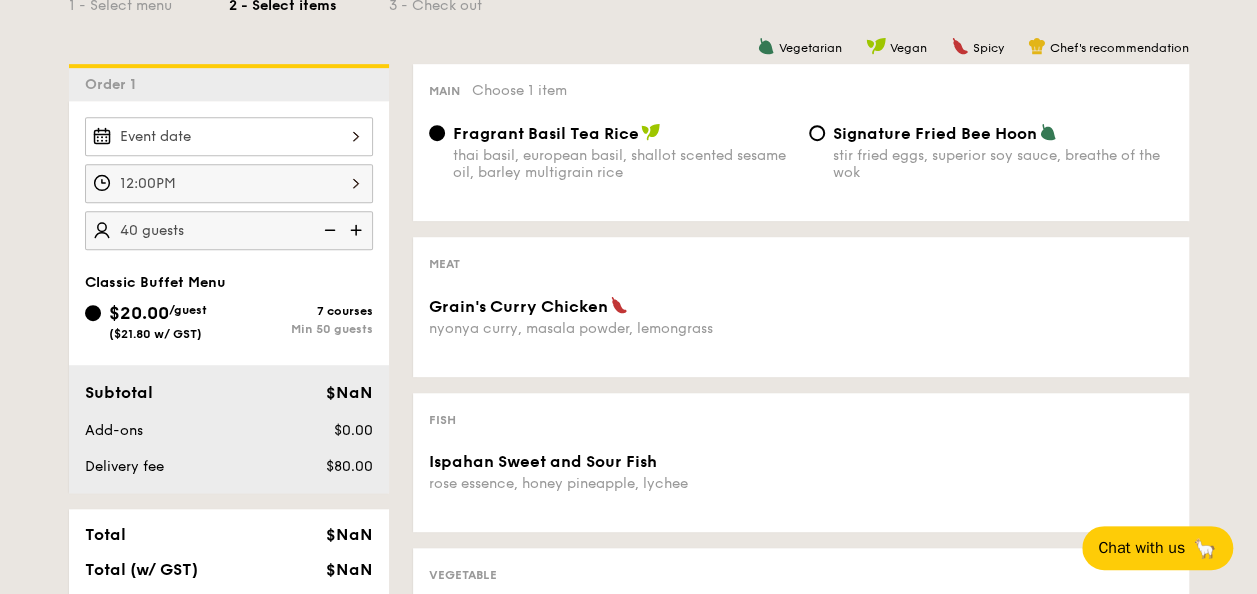 click at bounding box center (358, 230) 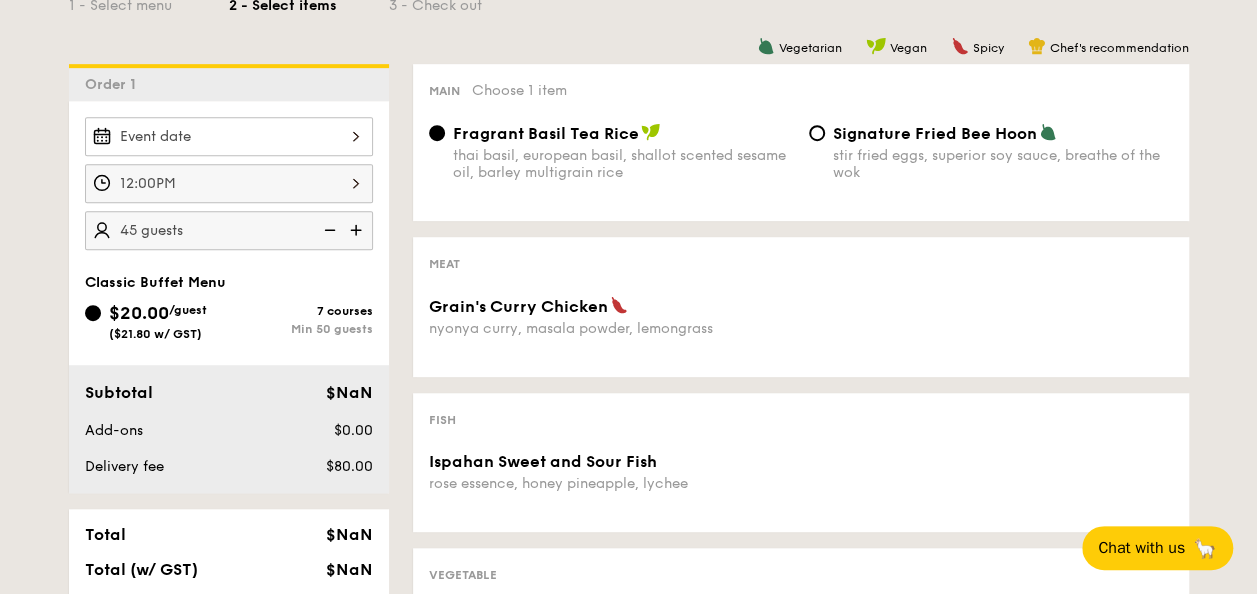click at bounding box center (358, 230) 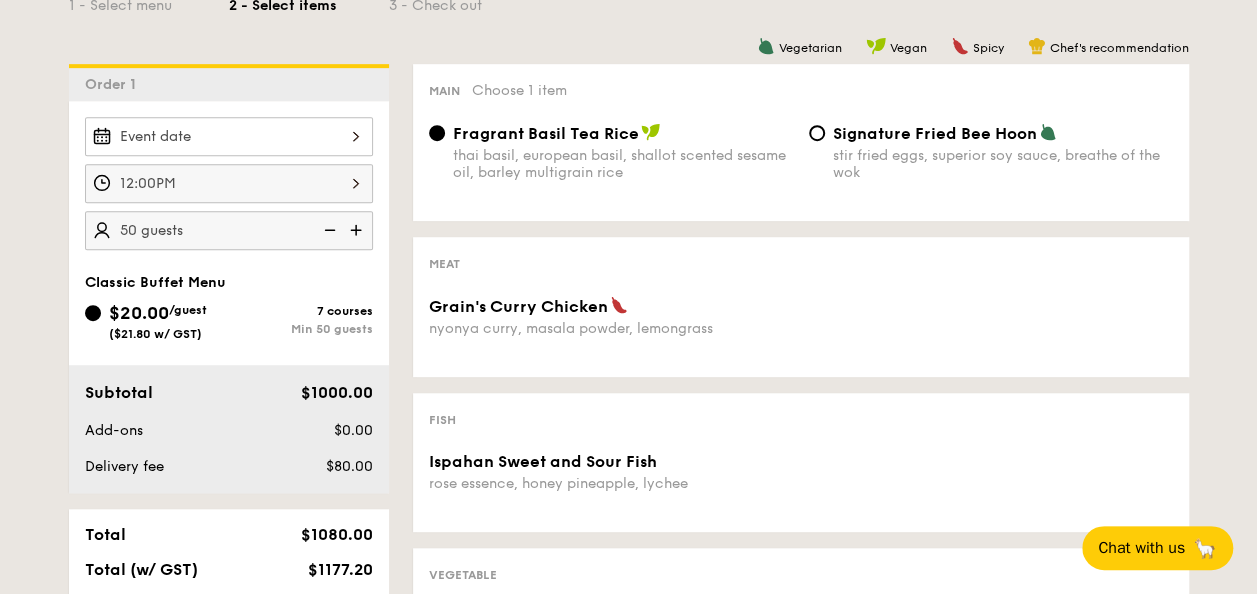 click at bounding box center [358, 230] 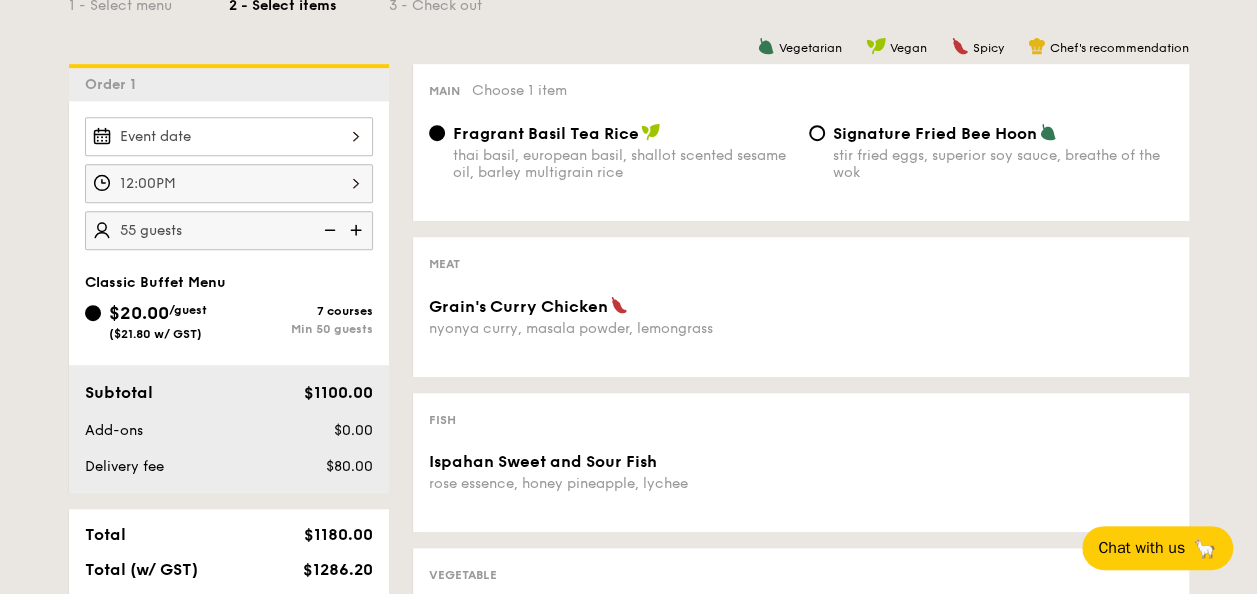 click at bounding box center [358, 230] 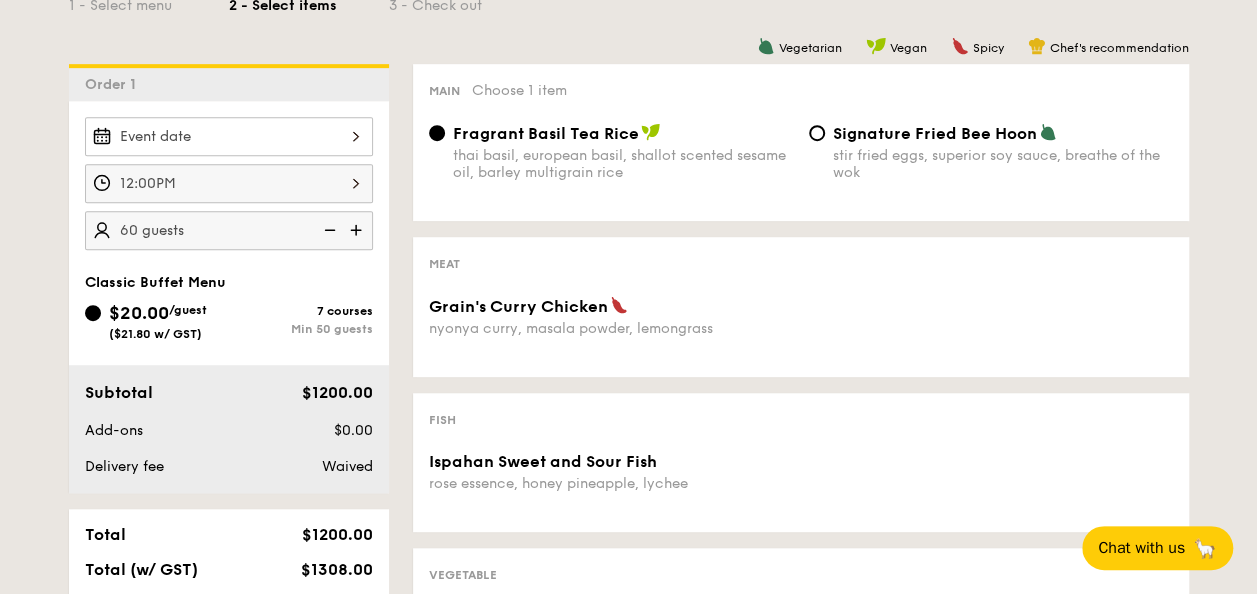 click at bounding box center (358, 230) 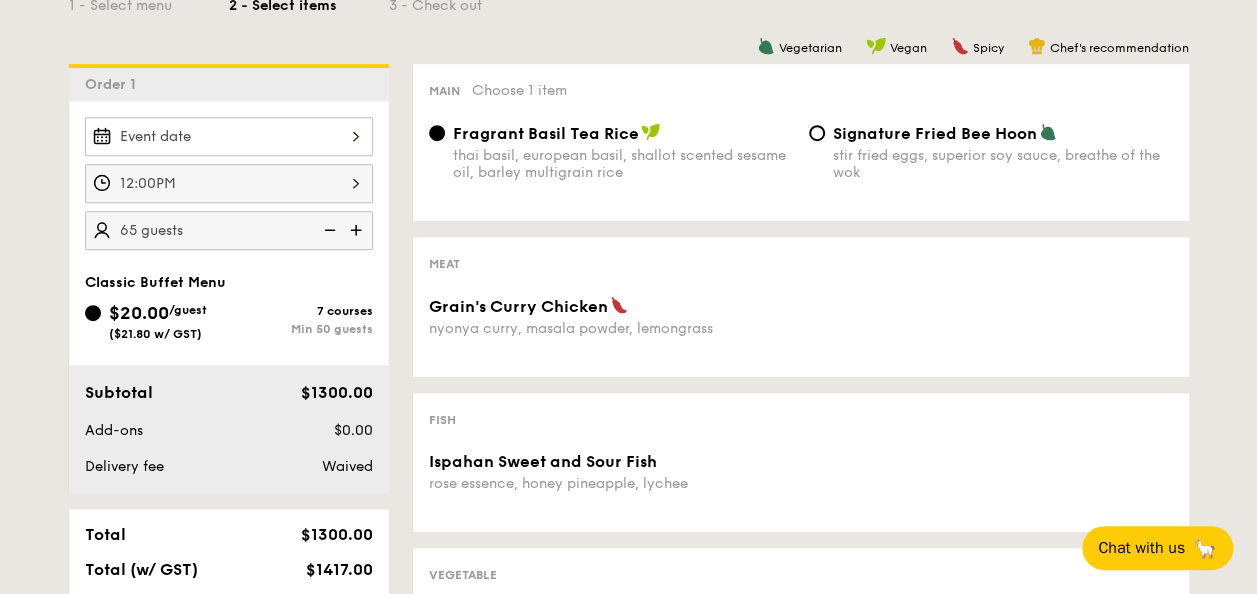 click at bounding box center (358, 230) 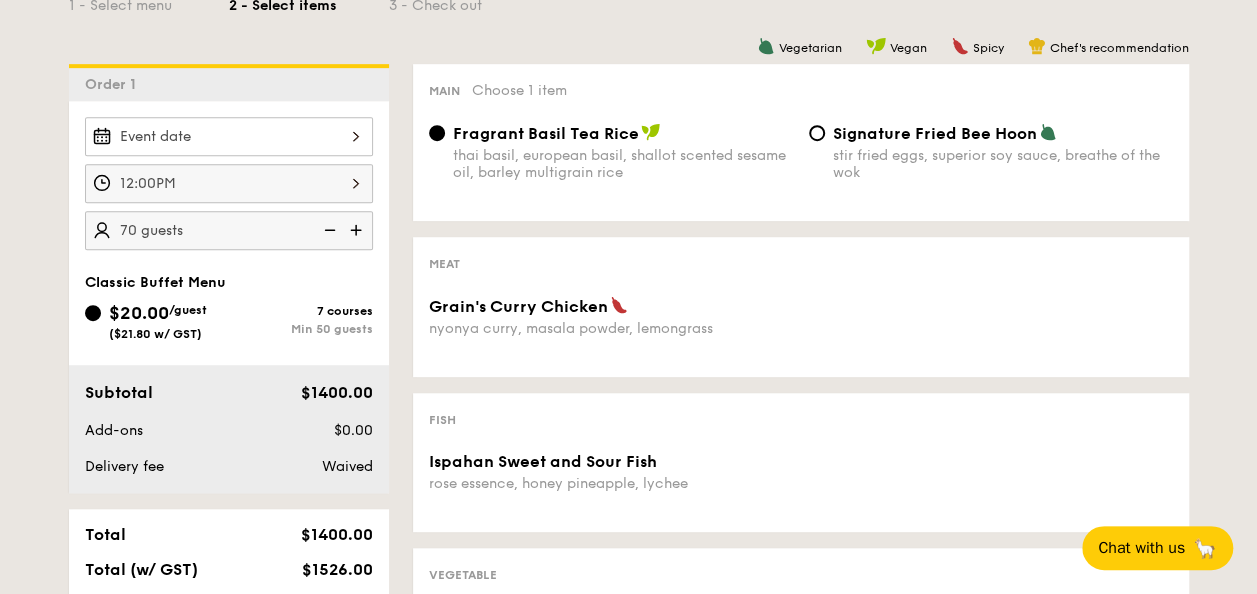 scroll, scrollTop: 400, scrollLeft: 0, axis: vertical 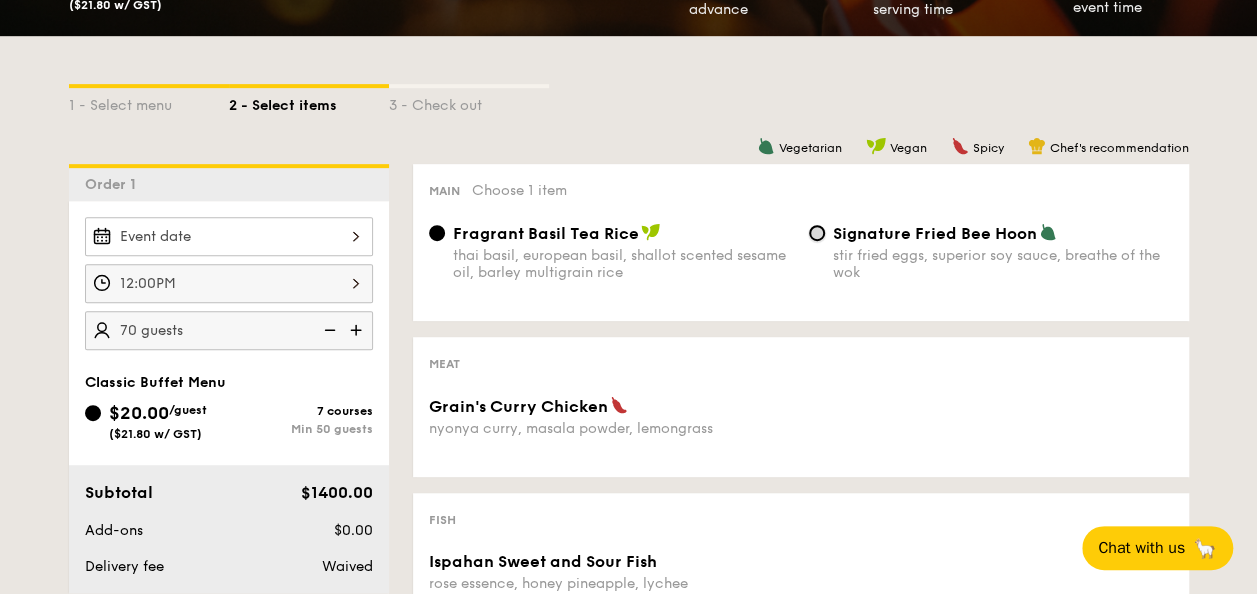 click on "Signature Fried Bee Hoon stir fried eggs, superior soy sauce, breathe of the wok" at bounding box center [817, 233] 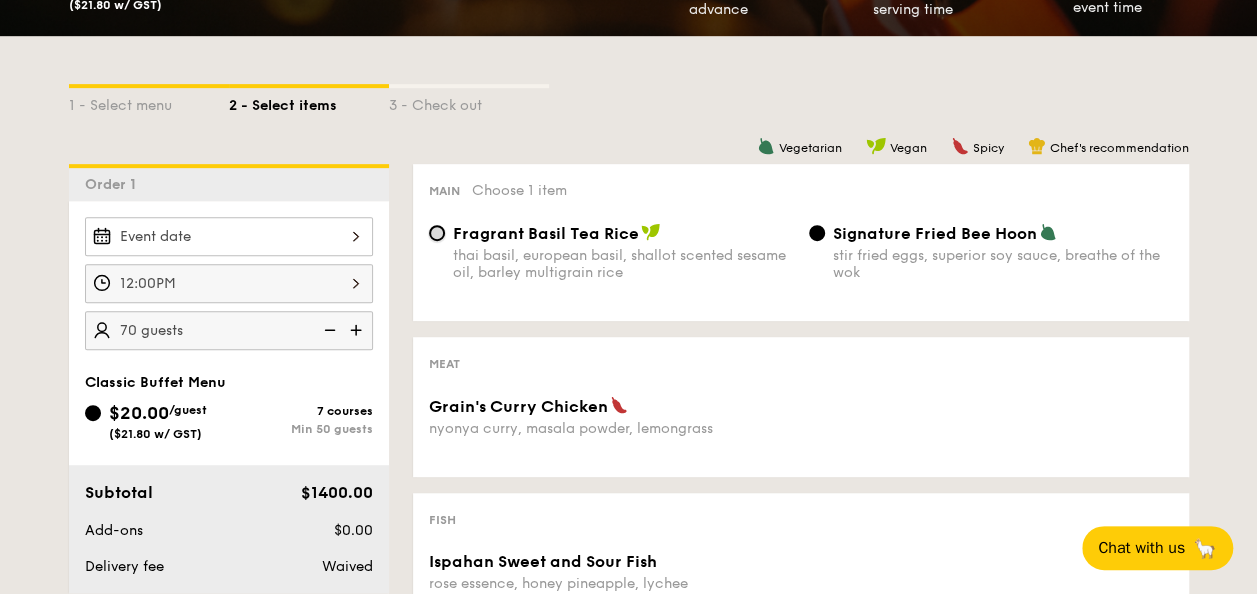 click on "Fragrant Basil Tea Rice thai basil, european basil, shallot scented sesame oil, barley multigrain rice" at bounding box center [437, 233] 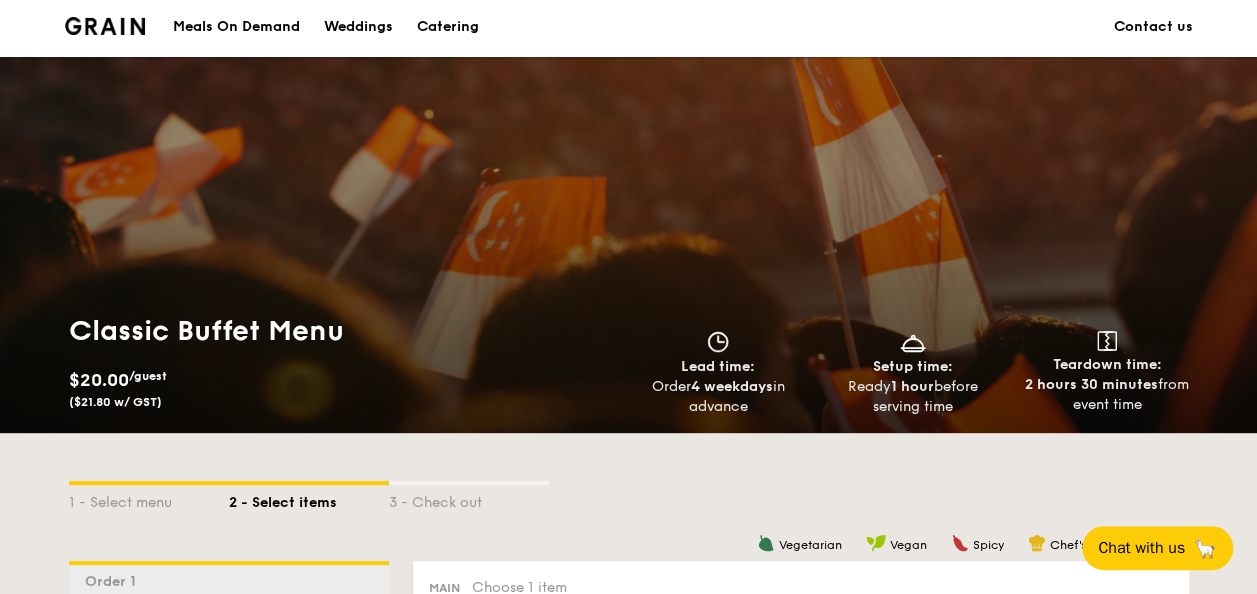 scroll, scrollTop: 0, scrollLeft: 0, axis: both 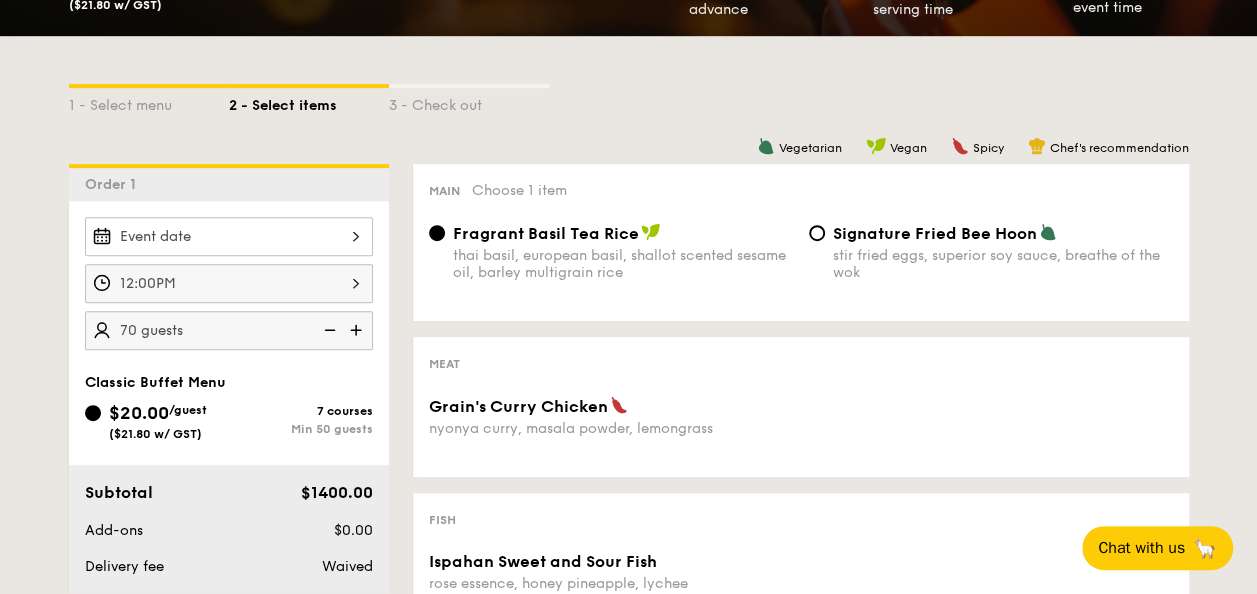 click at bounding box center (229, 236) 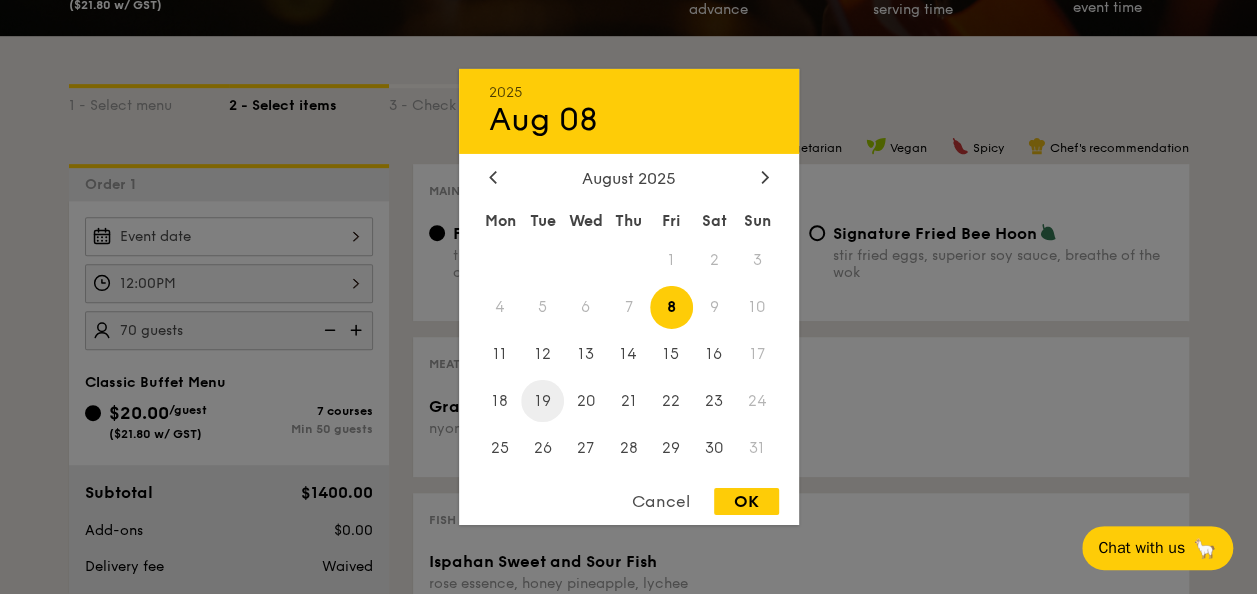 click on "19" at bounding box center (542, 400) 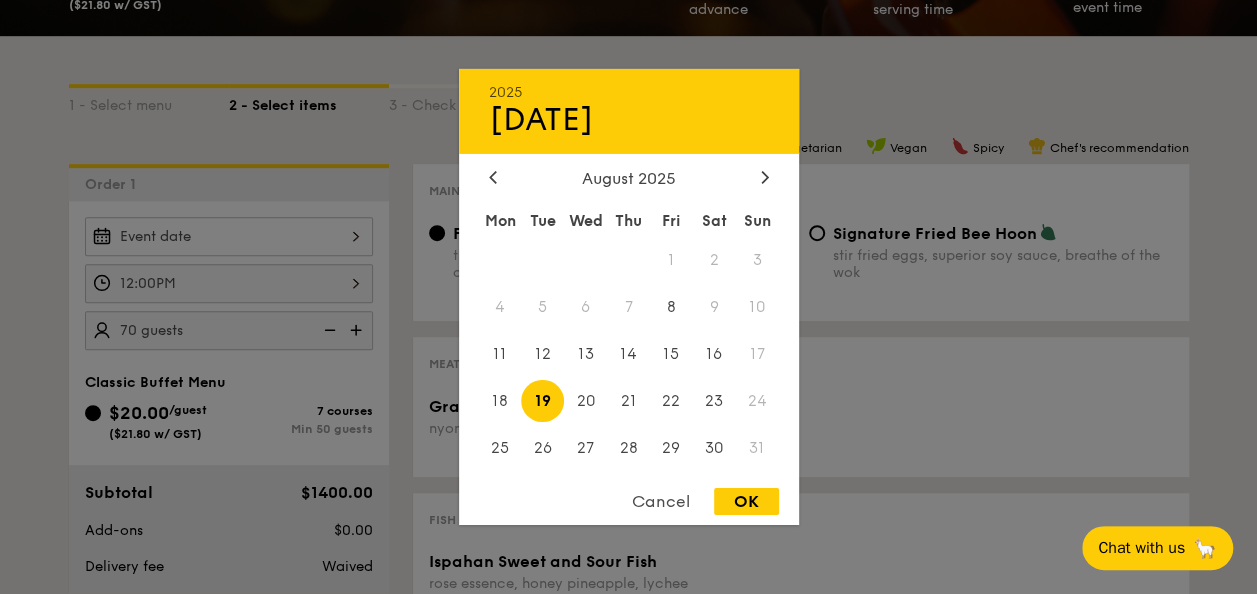 click on "OK" at bounding box center [746, 501] 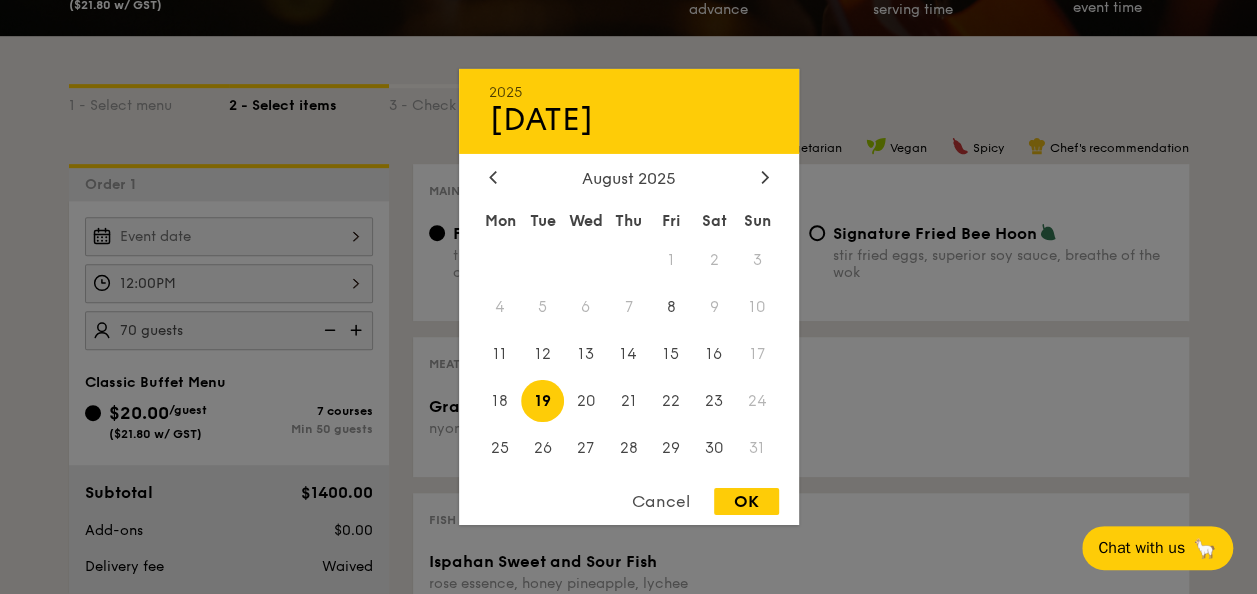 type on "[DATE]" 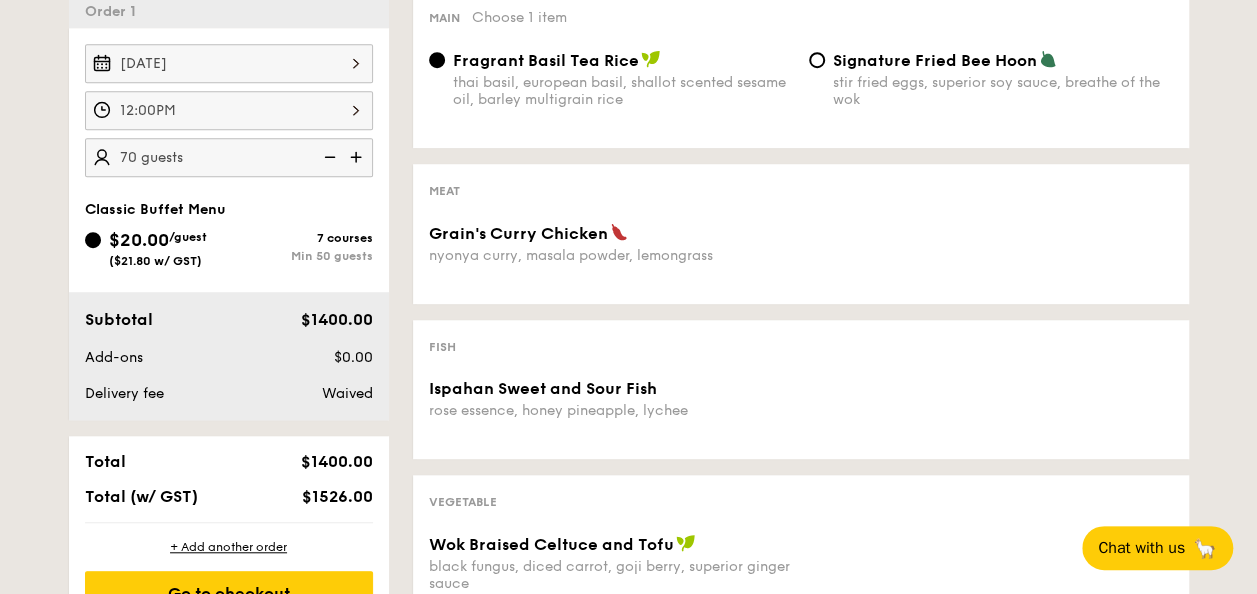 scroll, scrollTop: 400, scrollLeft: 0, axis: vertical 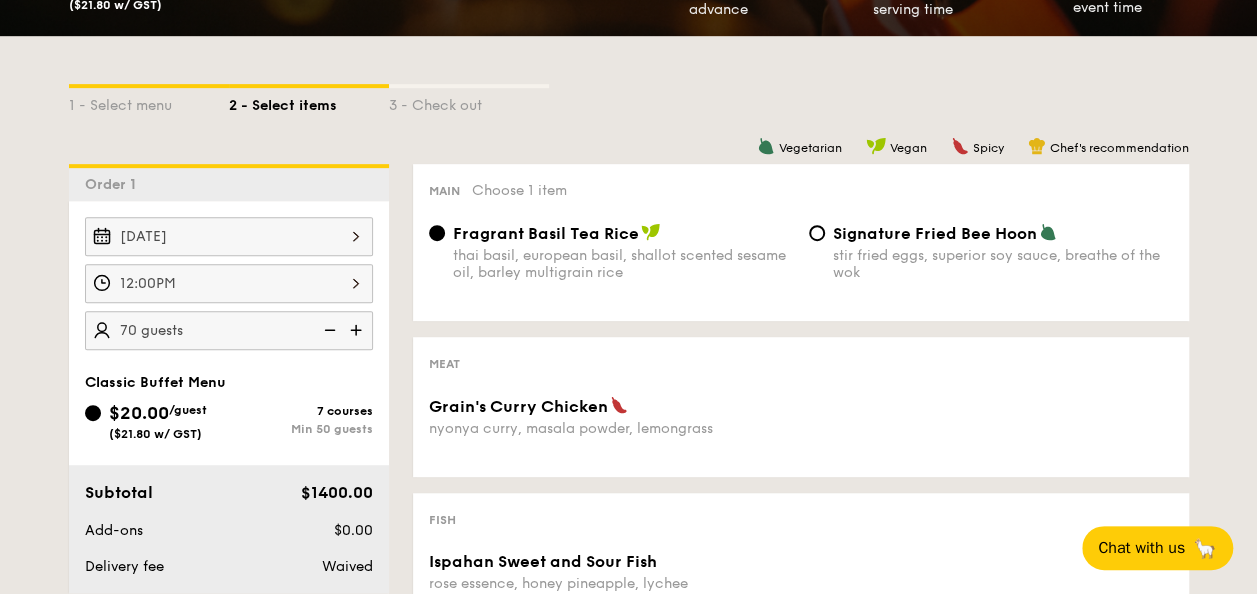 click at bounding box center [358, 330] 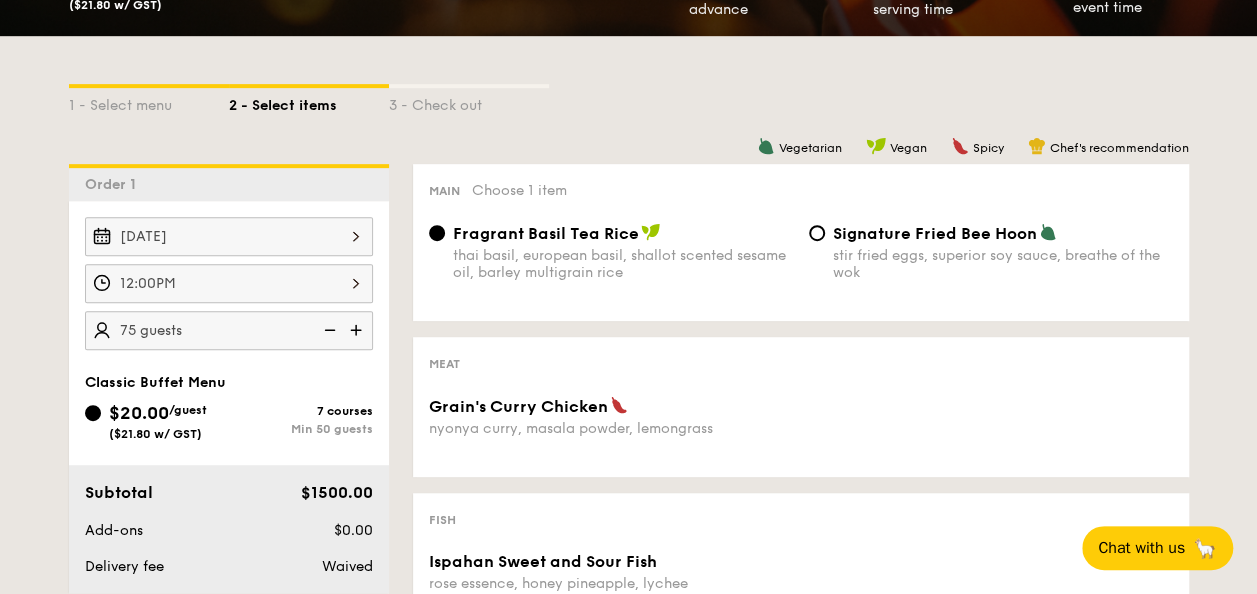 click at bounding box center [328, 330] 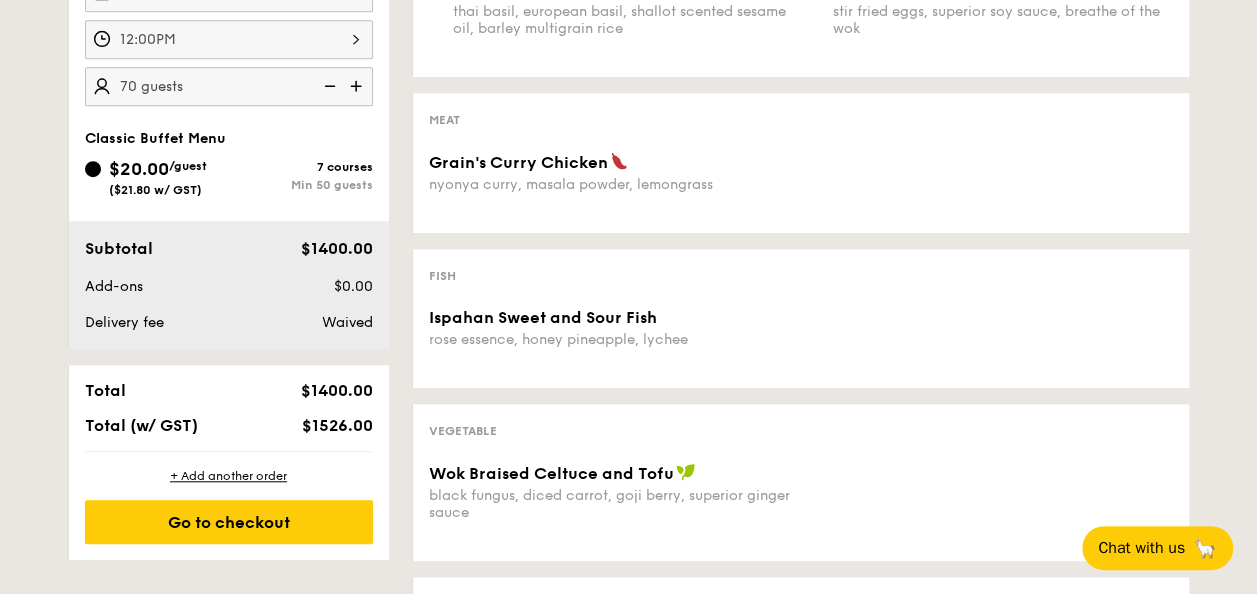 scroll, scrollTop: 651, scrollLeft: 0, axis: vertical 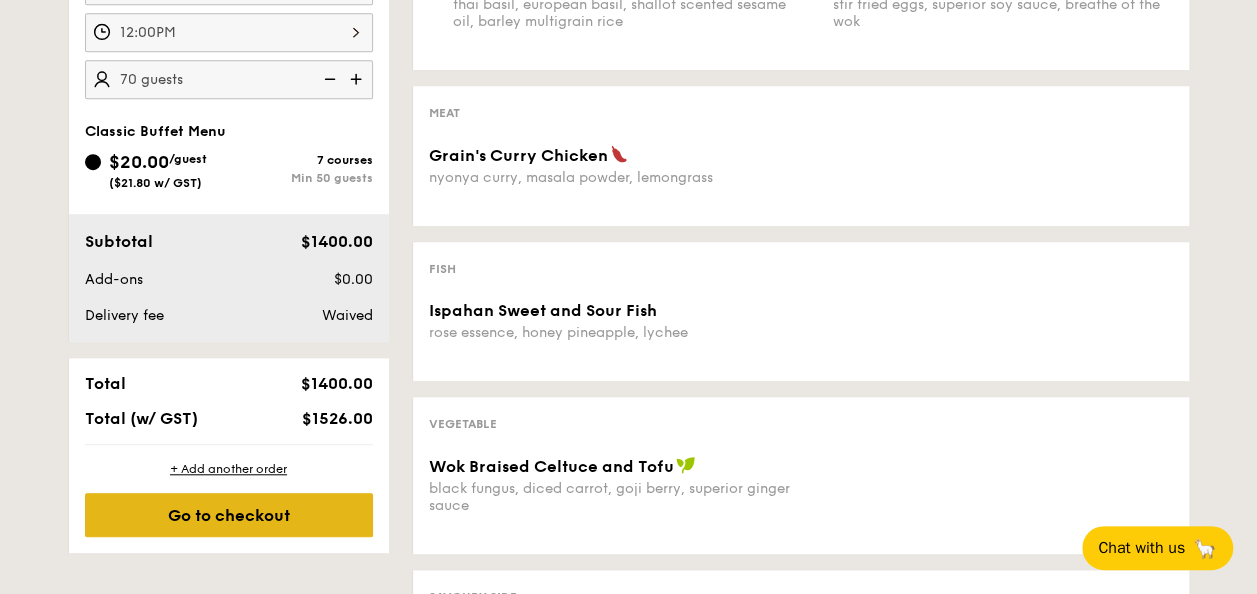 click on "Go to checkout" at bounding box center (229, 515) 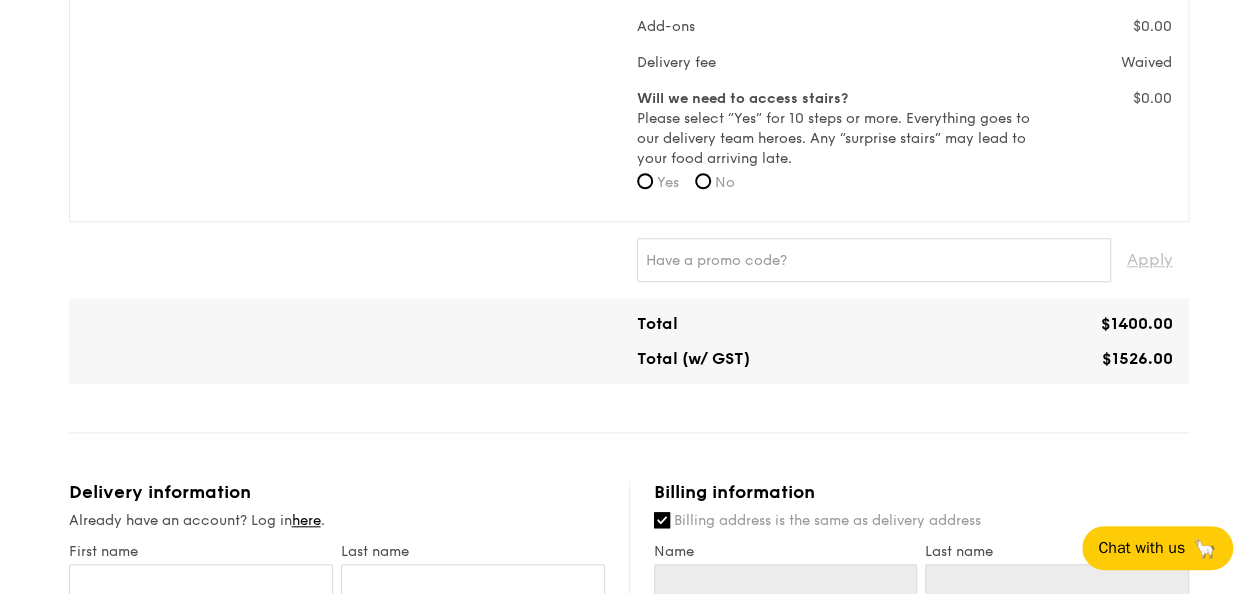scroll, scrollTop: 680, scrollLeft: 0, axis: vertical 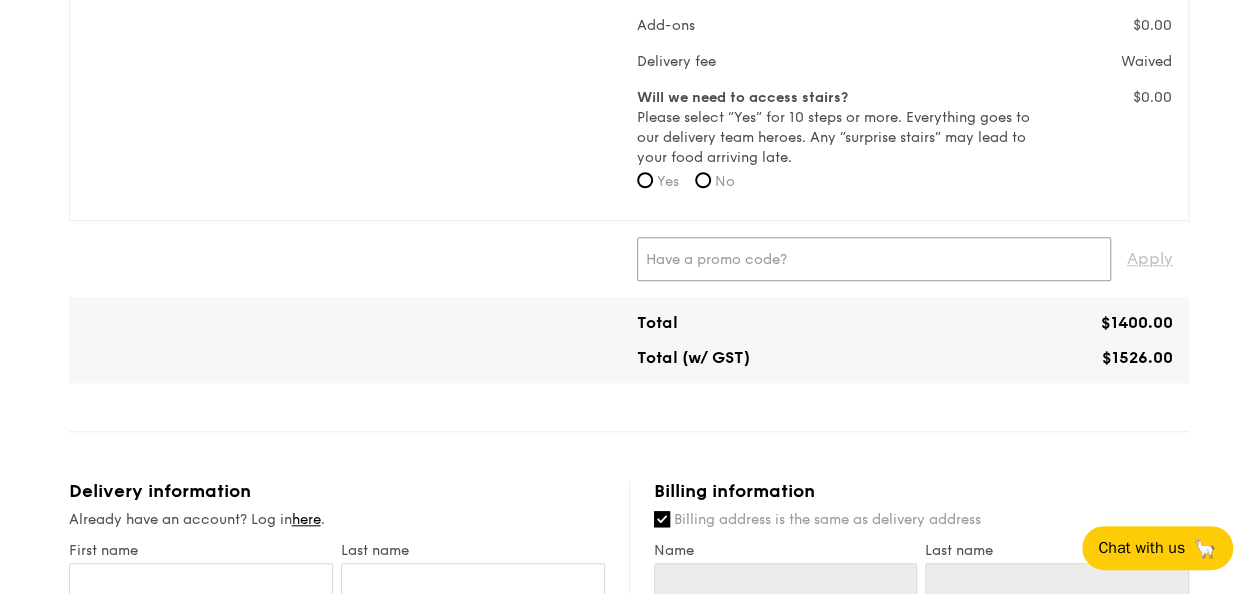 click at bounding box center (874, 259) 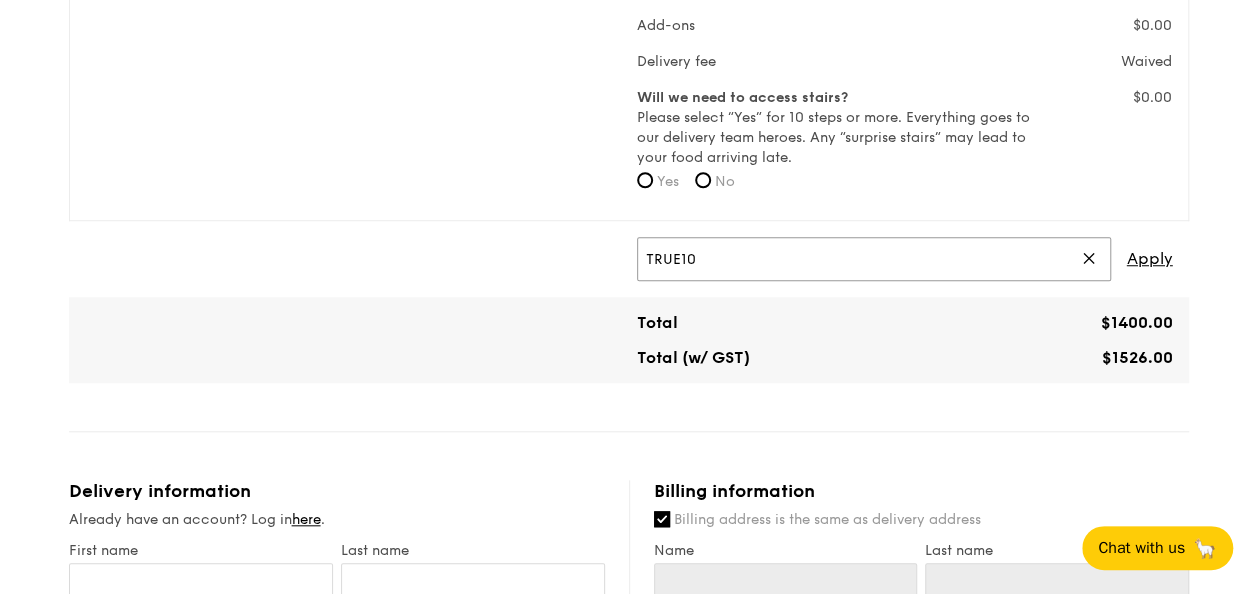 type on "TRUE10" 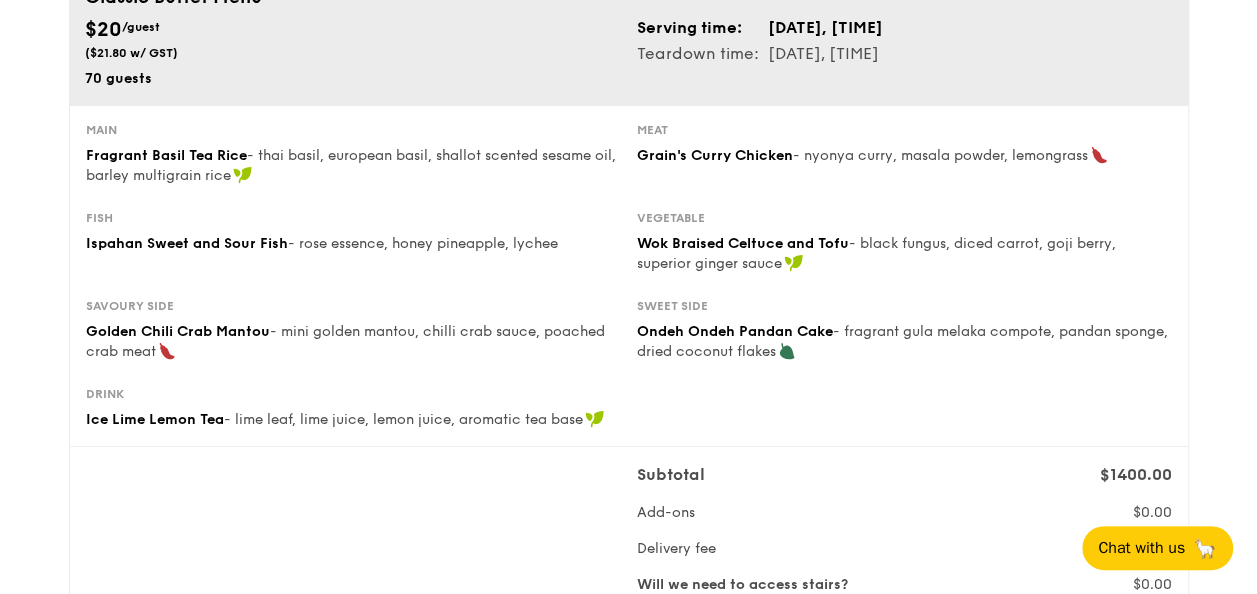 scroll, scrollTop: 0, scrollLeft: 0, axis: both 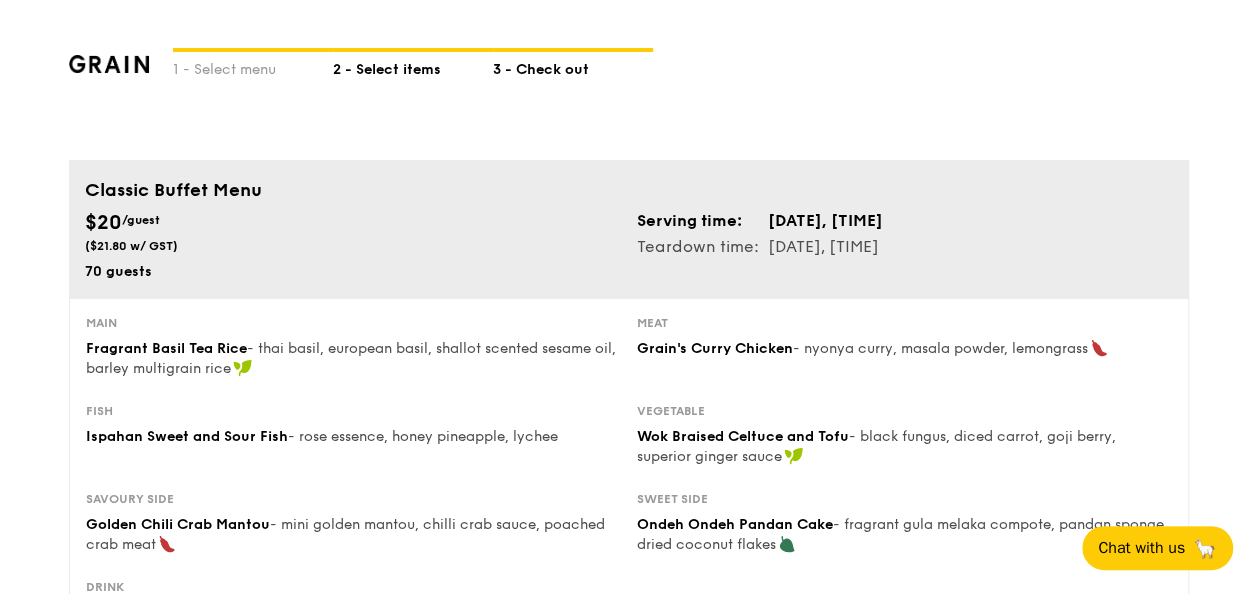click on "2 - Select items" at bounding box center (413, 66) 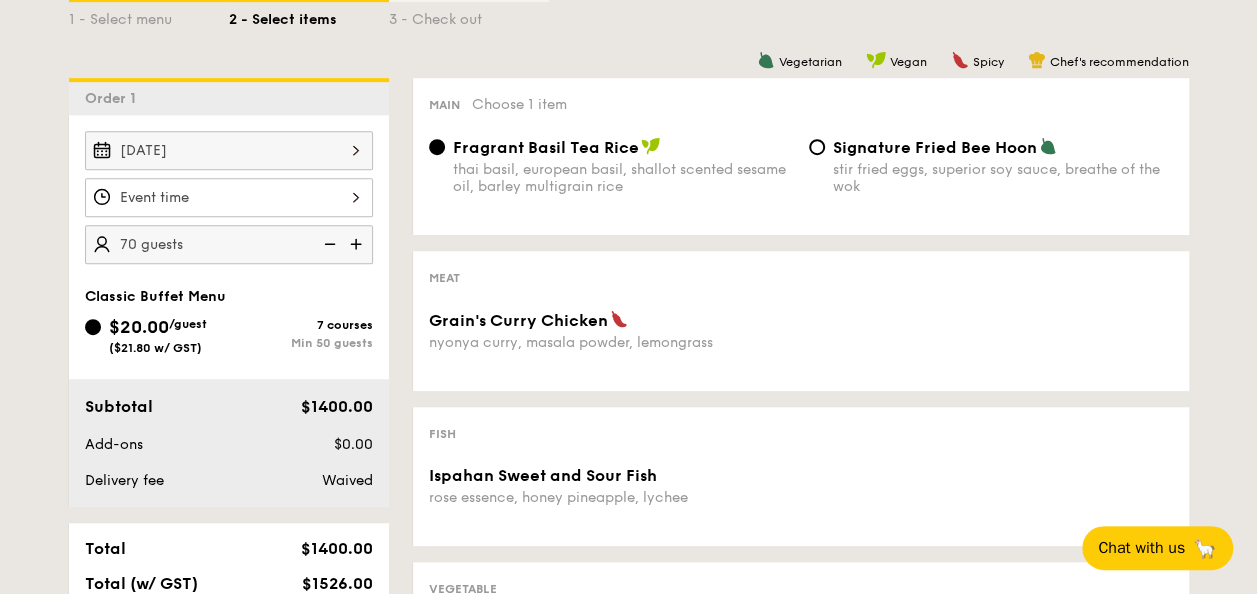 scroll, scrollTop: 488, scrollLeft: 0, axis: vertical 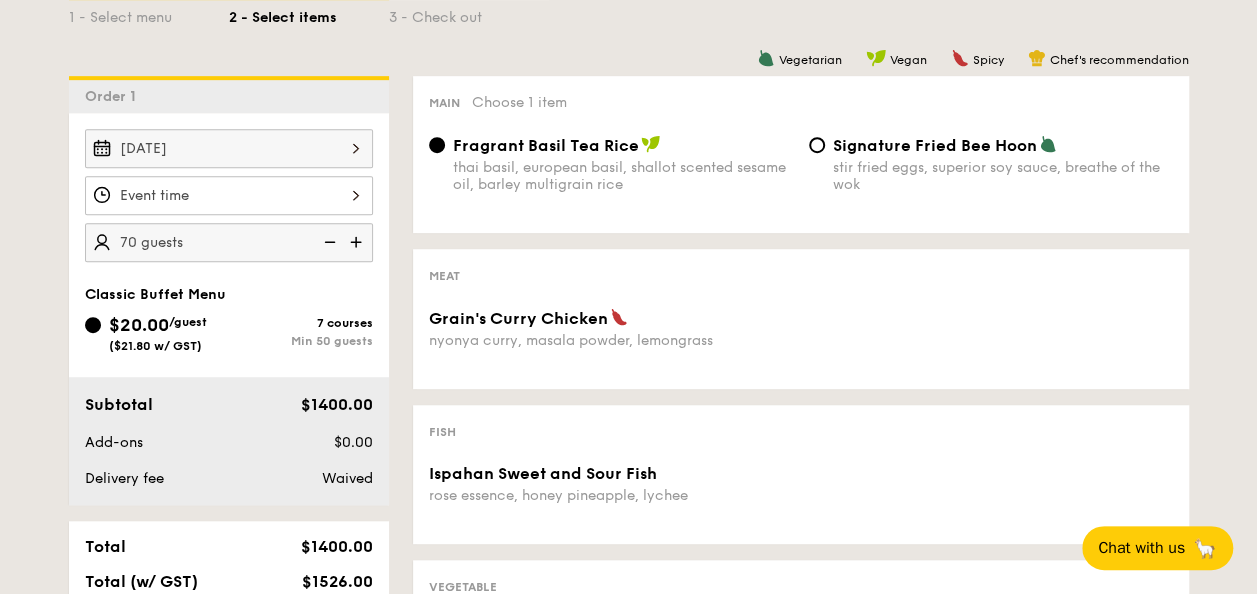 click at bounding box center (358, 242) 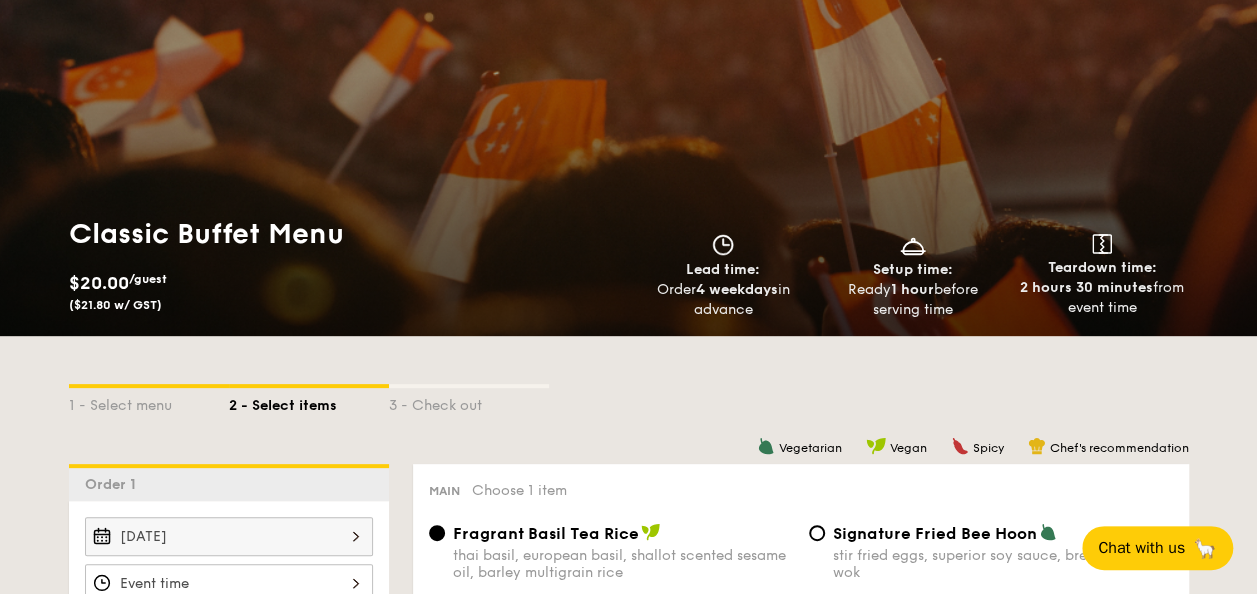 scroll, scrollTop: 96, scrollLeft: 0, axis: vertical 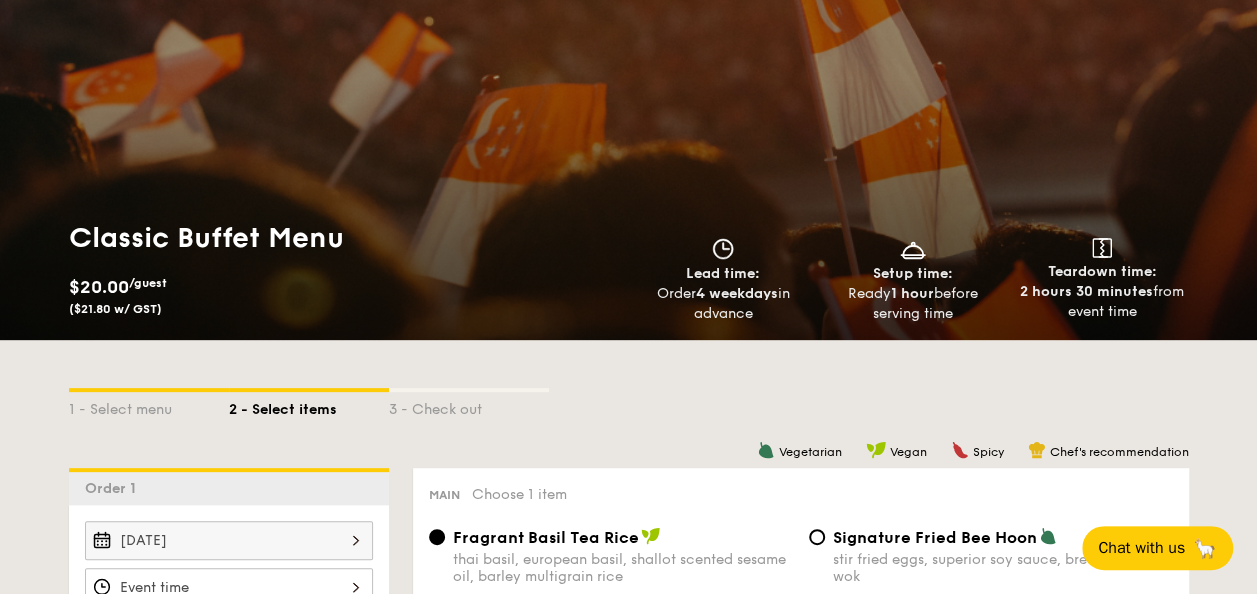 click on "3 - Check out" at bounding box center (469, 406) 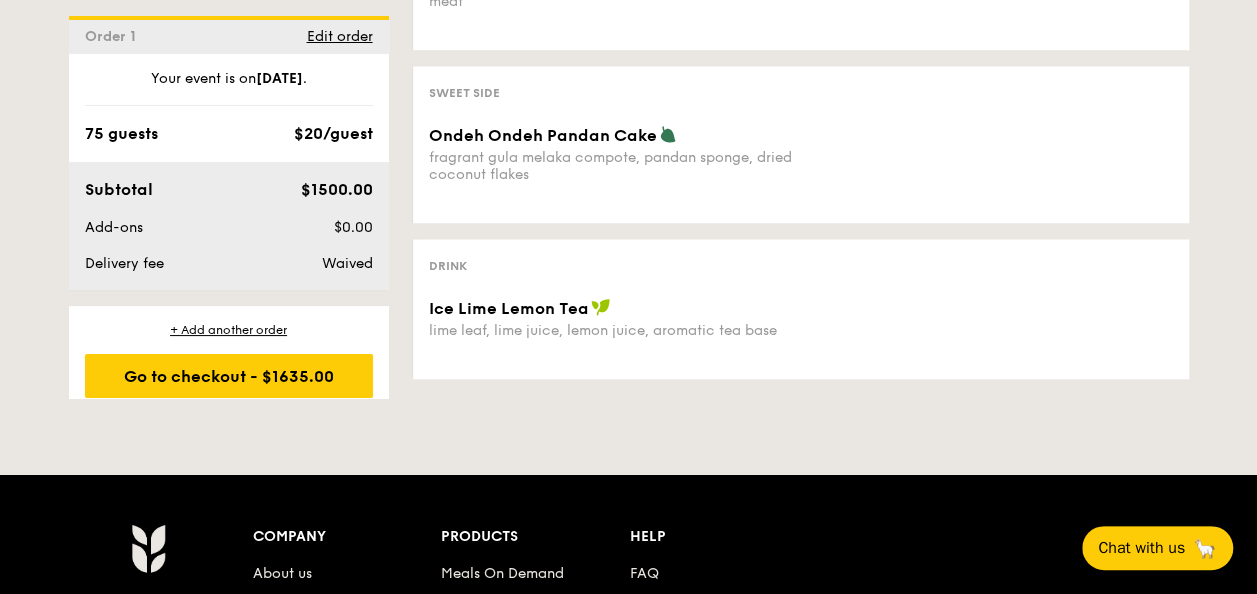 scroll, scrollTop: 1330, scrollLeft: 0, axis: vertical 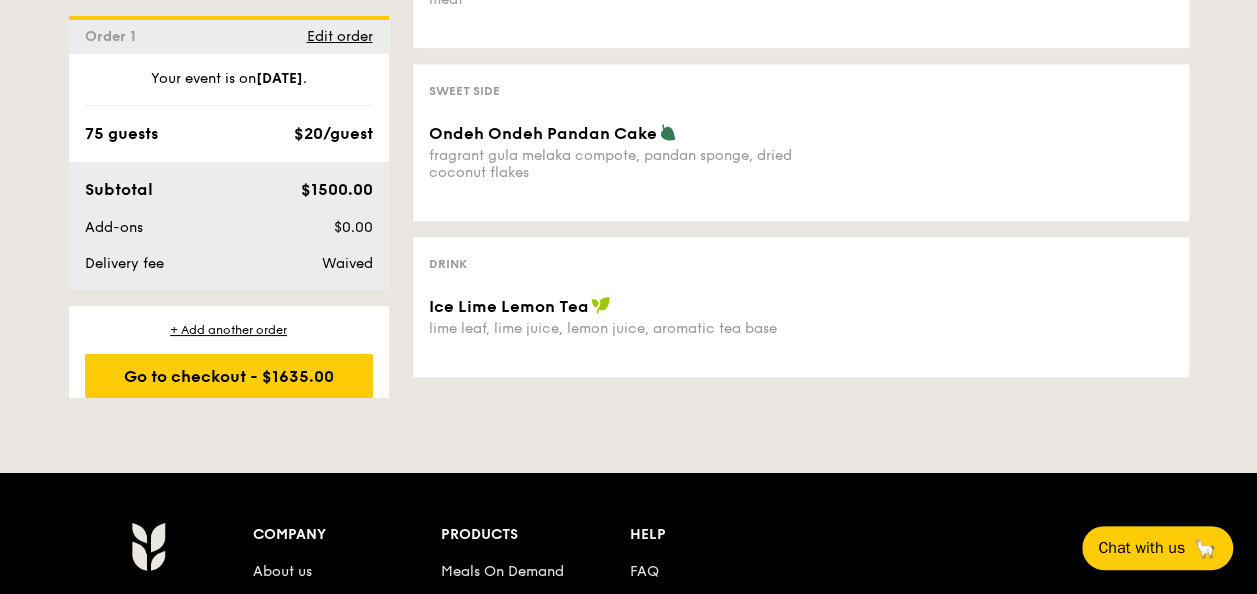 click on "+ Add another order
Go to checkout
- $[PRICE]" at bounding box center [229, 360] 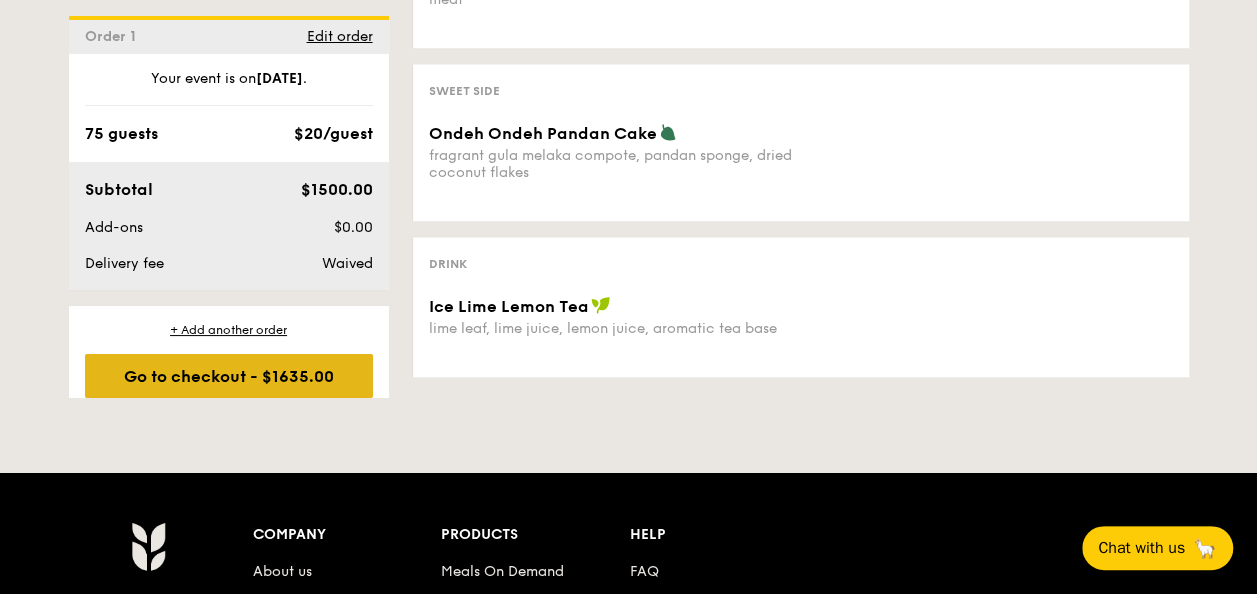 click on "Go to checkout
- $1635.00" at bounding box center (229, 376) 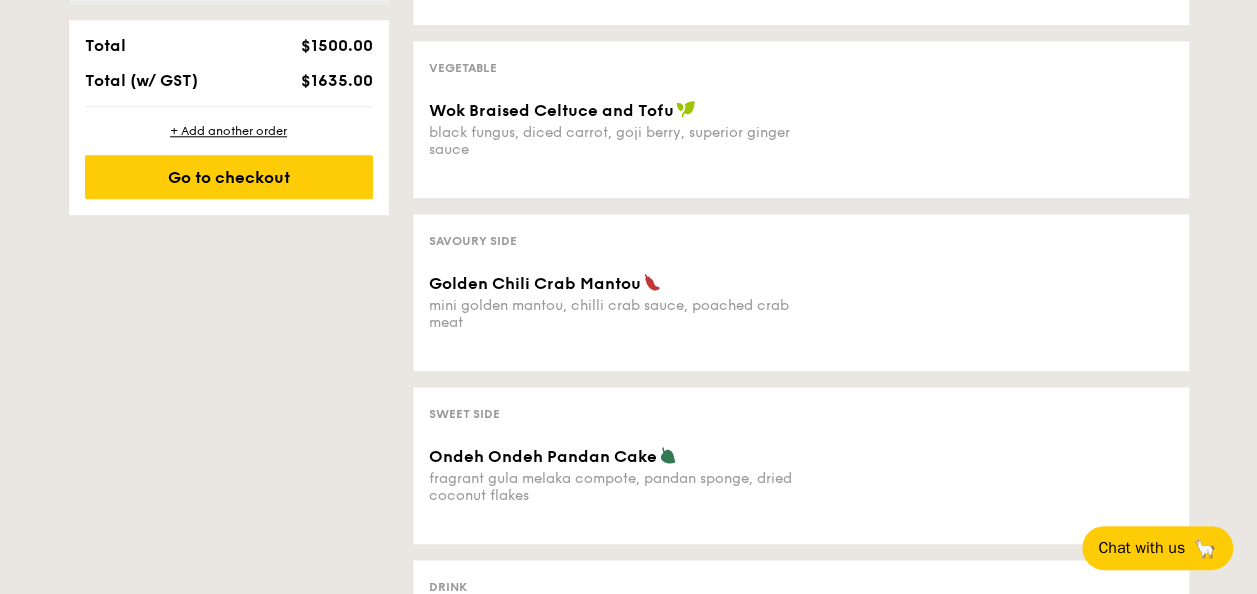 scroll, scrollTop: 534, scrollLeft: 0, axis: vertical 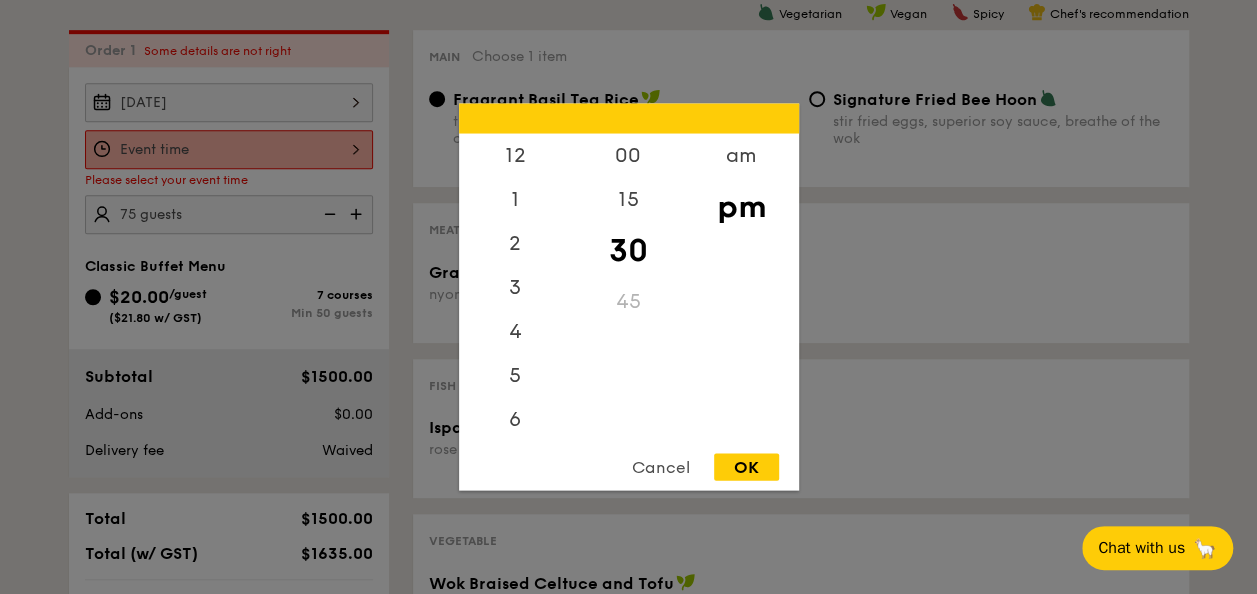 click on "12 1 2 3 4 5 6 7 8 9 10 11   00 15 30 45   am   pm   Cancel   OK" at bounding box center (229, 149) 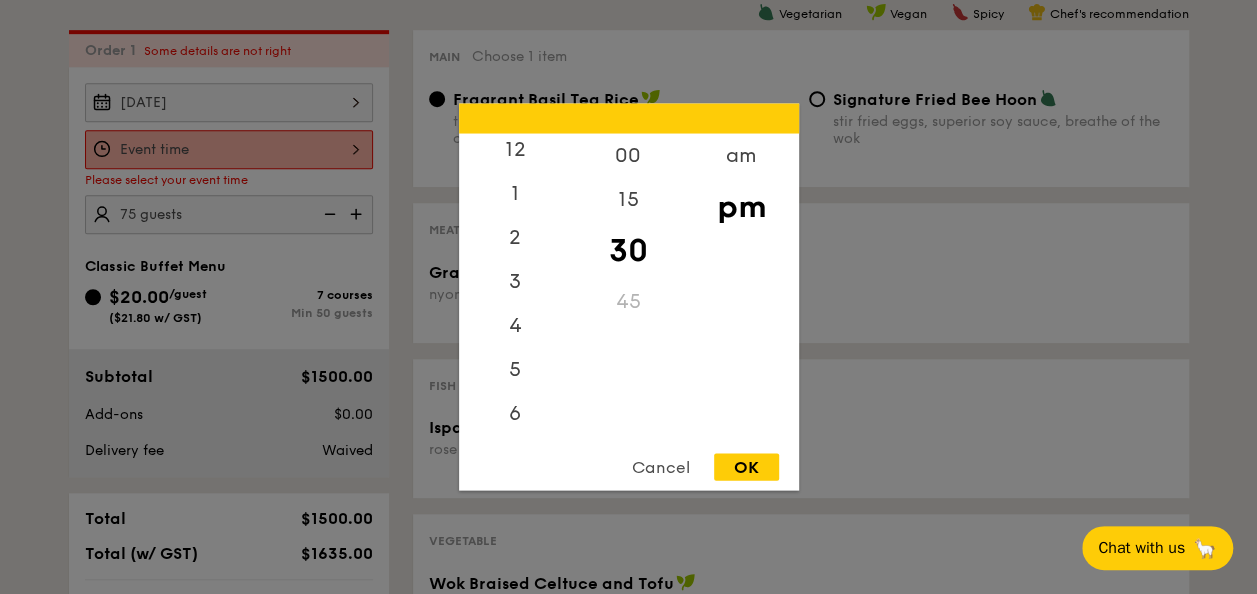 scroll, scrollTop: 0, scrollLeft: 0, axis: both 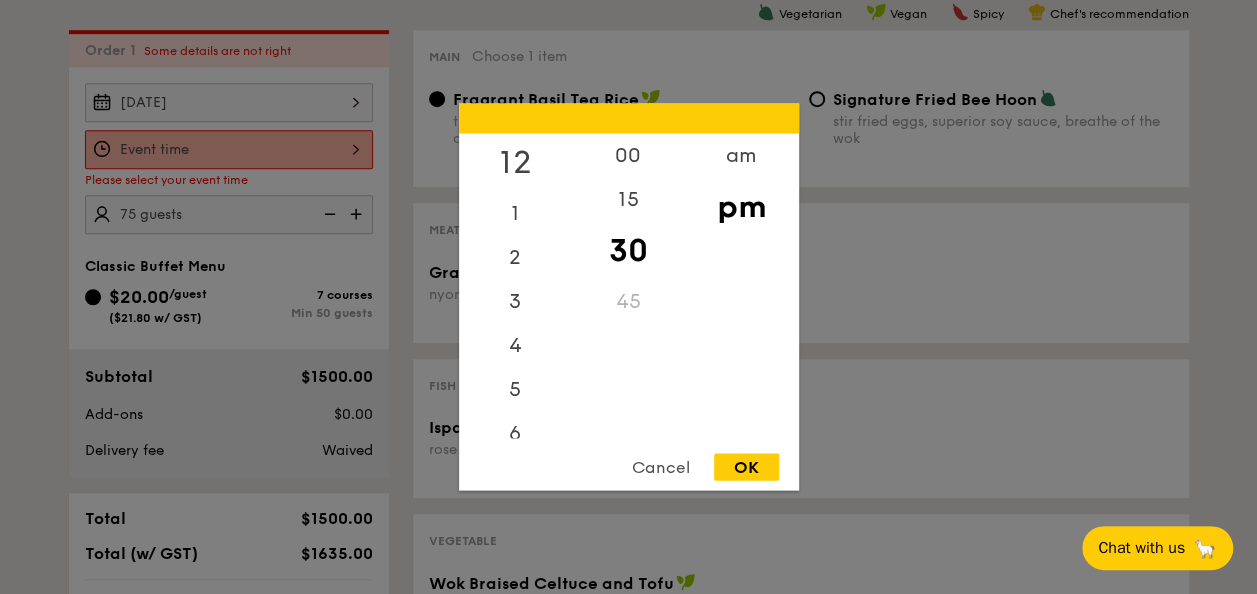click on "12" at bounding box center [515, 163] 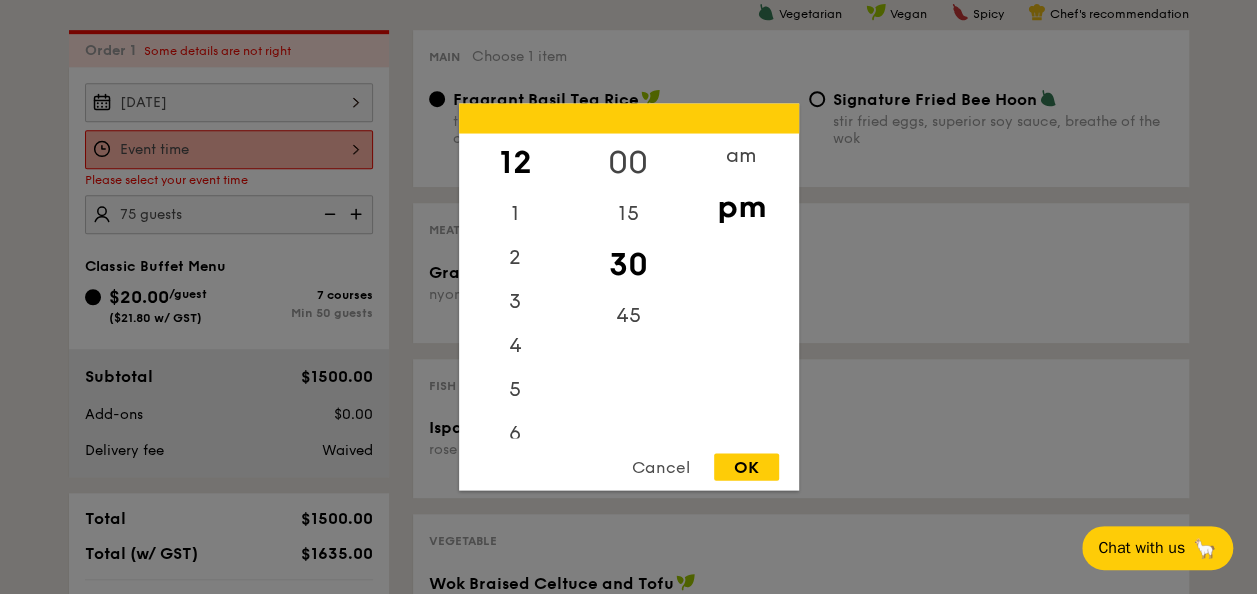 click on "00" at bounding box center [628, 163] 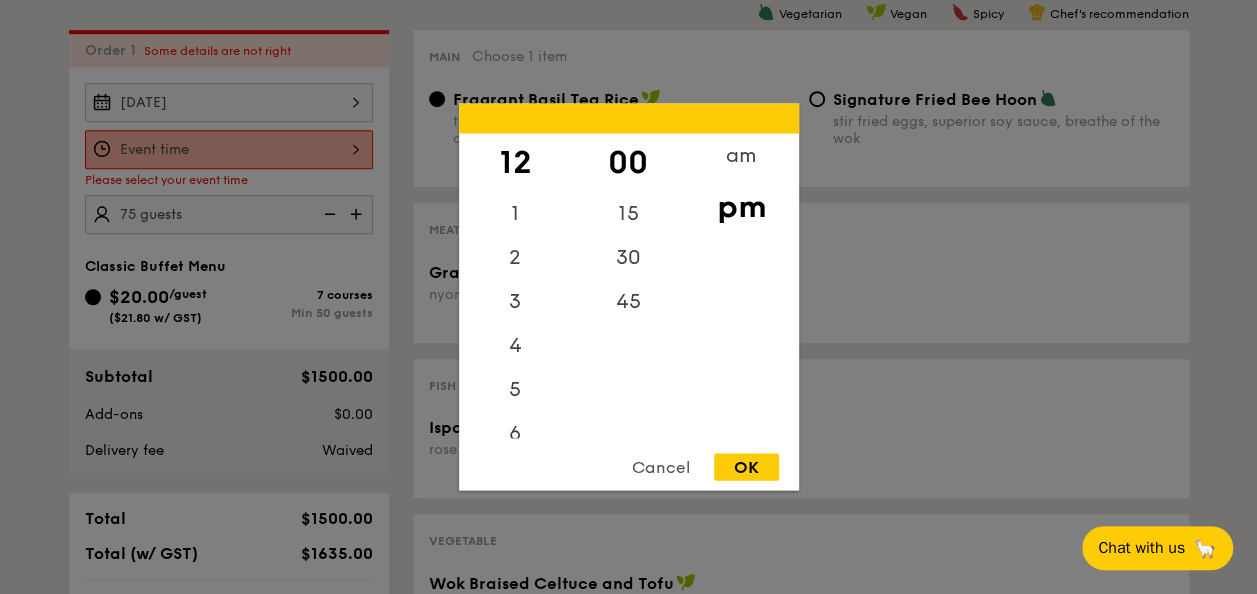 click on "OK" at bounding box center [746, 467] 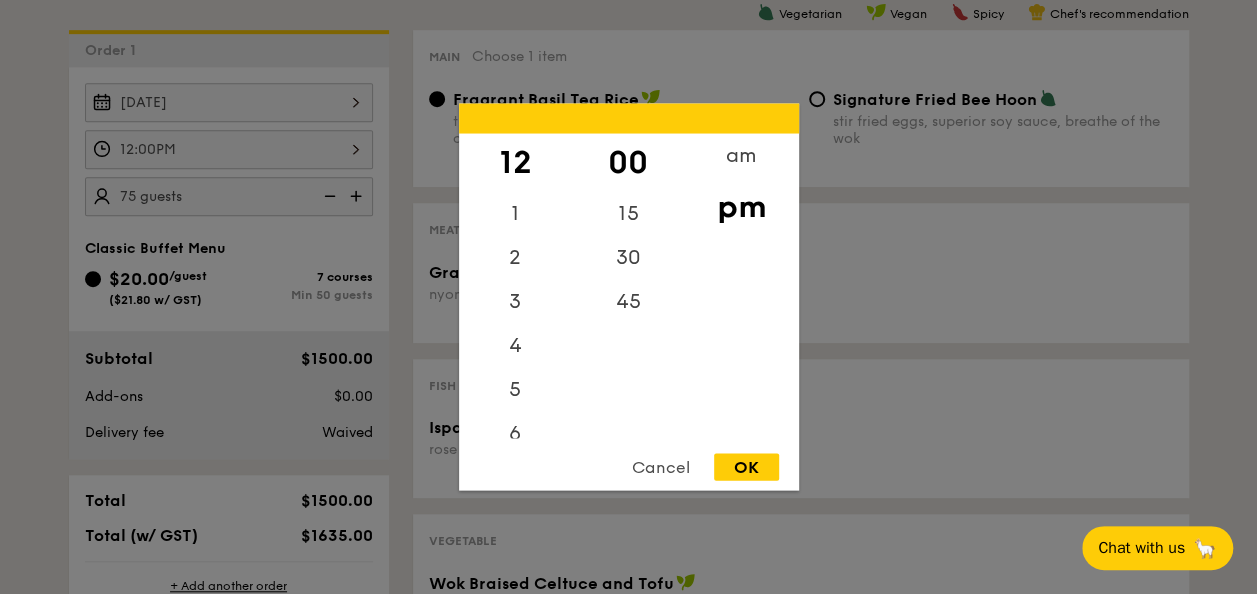 click on "12:00PM              12 1 2 3 4 5 6 7 8 9 10 11   00 15 30 45   am   pm   Cancel   OK" at bounding box center [229, 149] 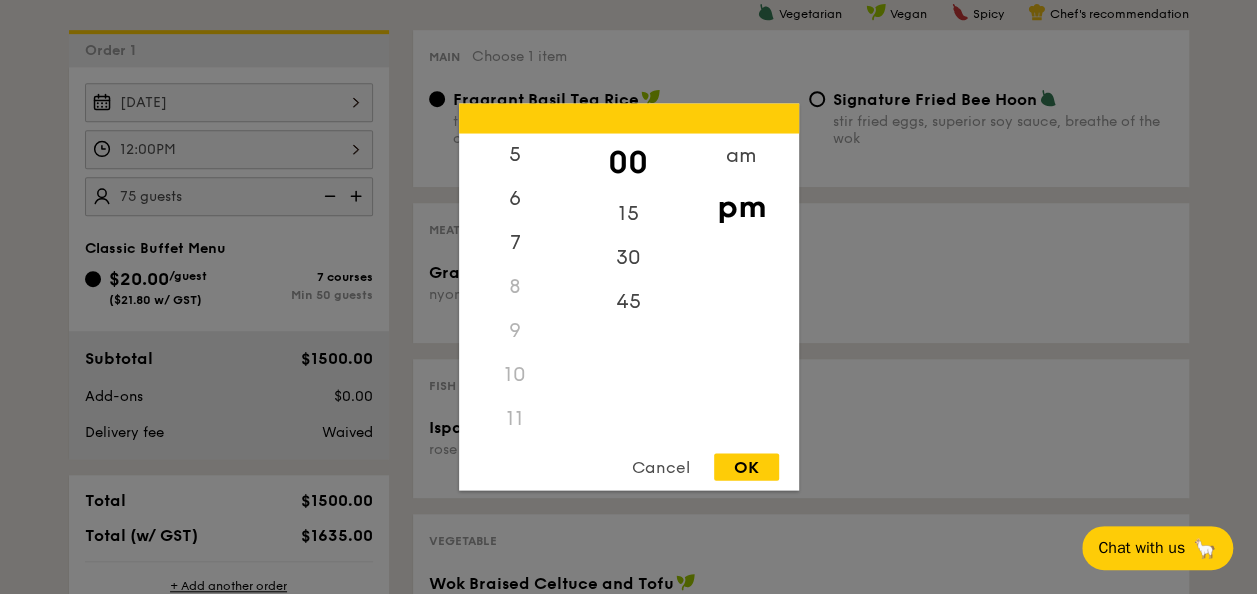 scroll, scrollTop: 236, scrollLeft: 0, axis: vertical 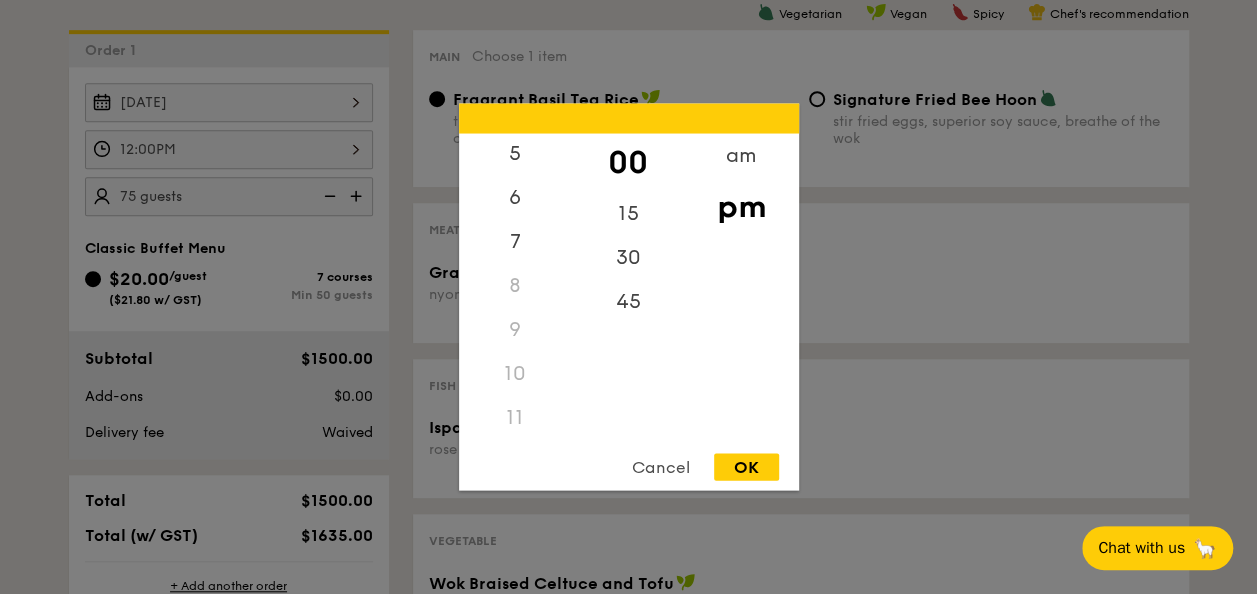 click on "11" at bounding box center [515, 418] 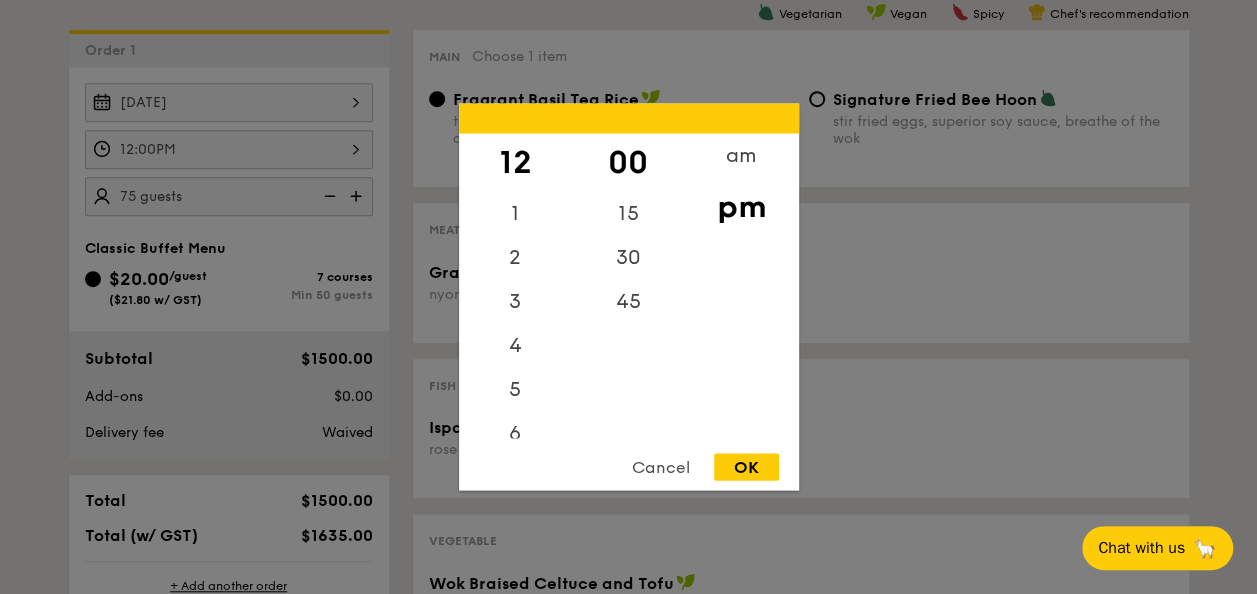 click on "12:00PM              12 1 2 3 4 5 6 7 8 9 10 11   00 15 30 45   am   pm   Cancel   OK" at bounding box center (229, 149) 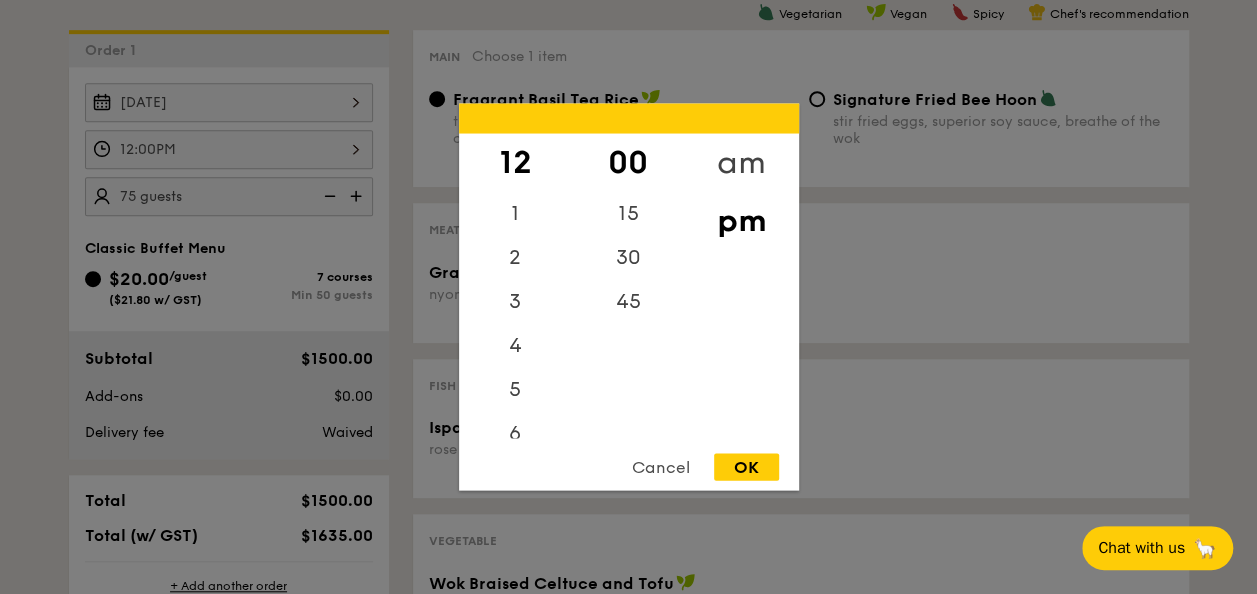 click on "am" at bounding box center [741, 163] 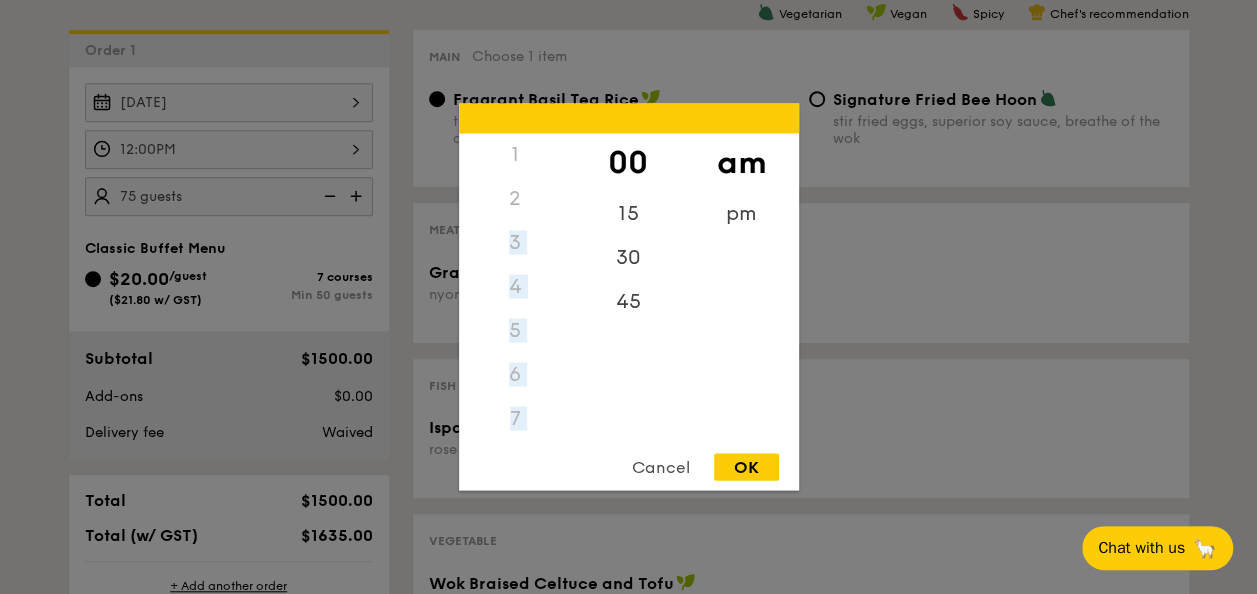 drag, startPoint x: 566, startPoint y: 262, endPoint x: 553, endPoint y: 432, distance: 170.49634 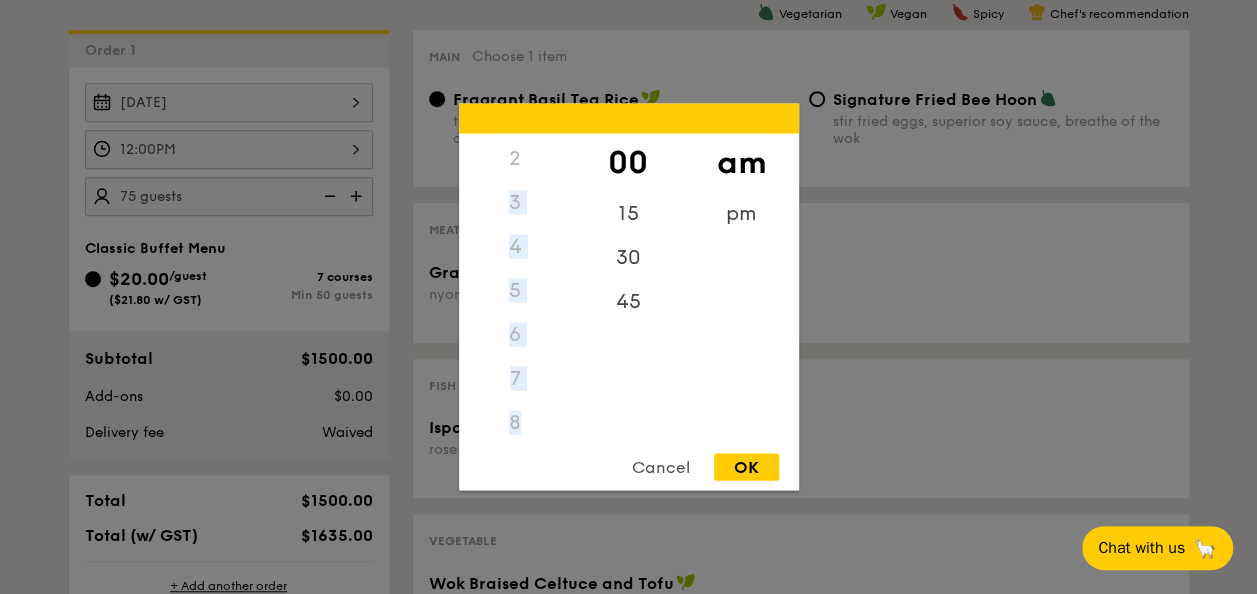 drag, startPoint x: 553, startPoint y: 432, endPoint x: 569, endPoint y: 428, distance: 16.492422 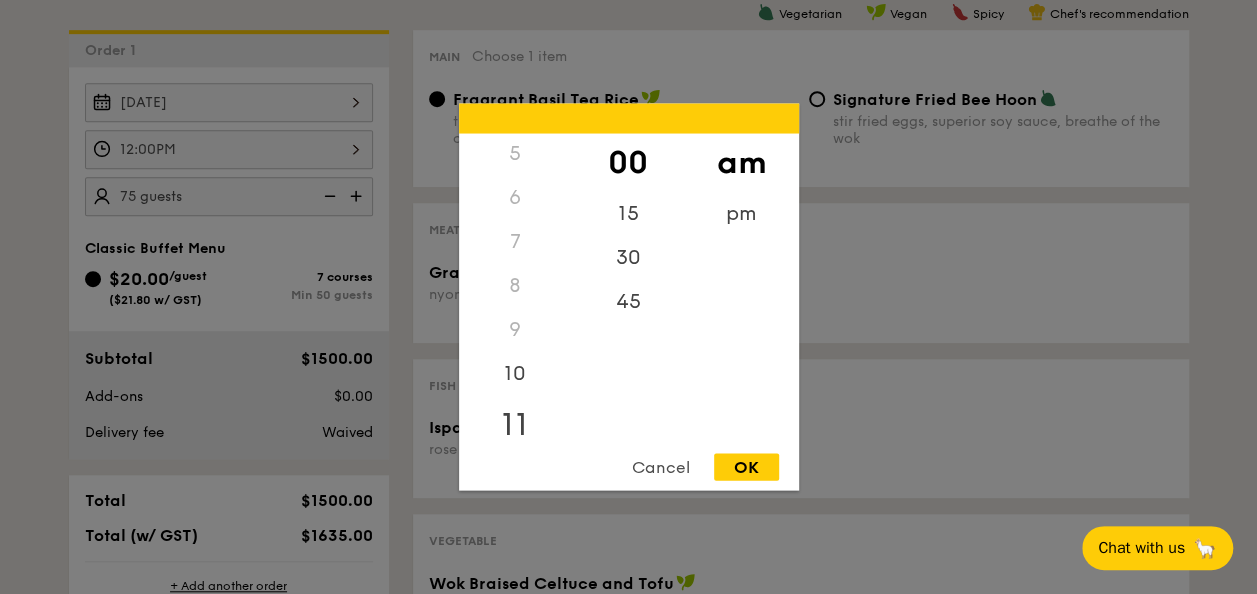 click on "11" at bounding box center [515, 425] 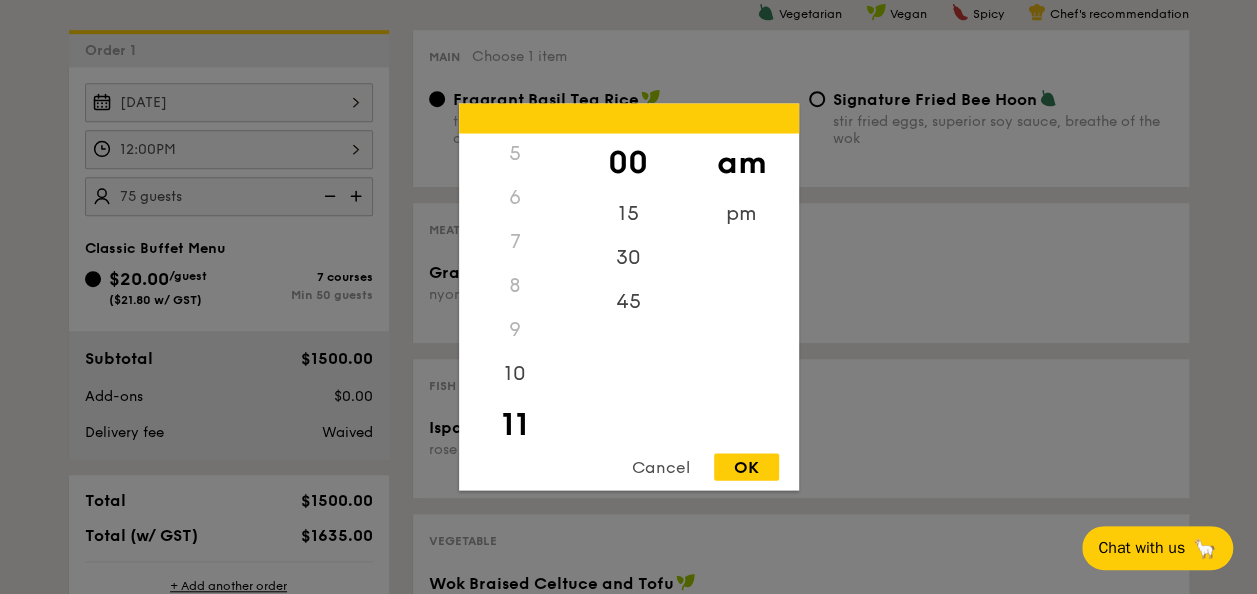 click on "OK" at bounding box center (746, 467) 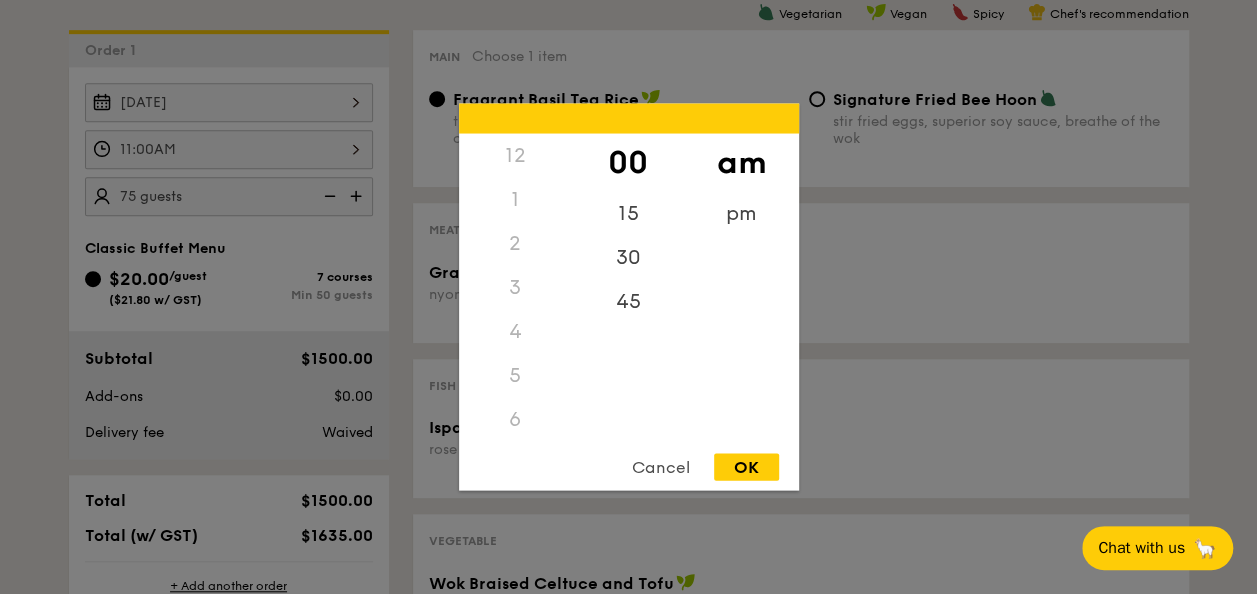 click on "[TIME]              12 1 2 3 4 5 6 7 8 9 10 11   00 15 30 45   am   pm   Cancel   OK" at bounding box center [229, 149] 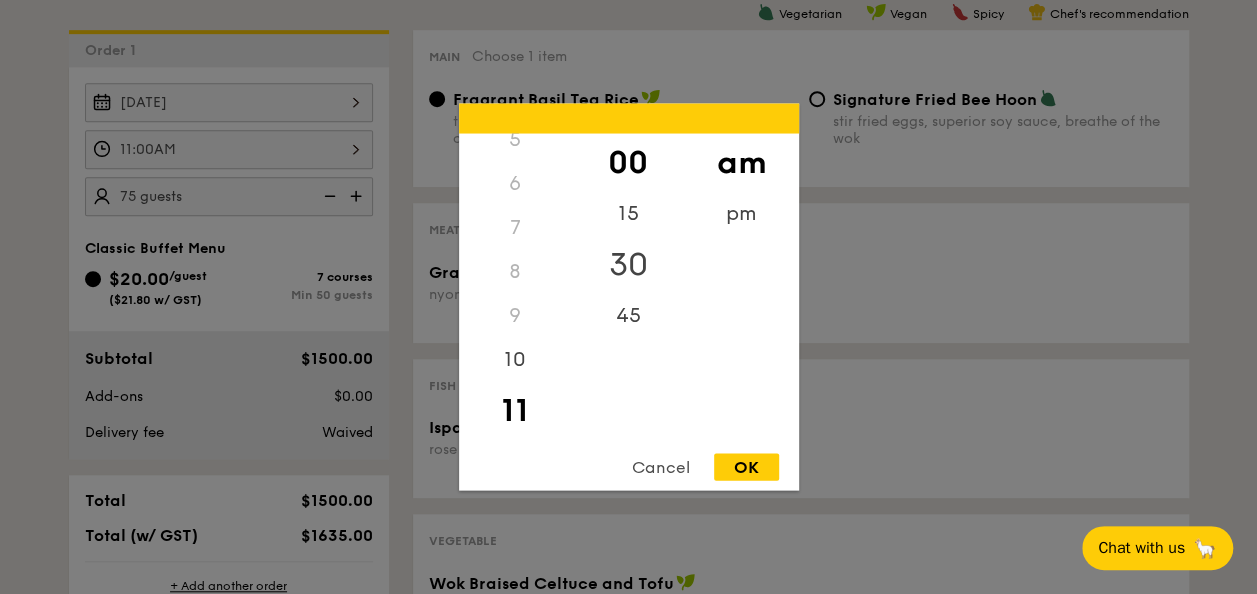 drag, startPoint x: 572, startPoint y: 288, endPoint x: 572, endPoint y: 237, distance: 51 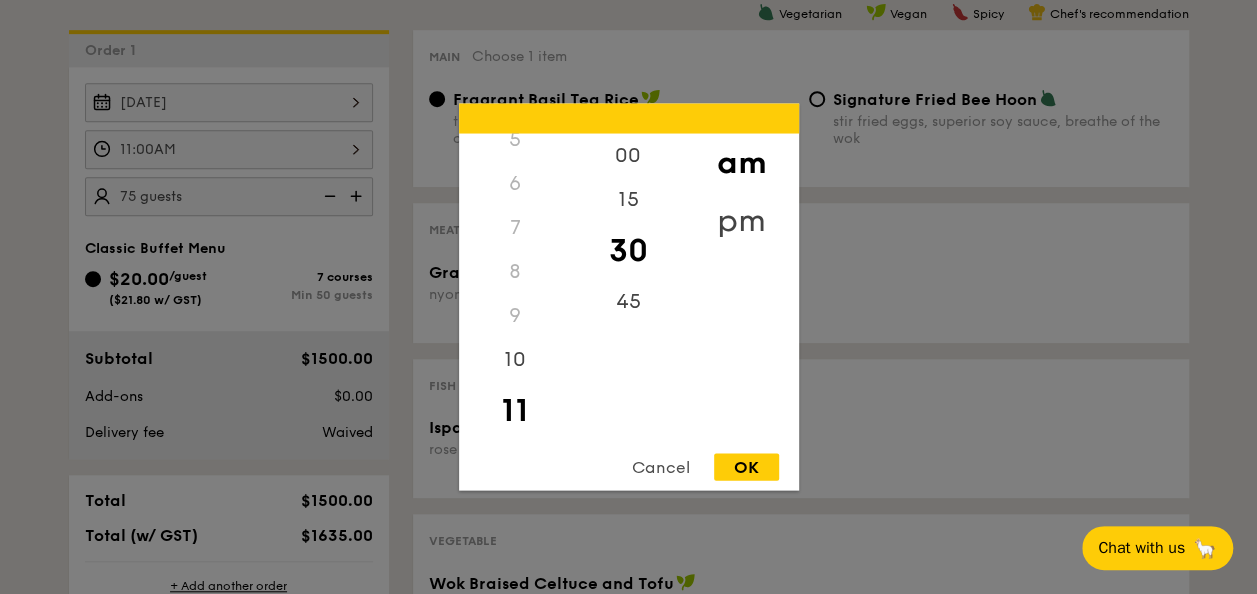 click on "pm" at bounding box center (741, 221) 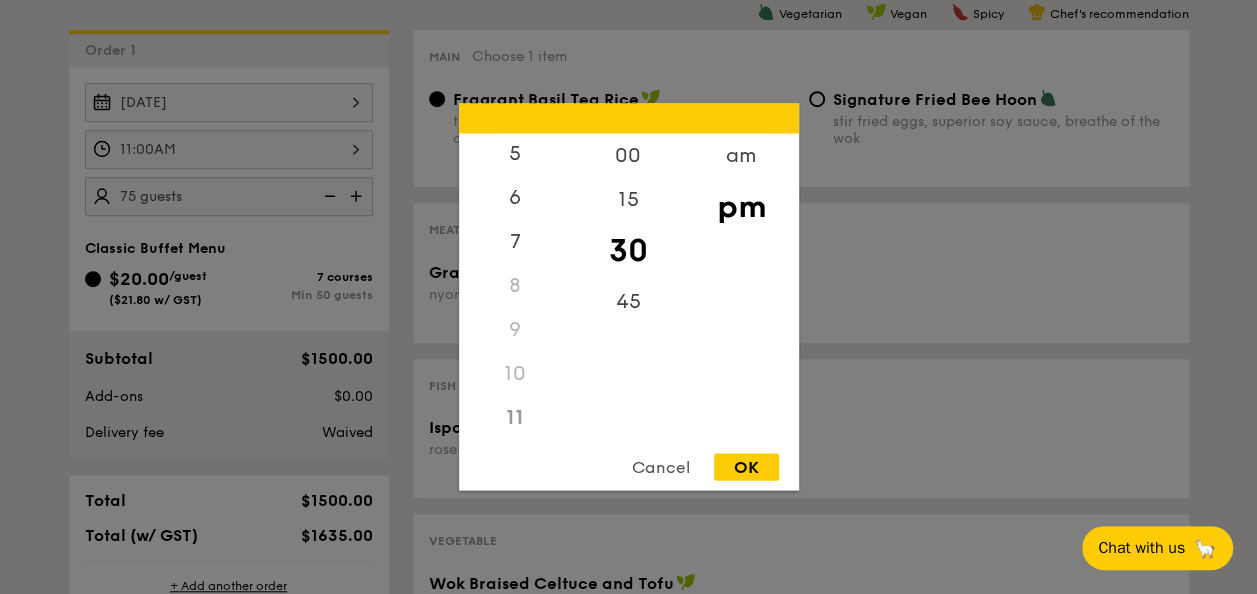 scroll, scrollTop: 222, scrollLeft: 0, axis: vertical 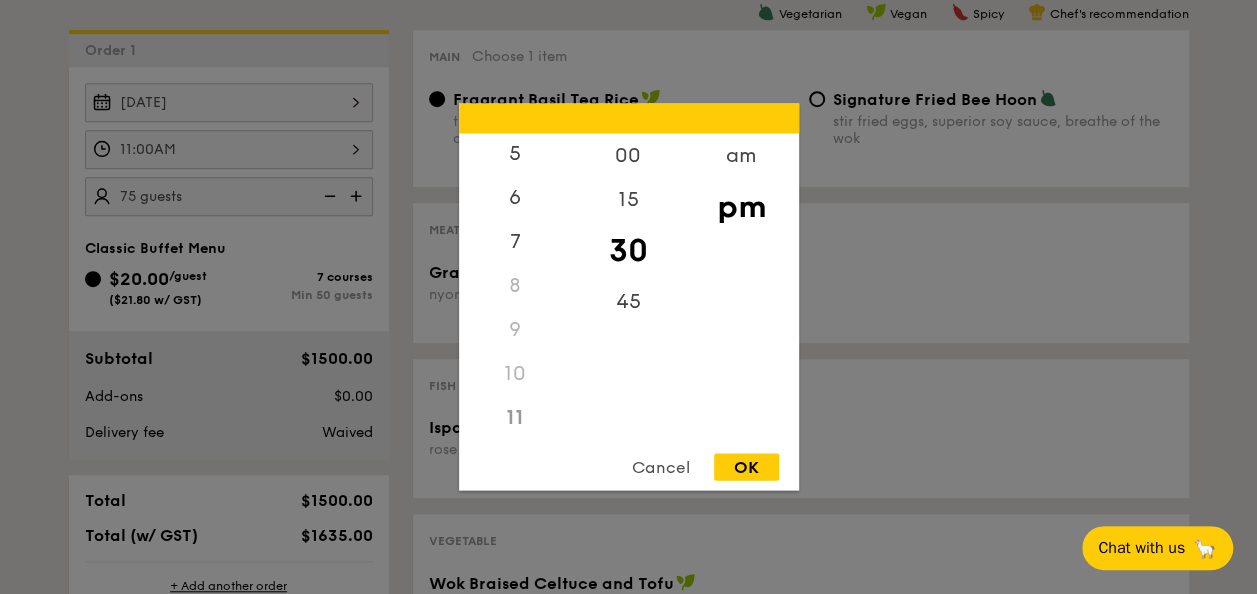 click on "11" at bounding box center [515, 418] 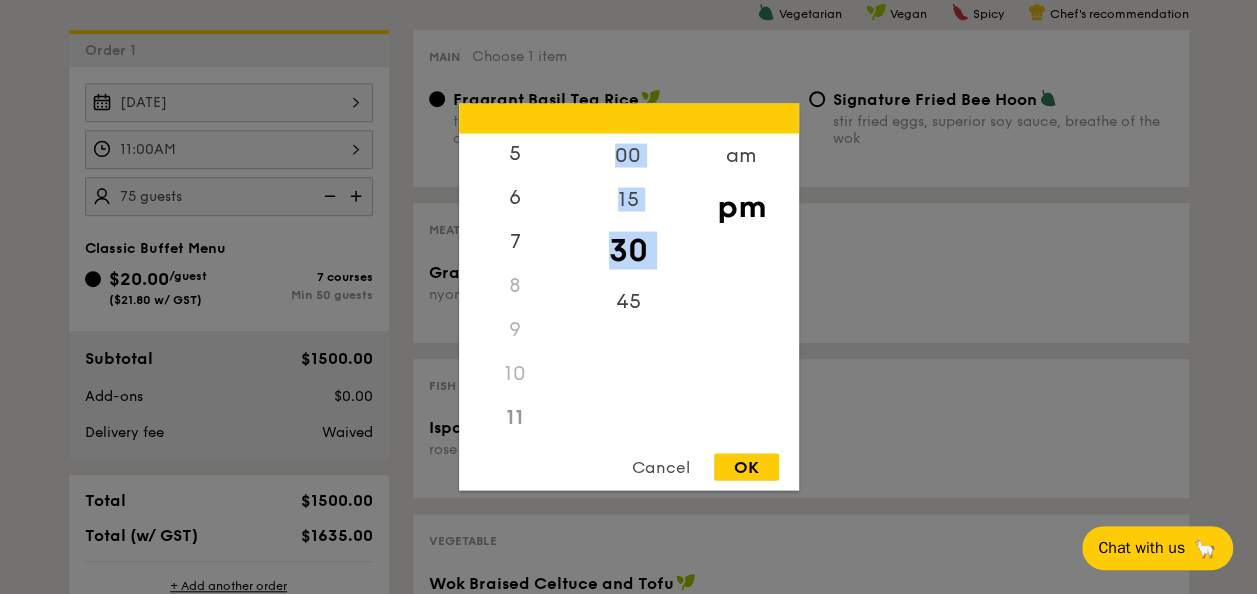 drag, startPoint x: 568, startPoint y: 400, endPoint x: 545, endPoint y: 359, distance: 47.010635 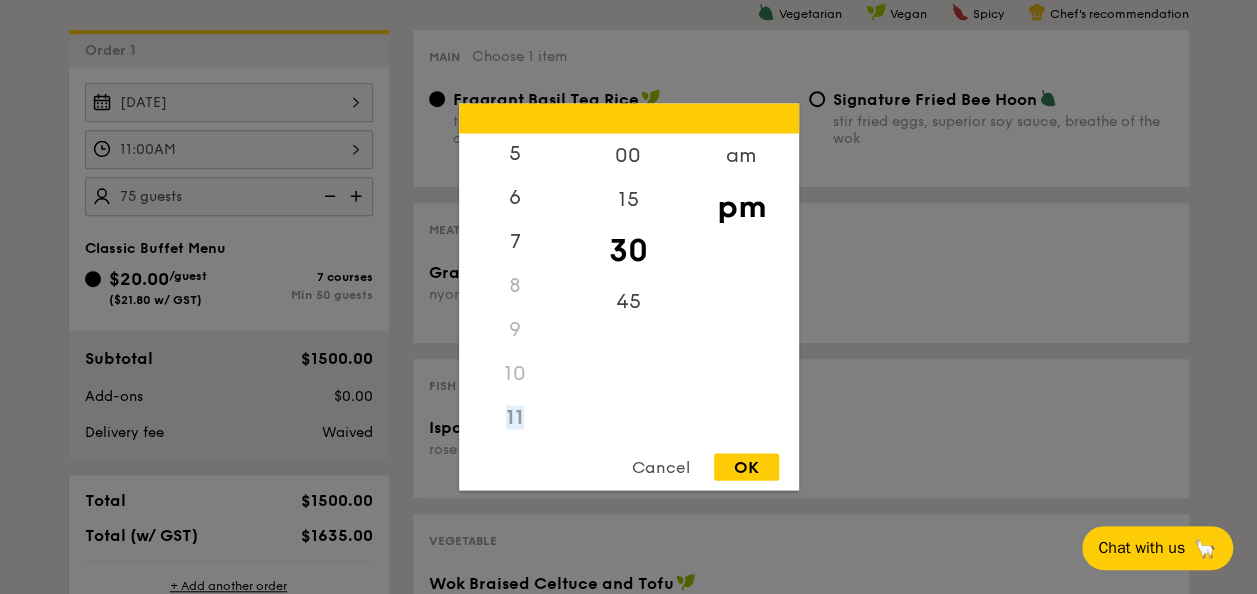 drag, startPoint x: 545, startPoint y: 359, endPoint x: 534, endPoint y: 383, distance: 26.400757 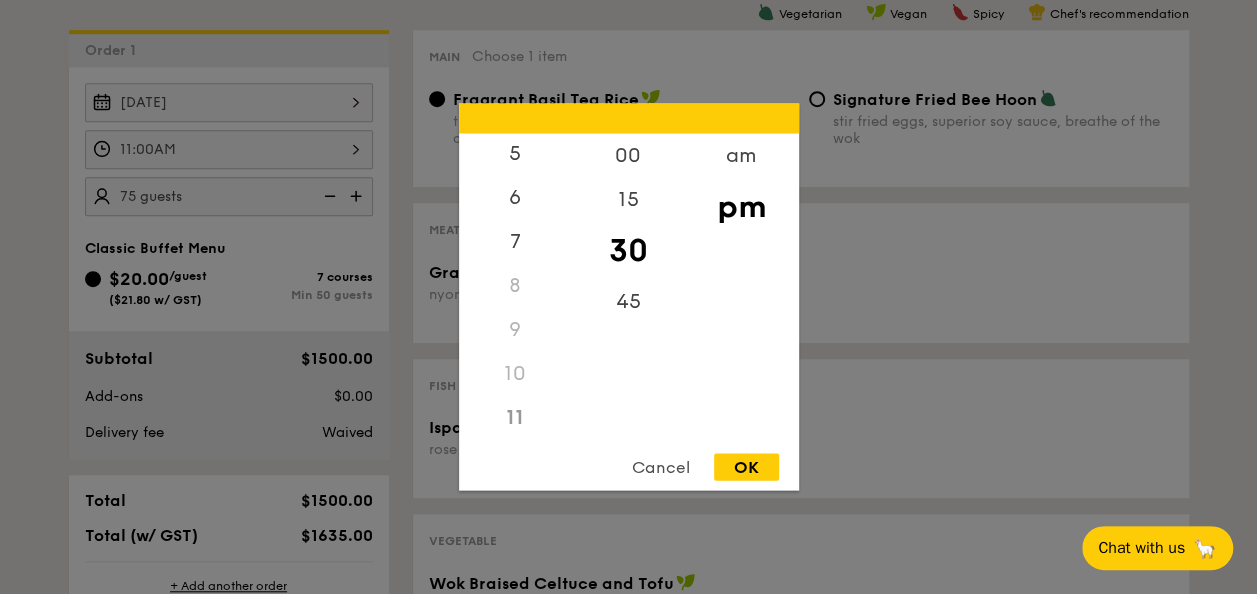 click on "OK" at bounding box center (746, 467) 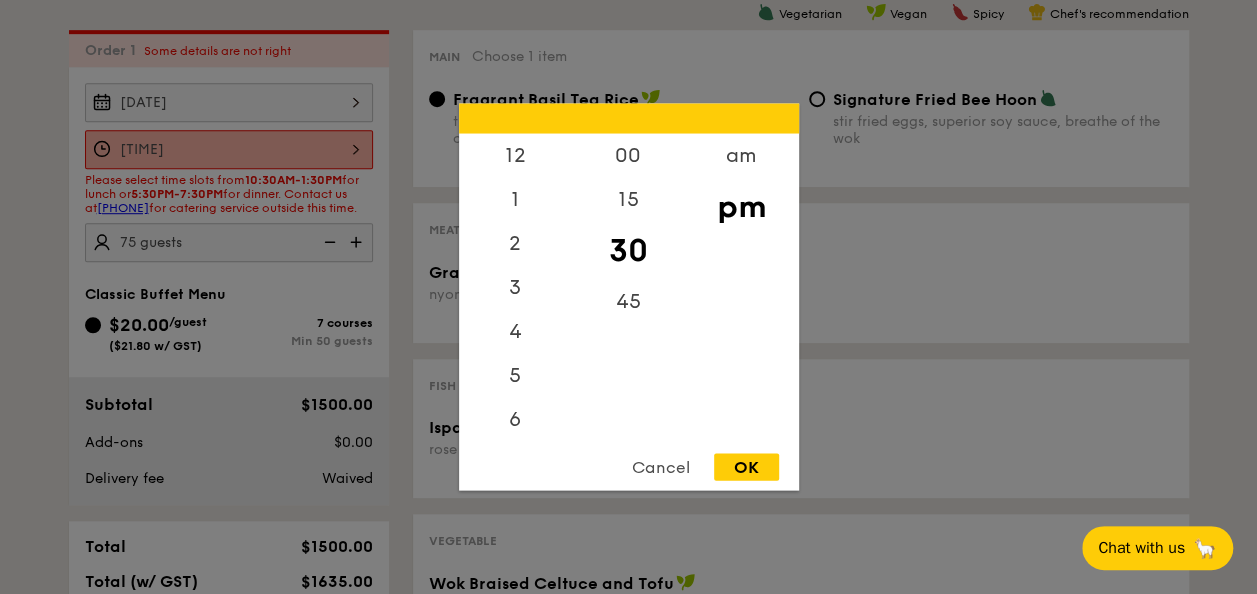 click on "[TIME]              12 1 2 3 4 5 6 7 8 9 10 11   00 15 30 45   am   pm   Cancel   OK" at bounding box center (229, 149) 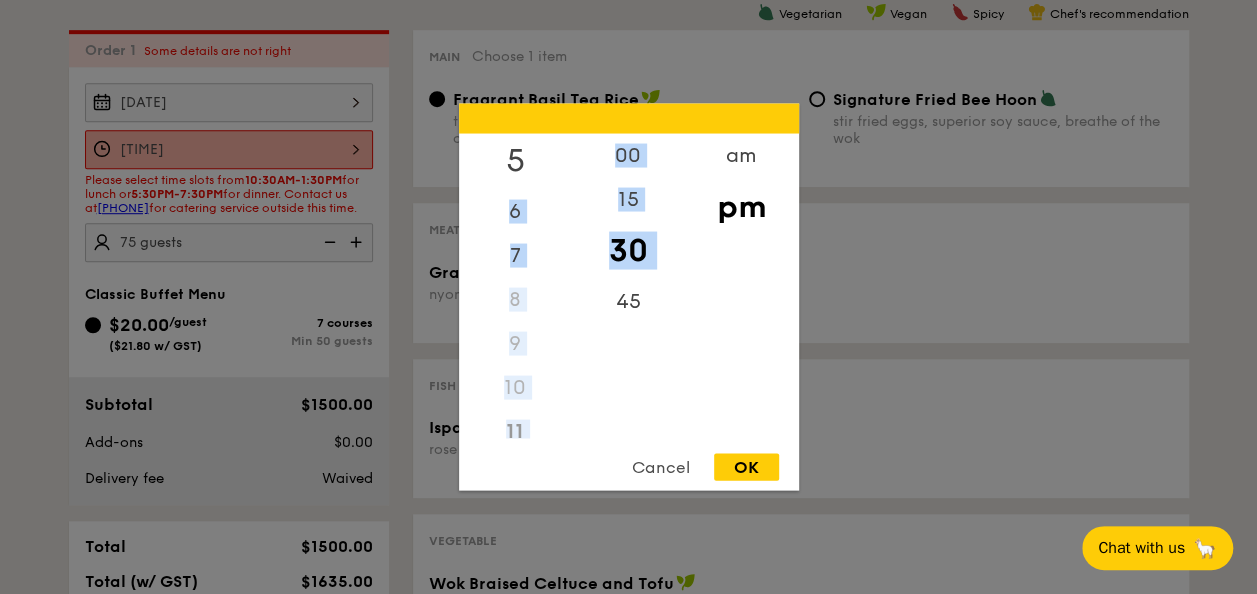 drag, startPoint x: 572, startPoint y: 304, endPoint x: 560, endPoint y: 162, distance: 142.50613 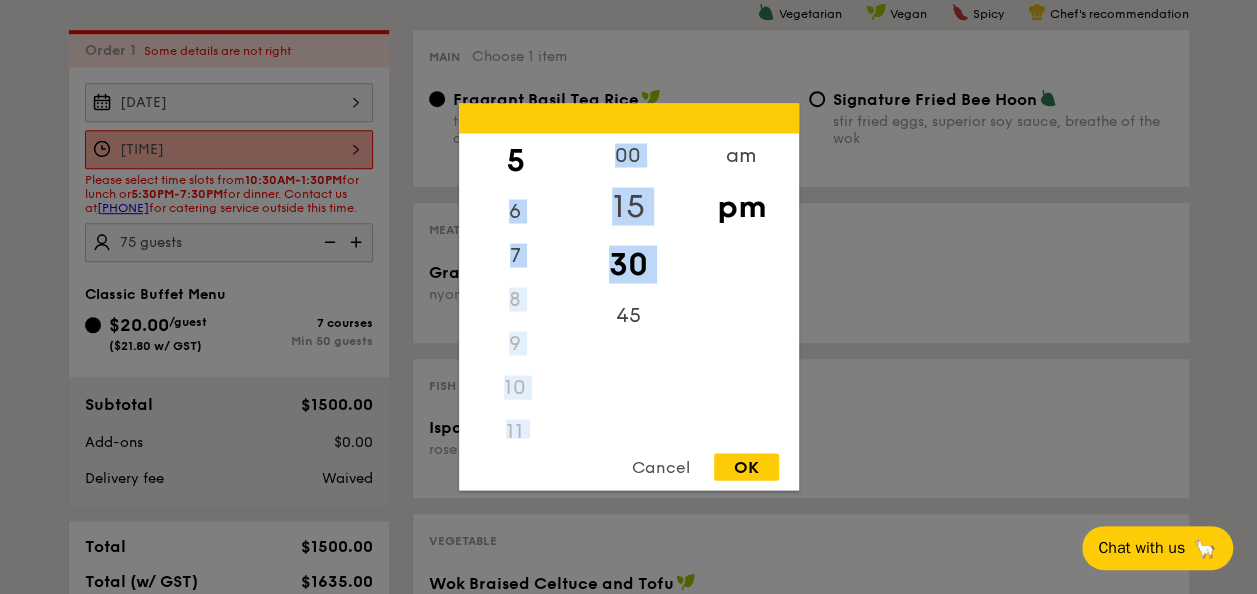 click on "15" at bounding box center (628, 207) 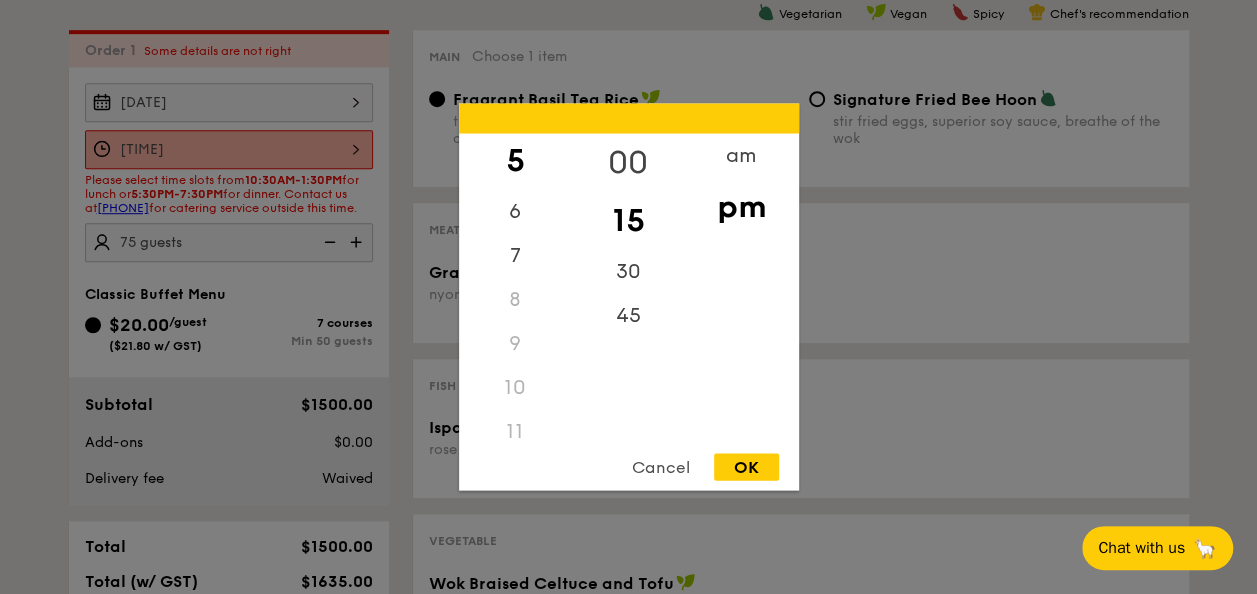 click on "00" at bounding box center (628, 163) 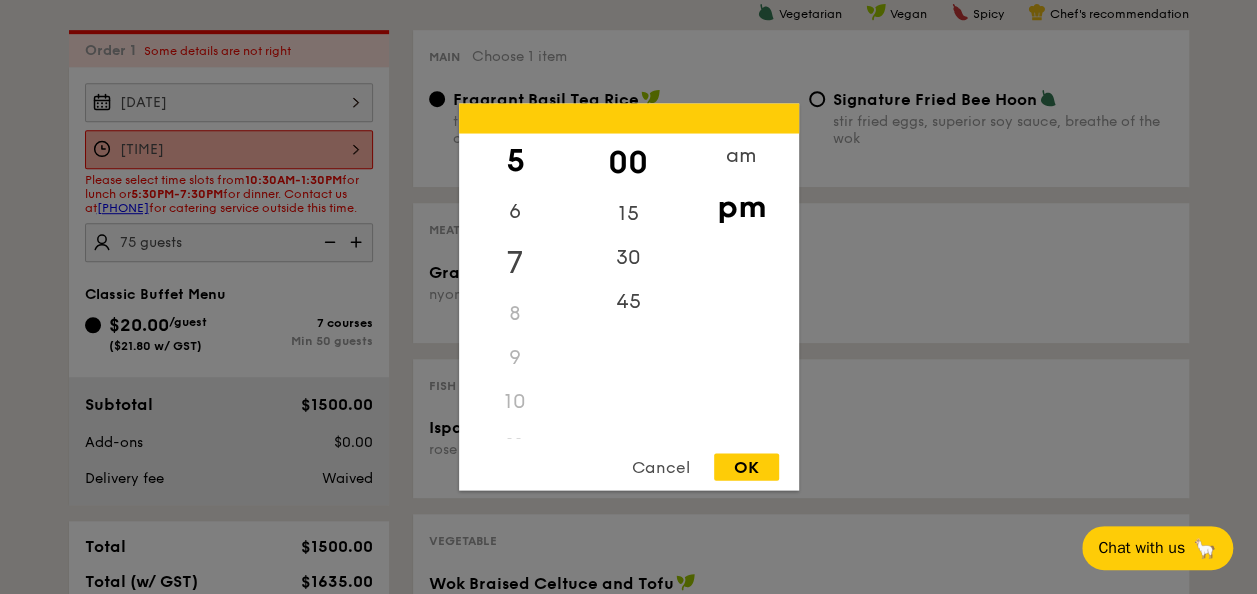click on "7" at bounding box center (515, 263) 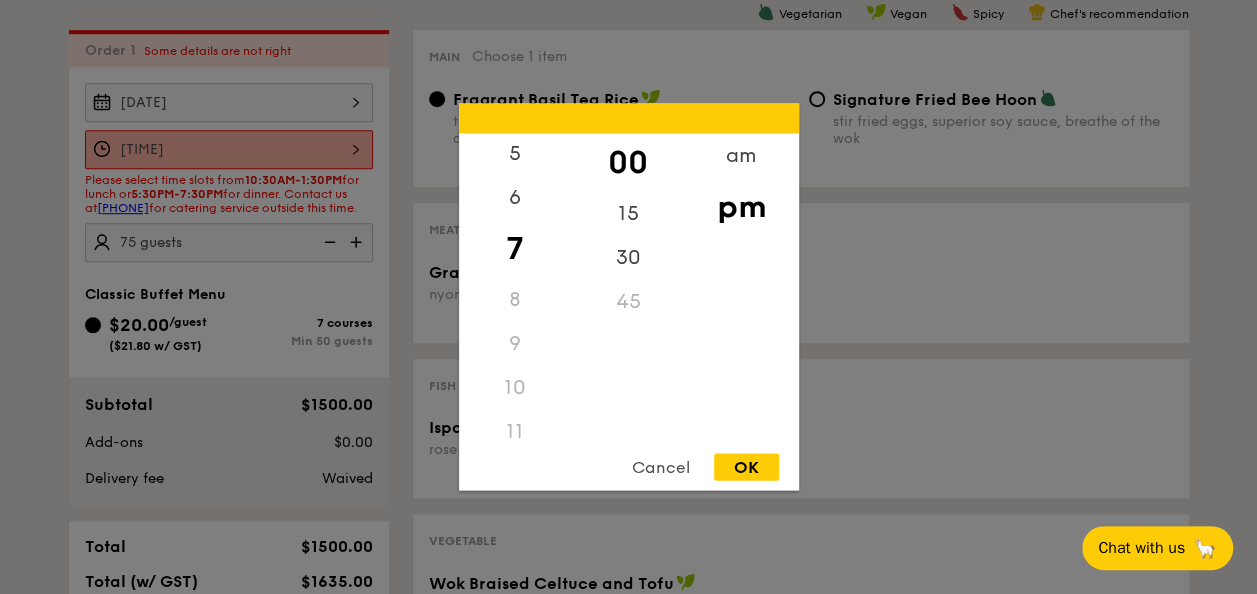 click on "8" at bounding box center [515, 300] 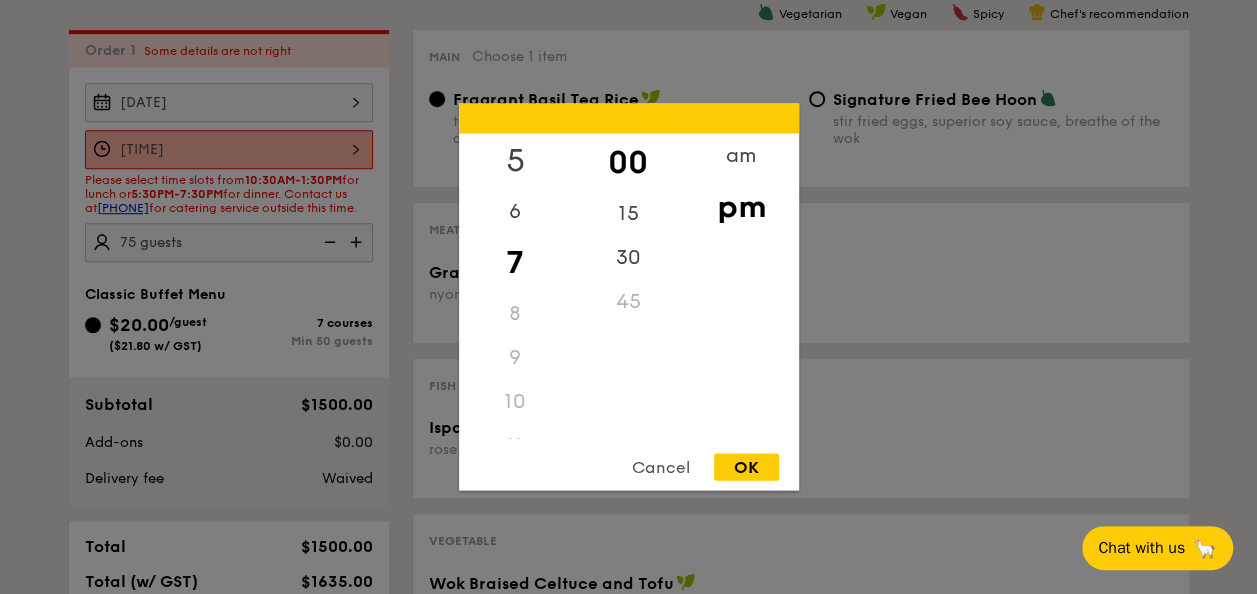 click on "5" at bounding box center (515, 161) 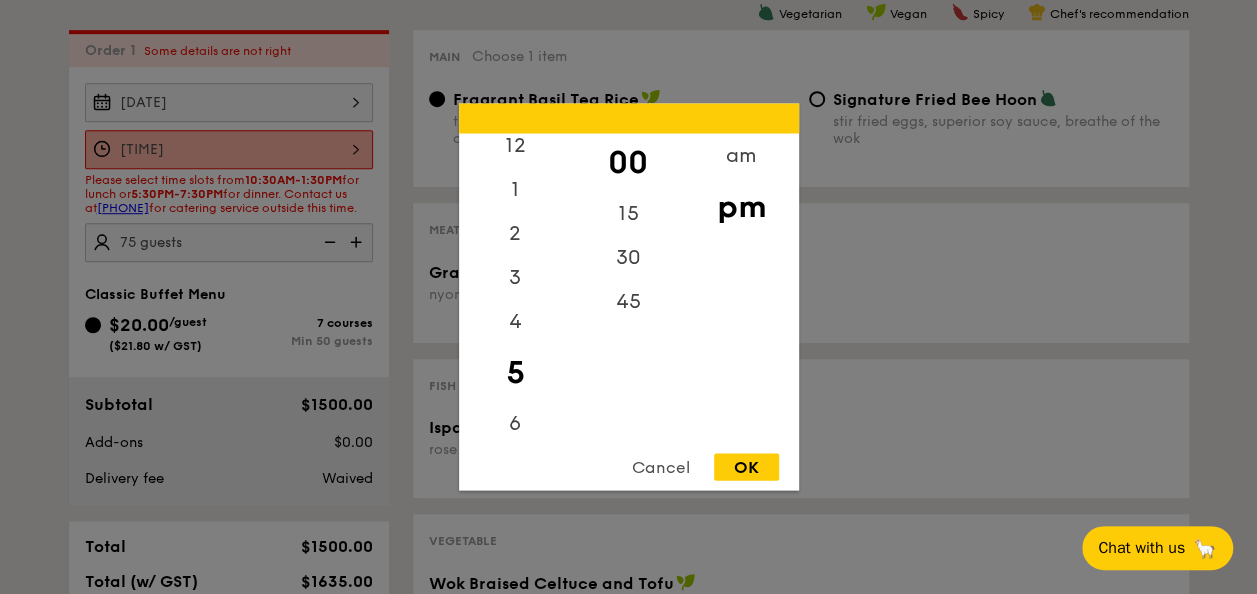 scroll, scrollTop: 0, scrollLeft: 0, axis: both 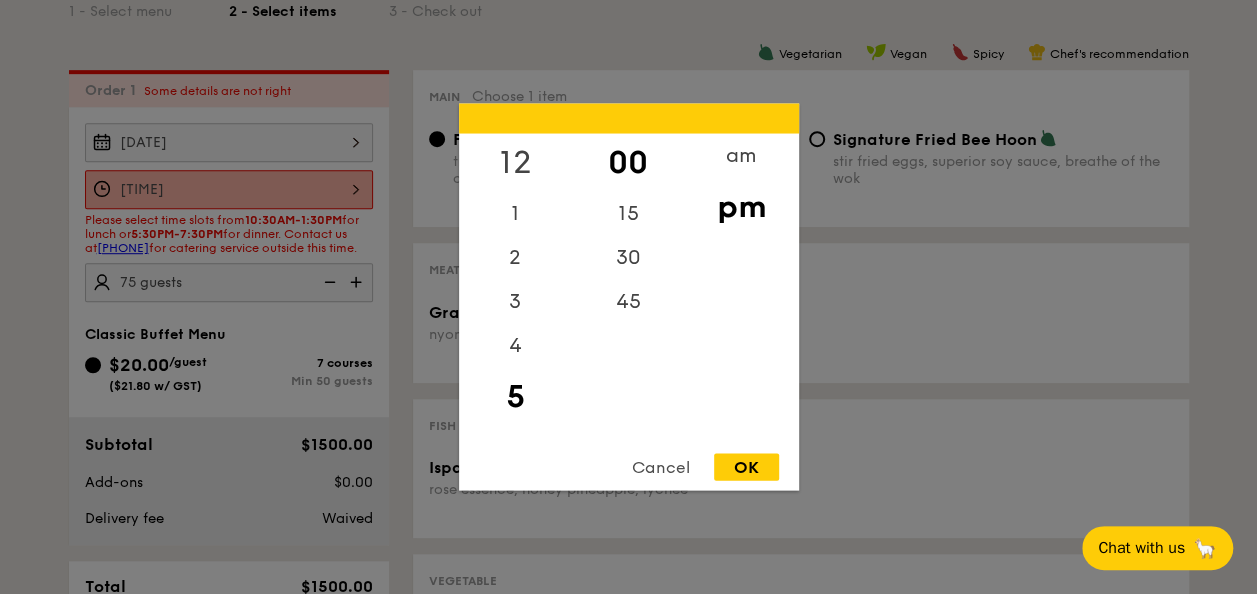click on "12" at bounding box center [515, 163] 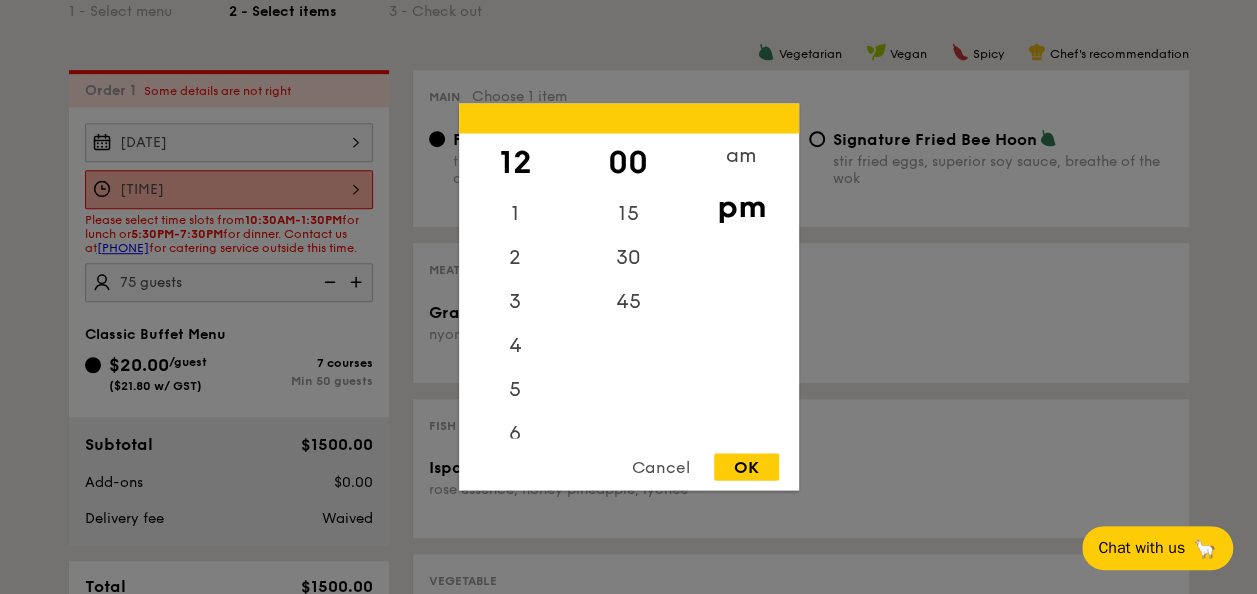 click on "OK" at bounding box center (746, 467) 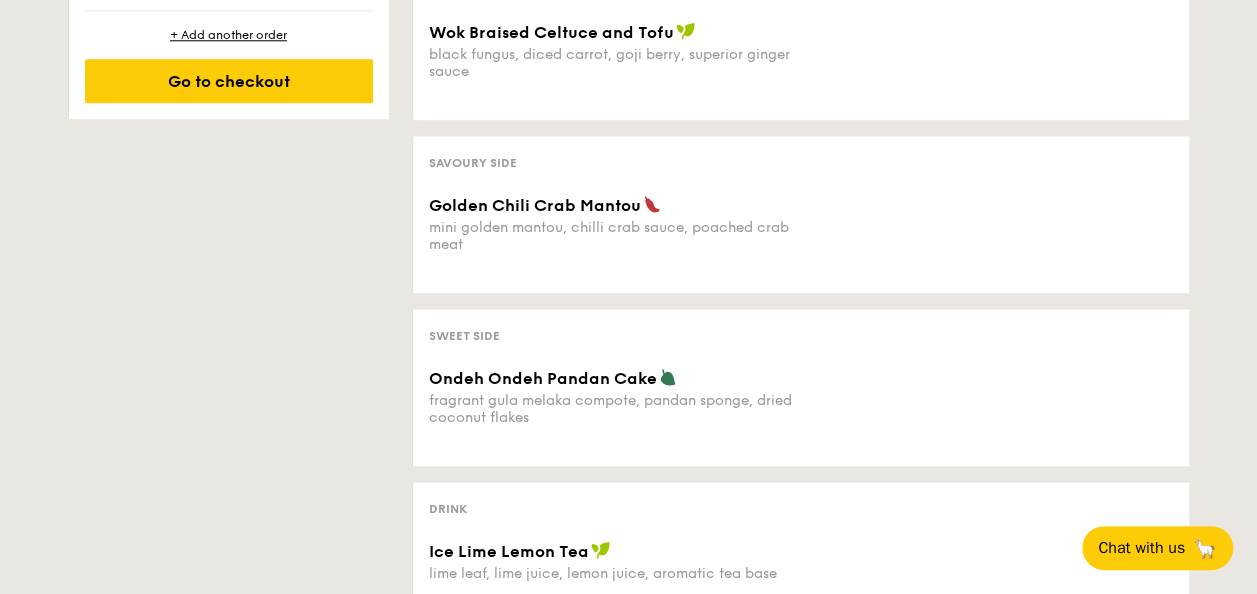 scroll, scrollTop: 995, scrollLeft: 0, axis: vertical 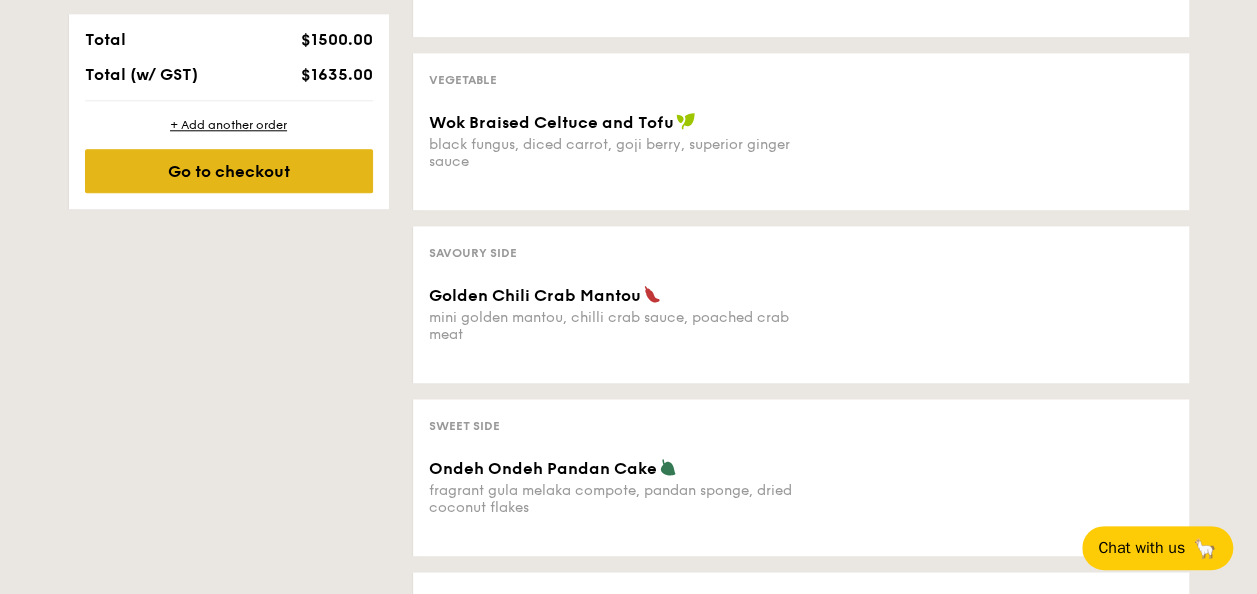 click on "Go to checkout" at bounding box center [229, 171] 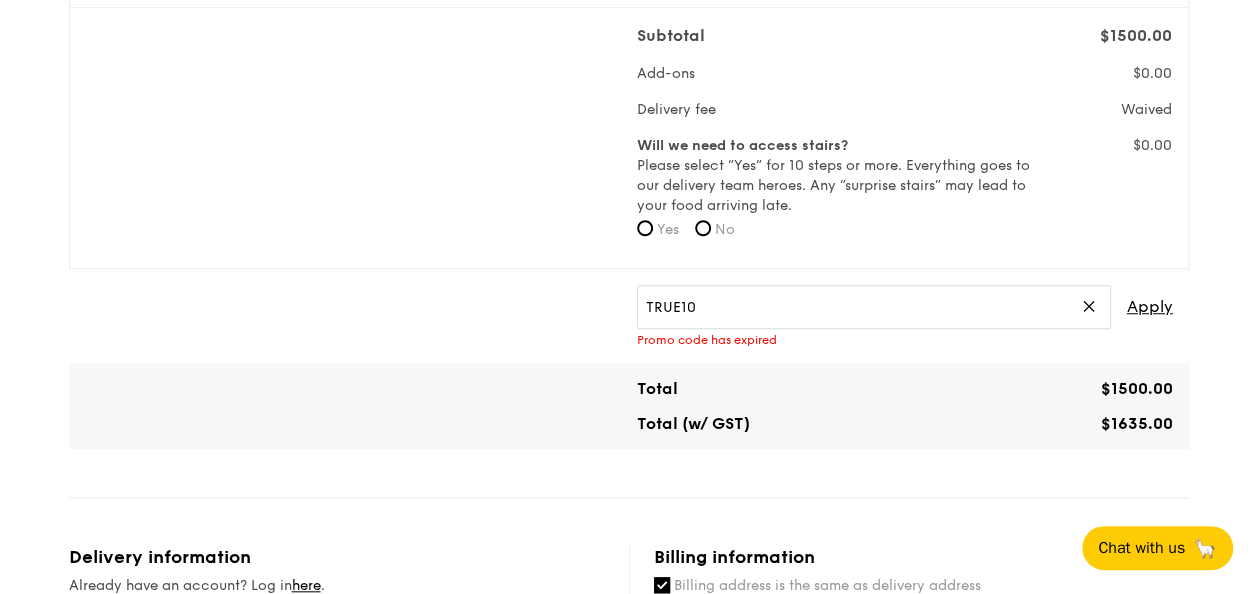 scroll, scrollTop: 600, scrollLeft: 0, axis: vertical 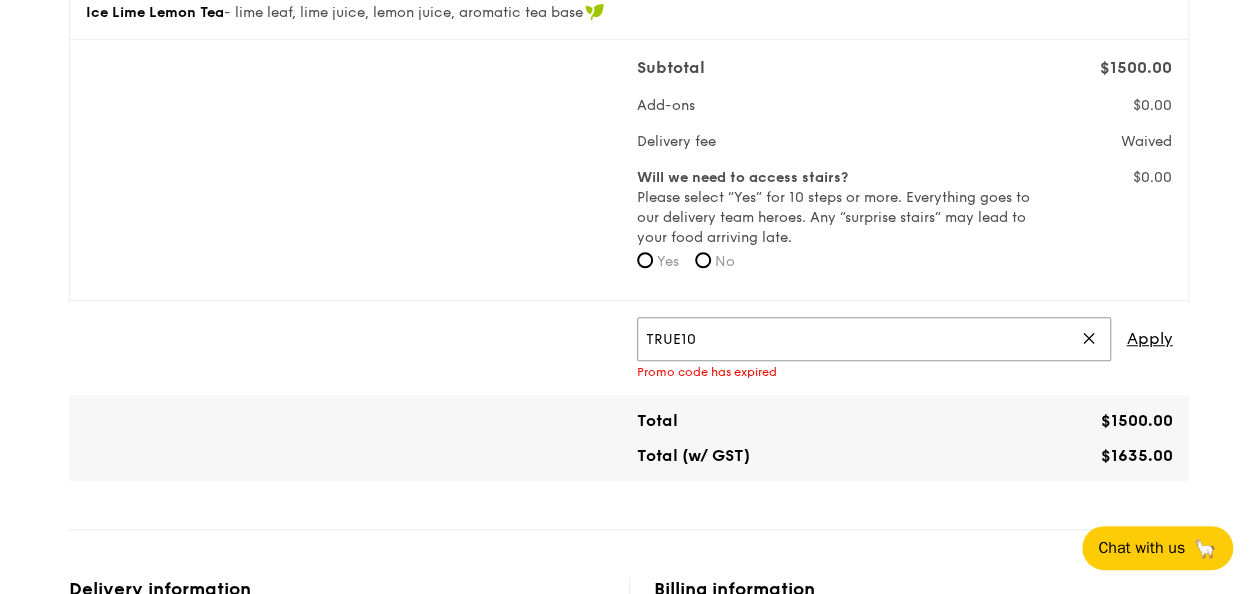 drag, startPoint x: 780, startPoint y: 354, endPoint x: 593, endPoint y: 338, distance: 187.68324 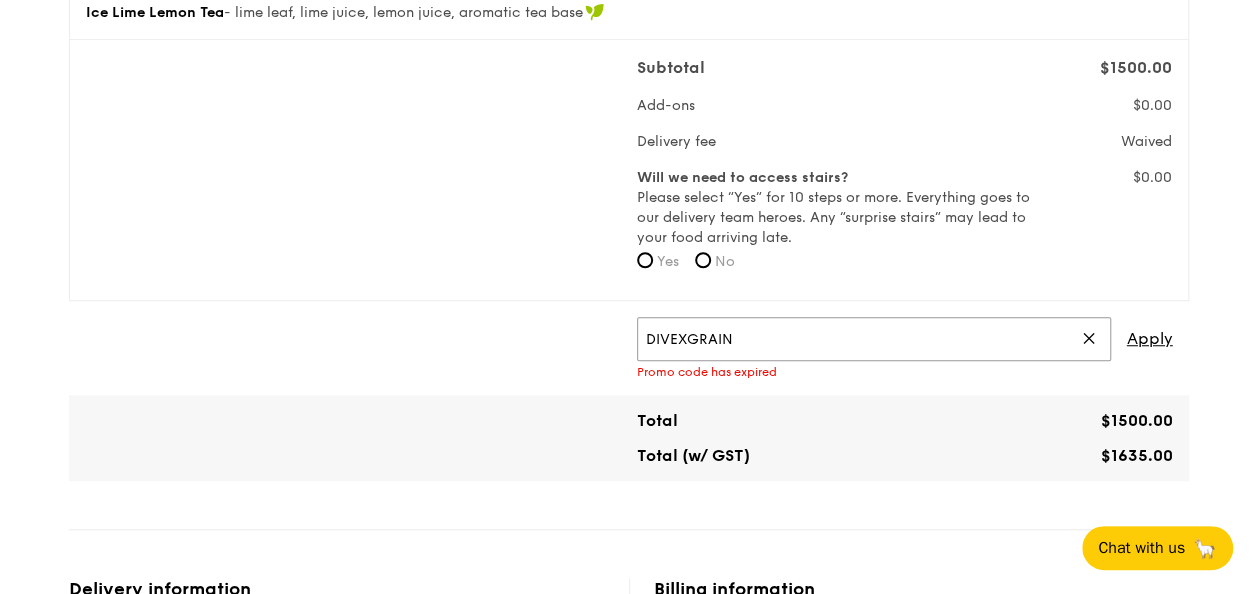 type on "DIVEXGRAIN" 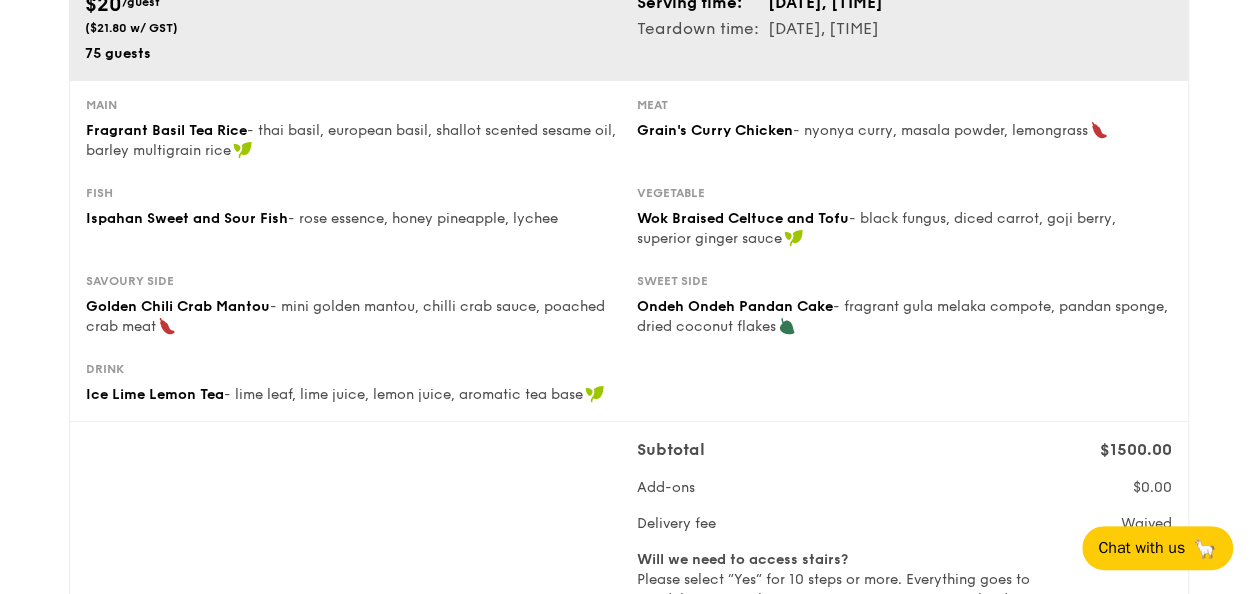 scroll, scrollTop: 0, scrollLeft: 0, axis: both 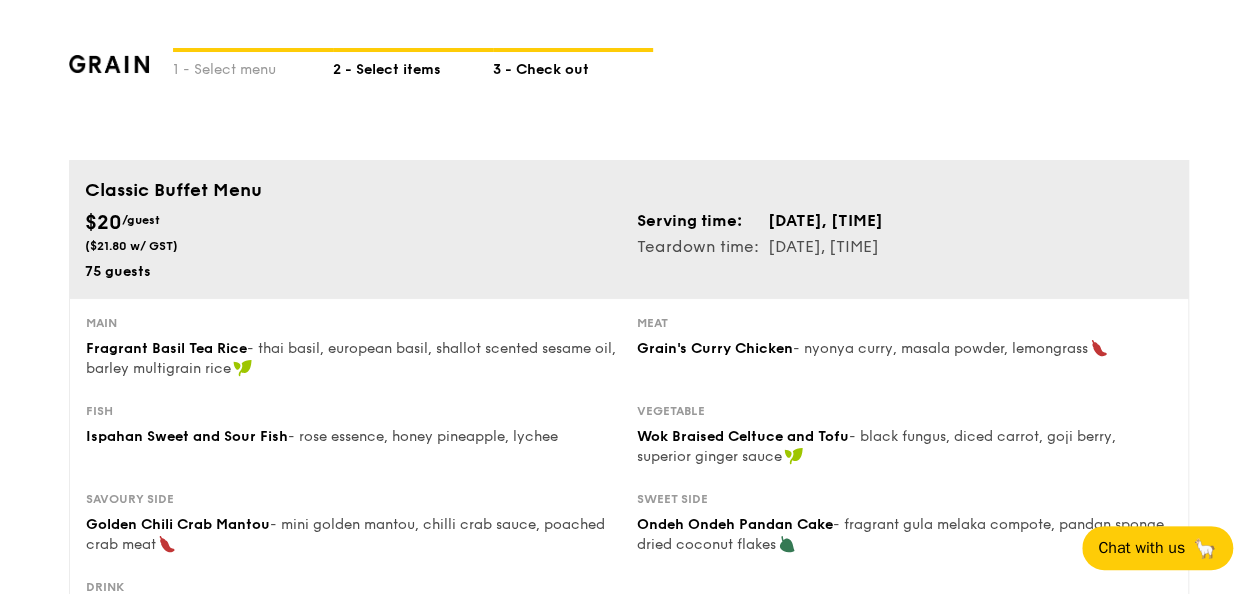 click on "2 - Select items" at bounding box center (413, 66) 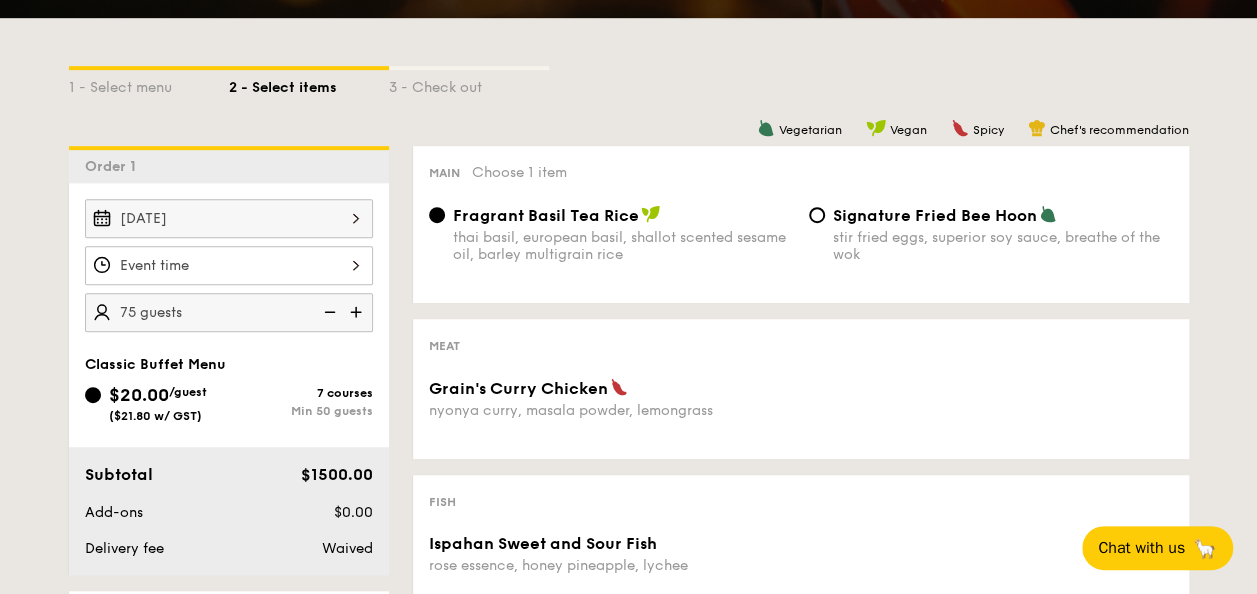 scroll, scrollTop: 422, scrollLeft: 0, axis: vertical 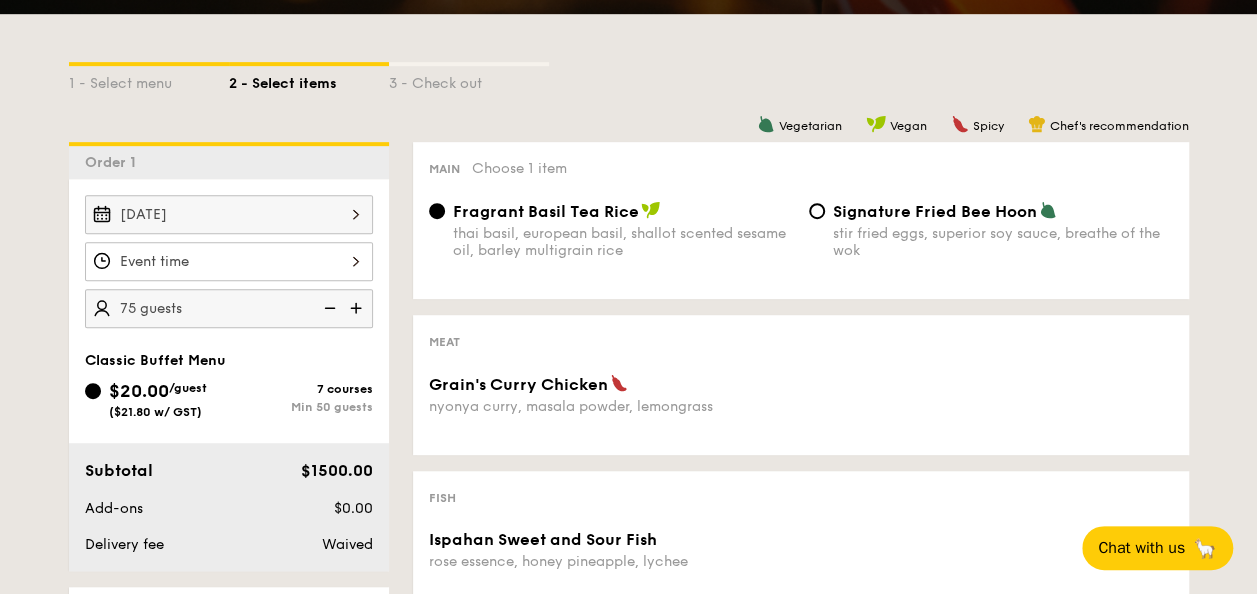 click at bounding box center [328, 308] 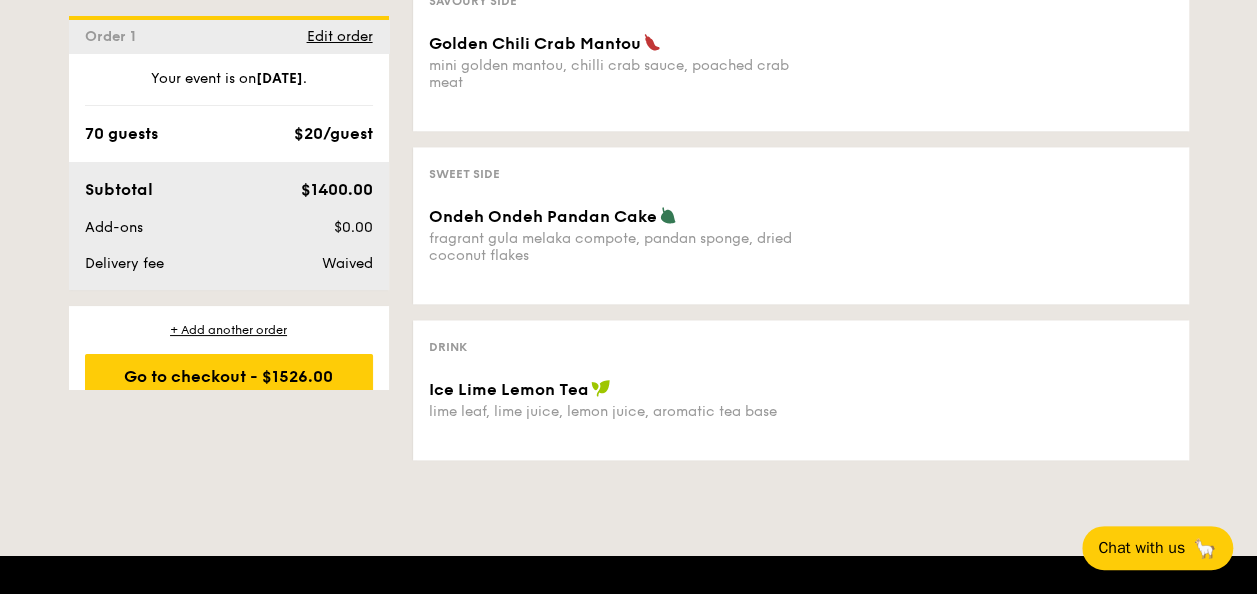 scroll, scrollTop: 1210, scrollLeft: 0, axis: vertical 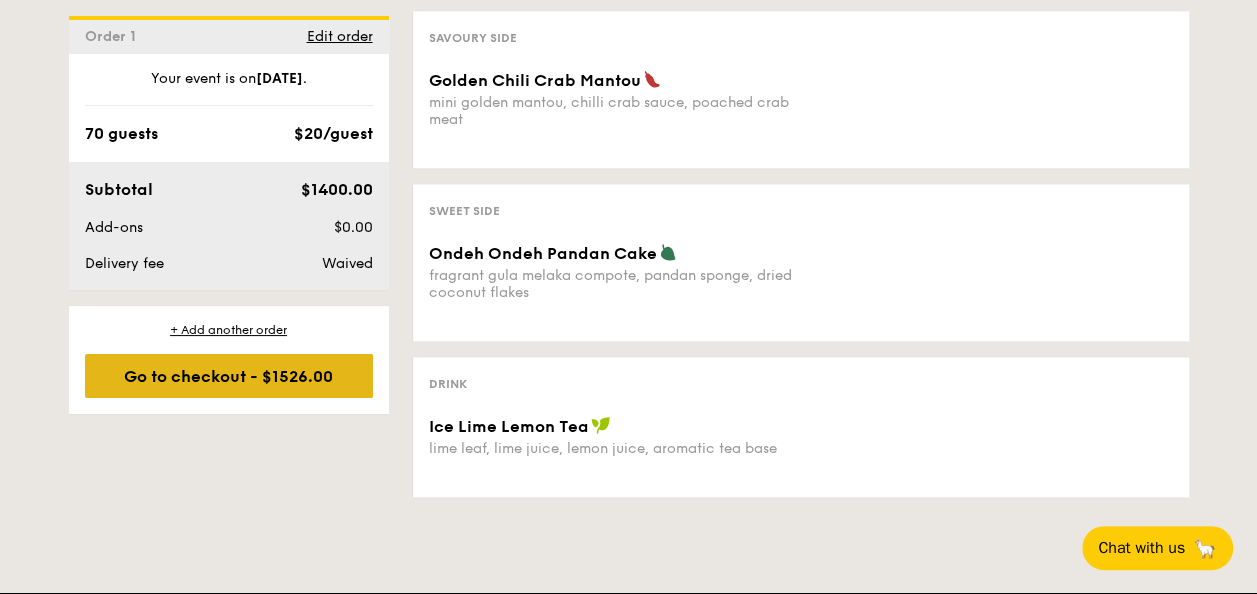 click on "Go to checkout
- $1526.00" at bounding box center [229, 376] 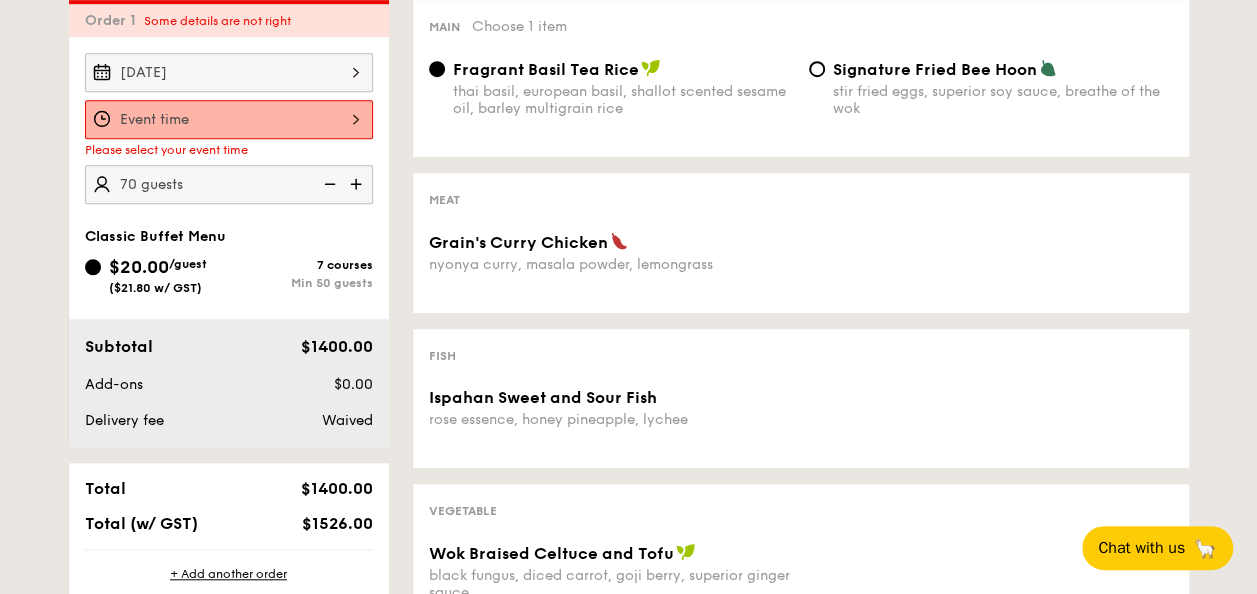 scroll, scrollTop: 534, scrollLeft: 0, axis: vertical 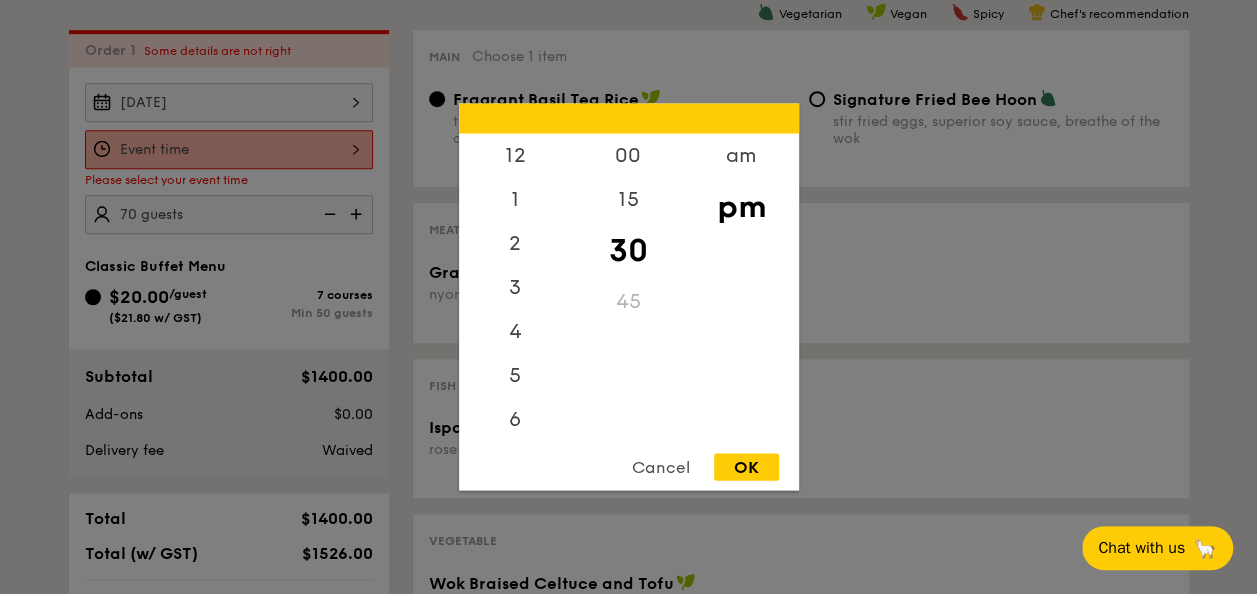 click on "12 1 2 3 4 5 6 7 8 9 10 11   00 15 30 45   am   pm   Cancel   OK" at bounding box center [229, 149] 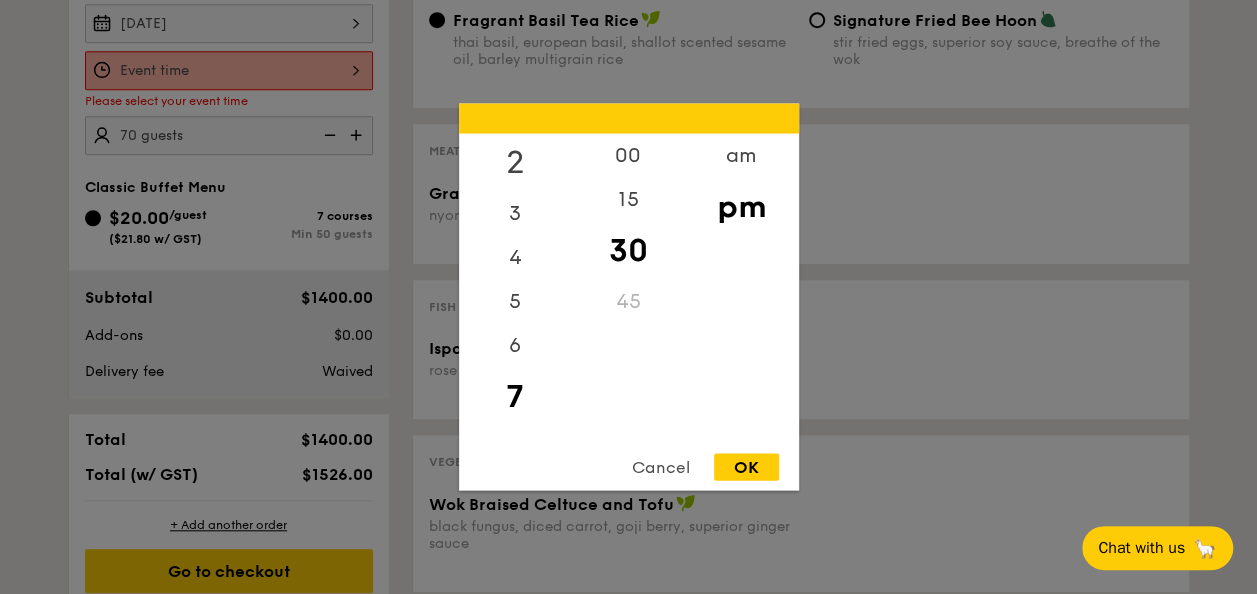 scroll, scrollTop: 614, scrollLeft: 0, axis: vertical 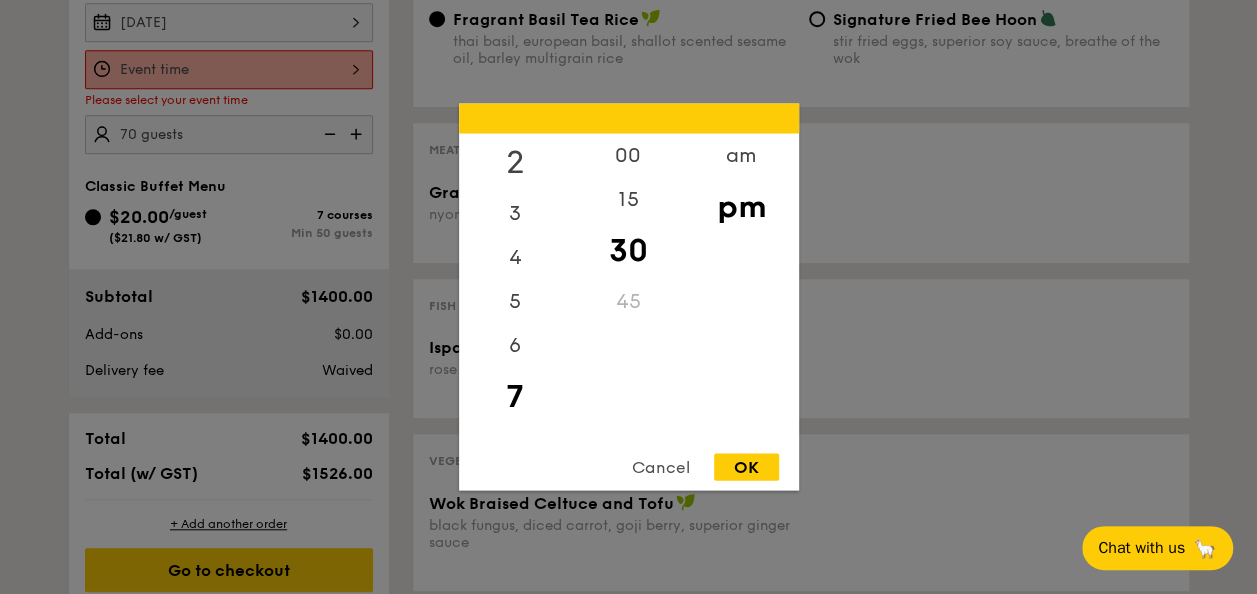 click on "2" at bounding box center (515, 163) 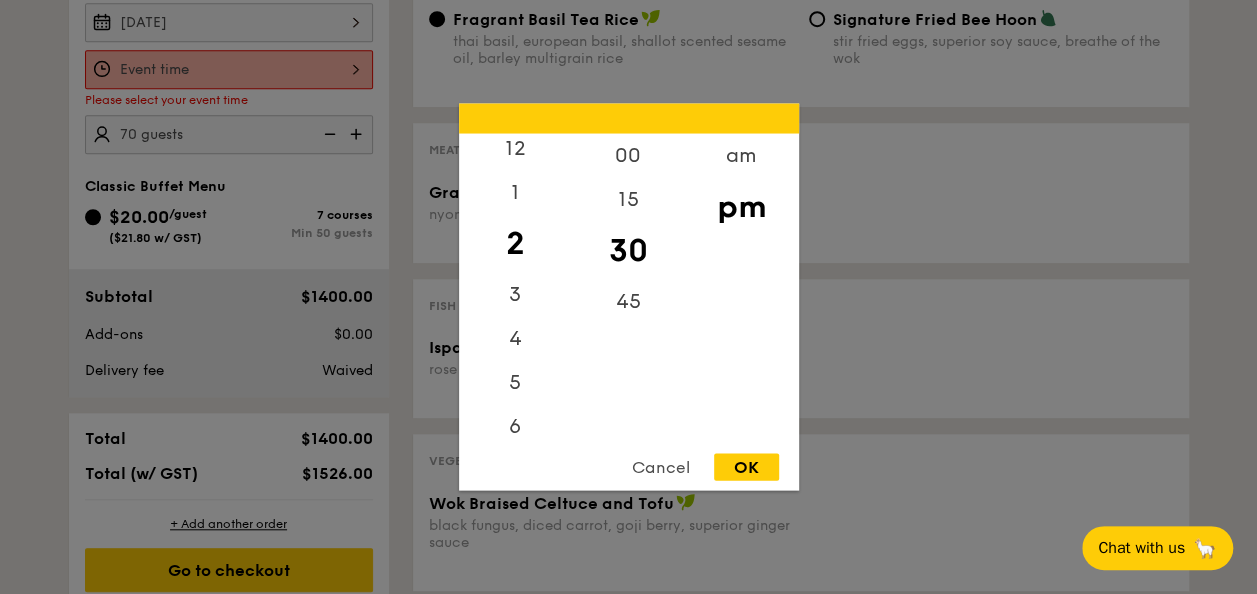 scroll, scrollTop: 0, scrollLeft: 0, axis: both 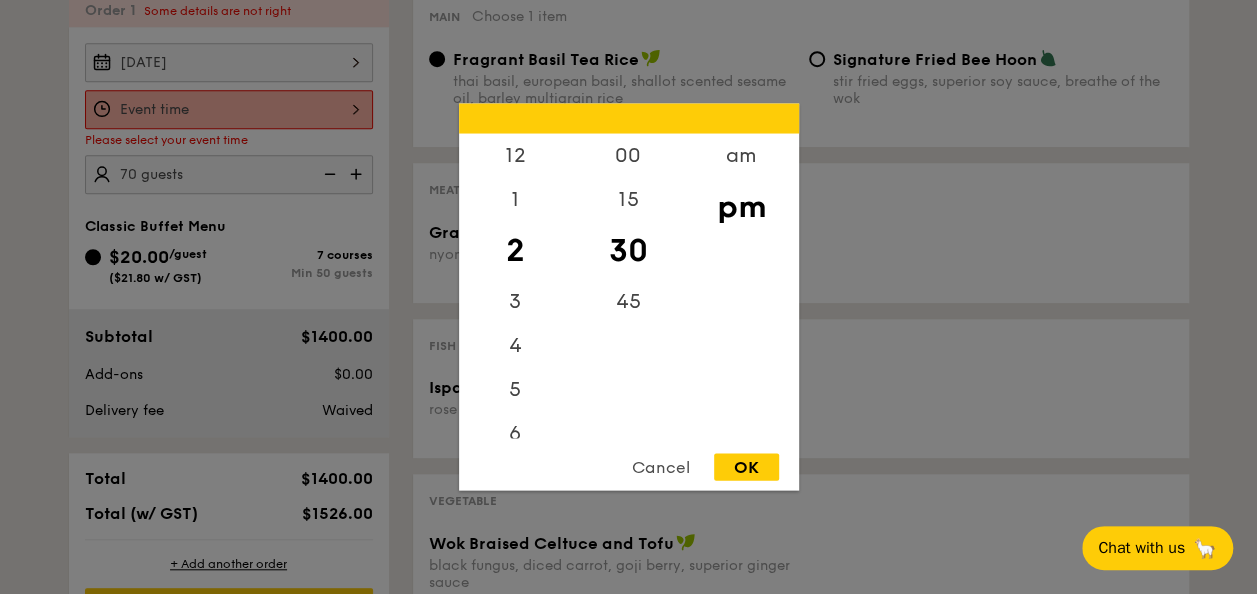 click on "12" at bounding box center [515, 156] 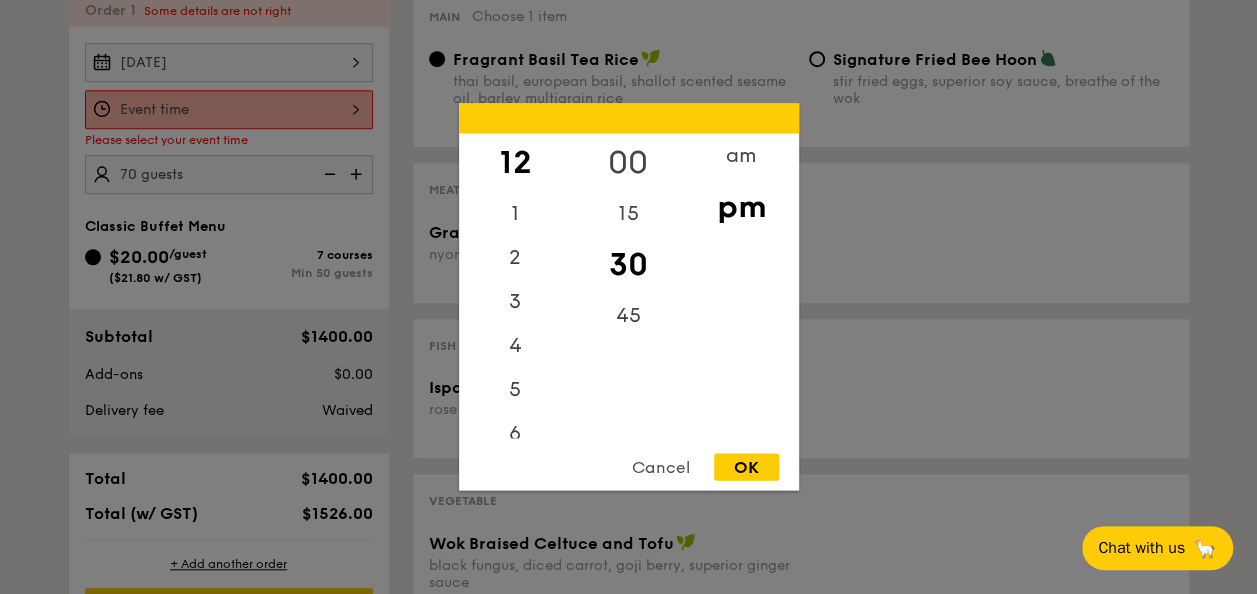click on "00" at bounding box center (628, 163) 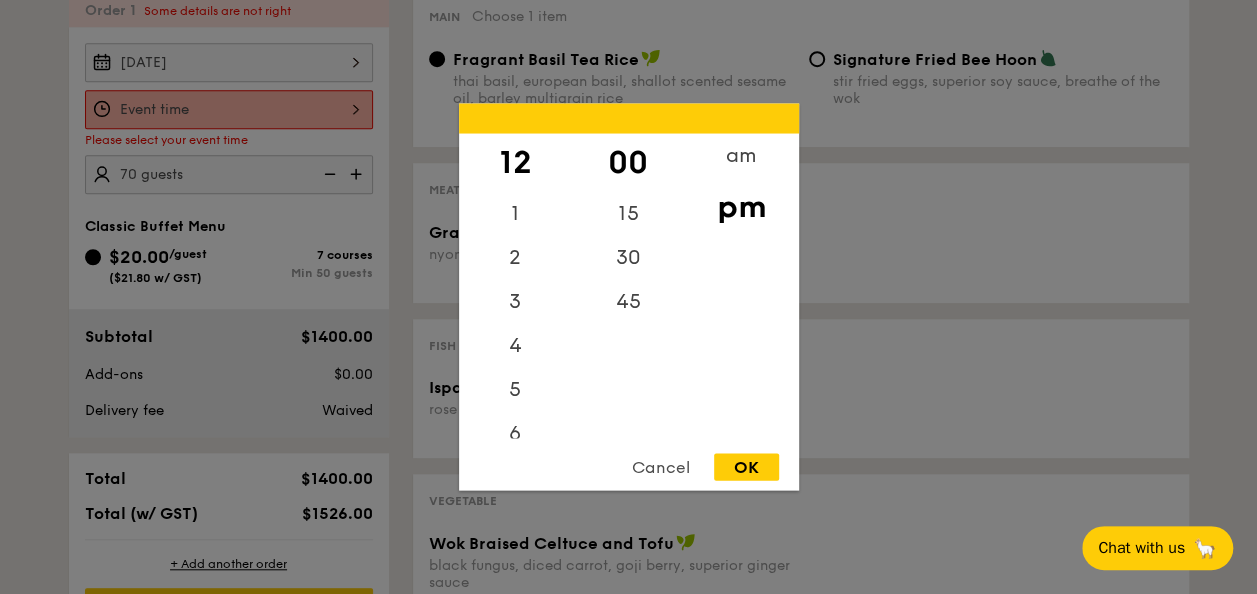 click on "OK" at bounding box center [746, 467] 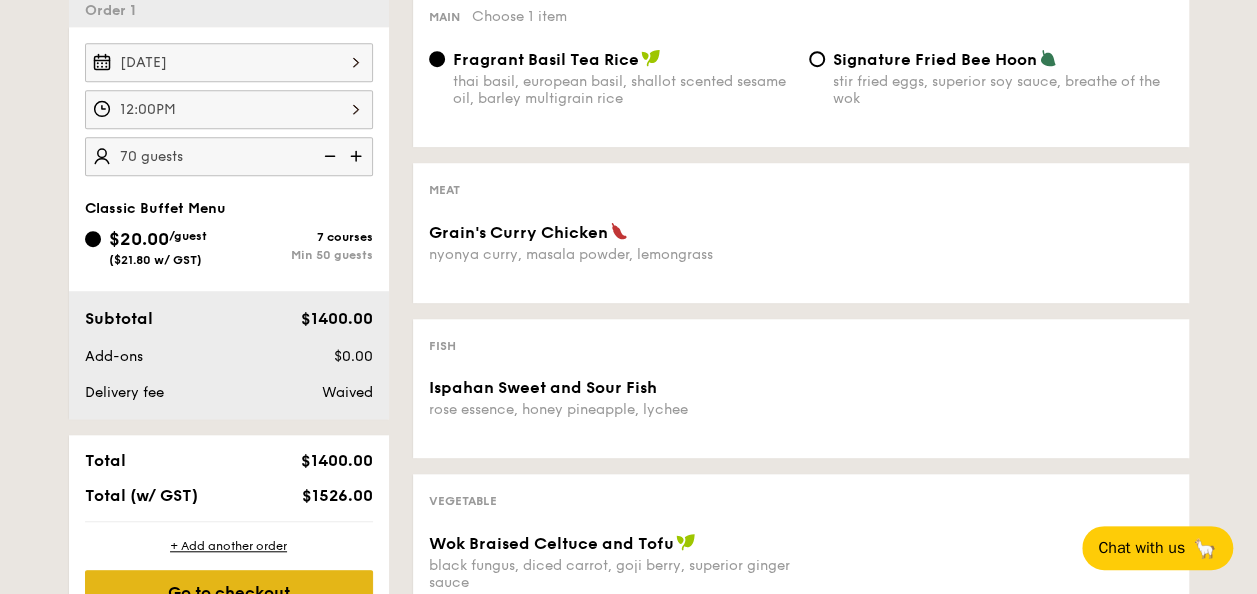 click on "Go to checkout" at bounding box center [229, 592] 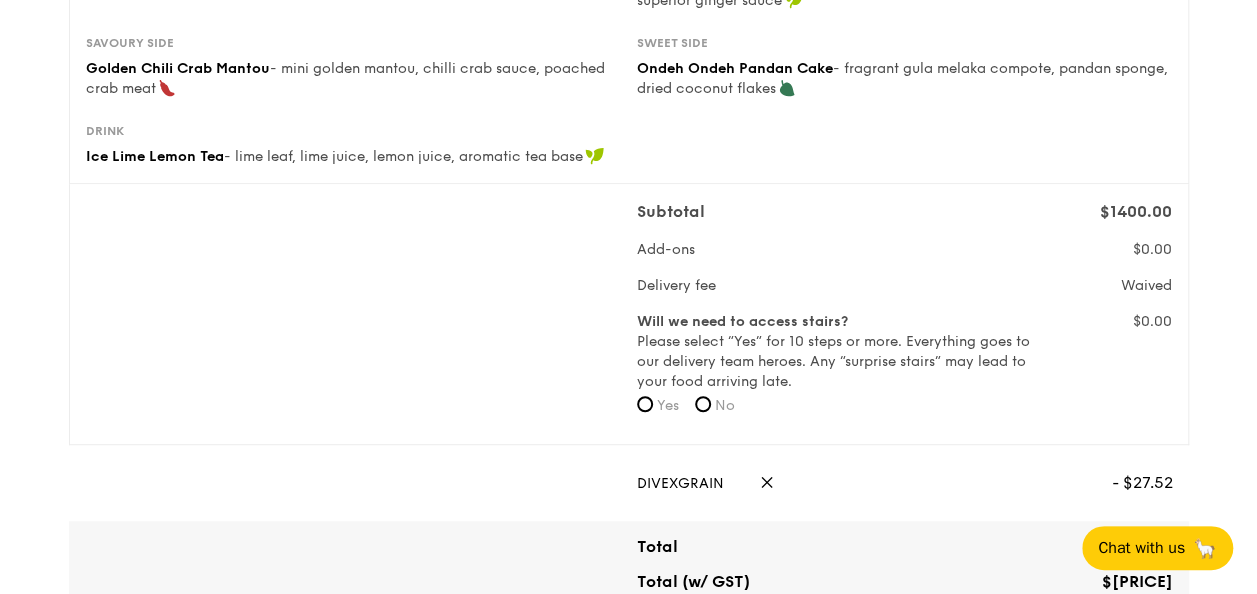 scroll, scrollTop: 449, scrollLeft: 0, axis: vertical 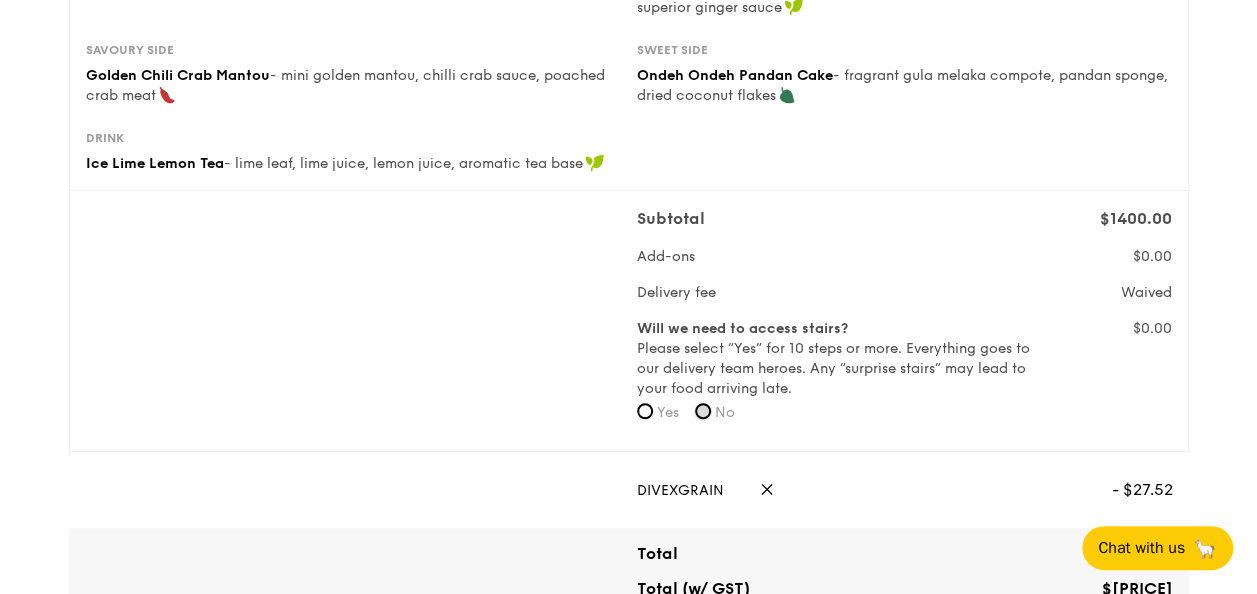 click on "No" at bounding box center [703, 411] 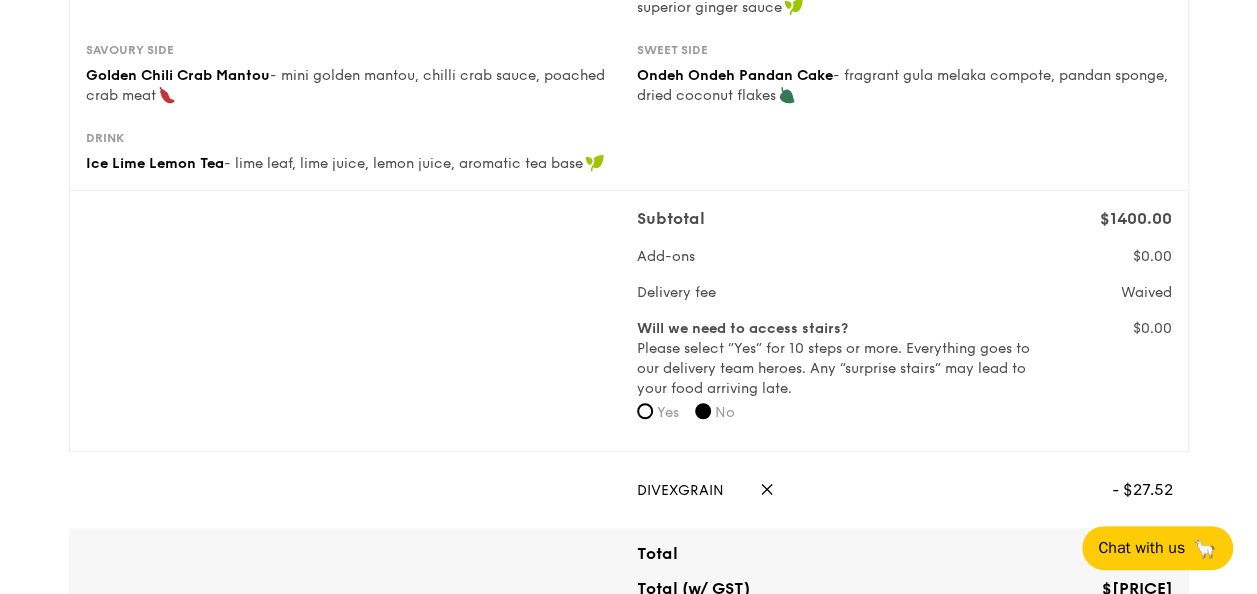 click on "Will we need to access stairs? Please select “Yes” for 10 steps or more. Everything goes to our delivery team heroes.  Any “surprise stairs” may lead to your food arriving late.
Yes
No" at bounding box center [835, 377] 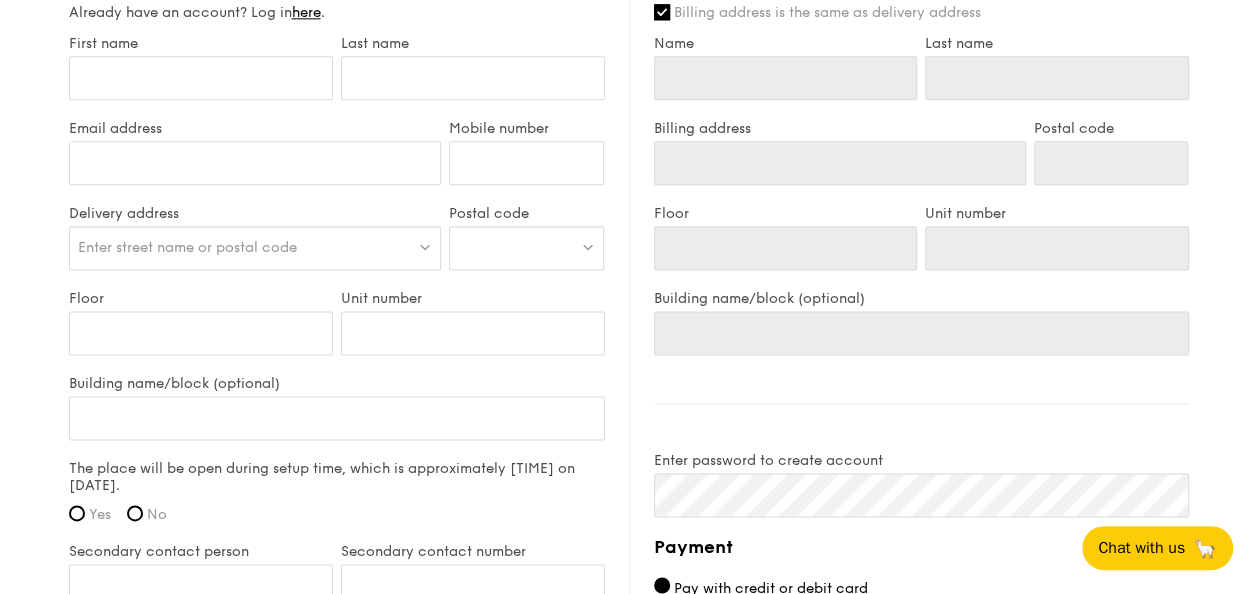 scroll, scrollTop: 1191, scrollLeft: 0, axis: vertical 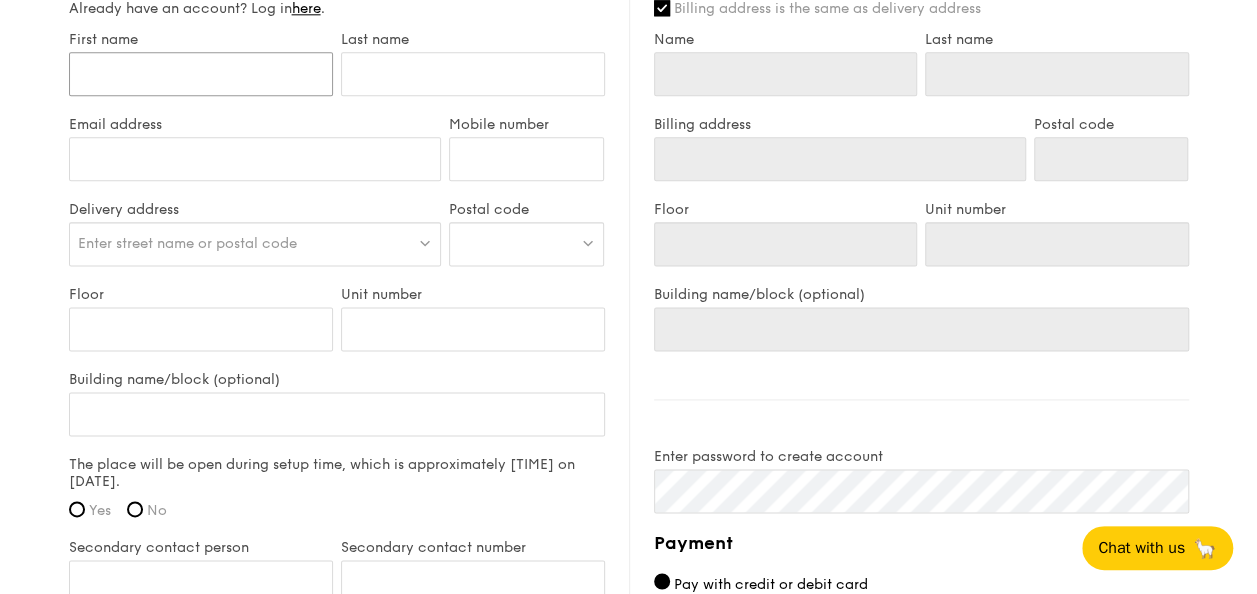 click on "First name" at bounding box center [201, 74] 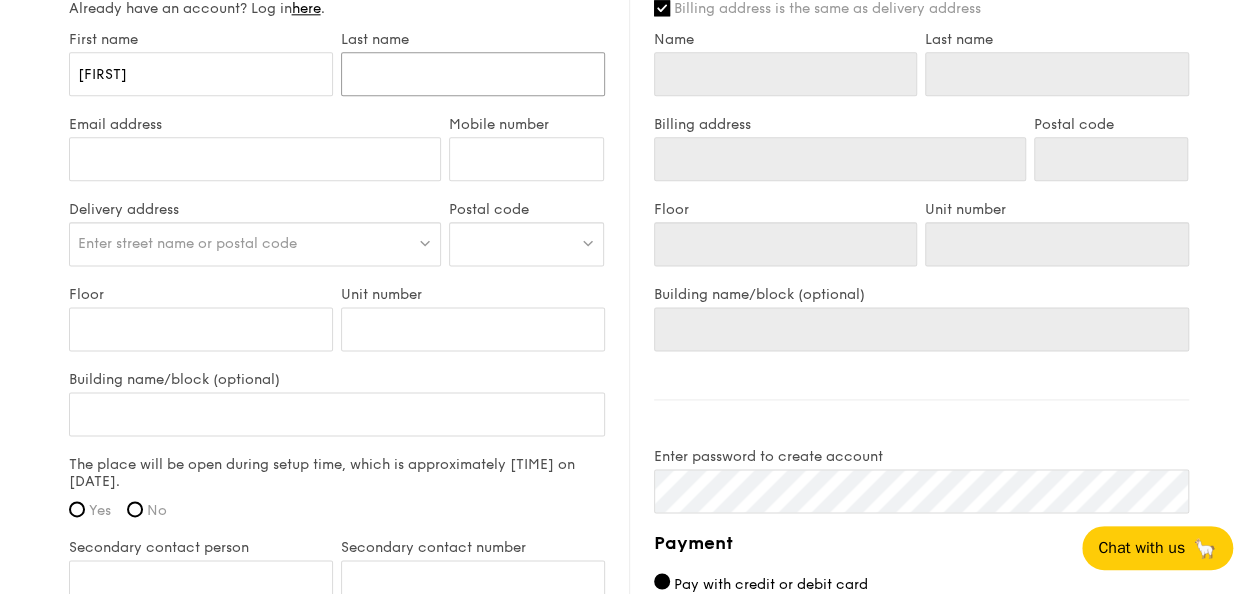 type on "[LAST]" 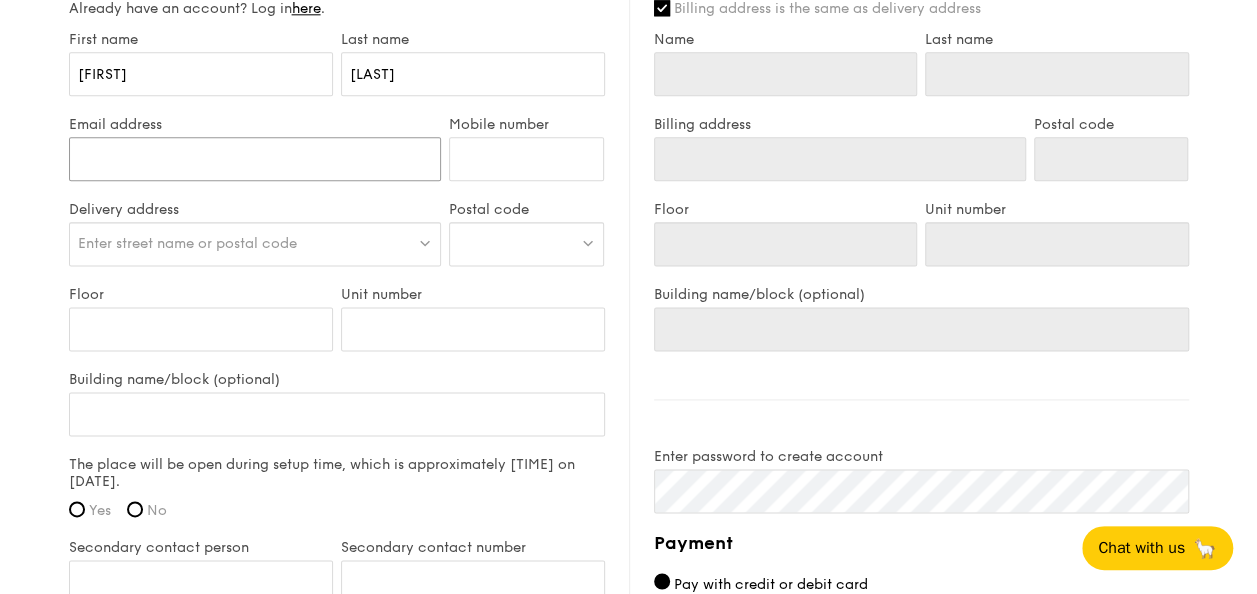 type on "[EMAIL]" 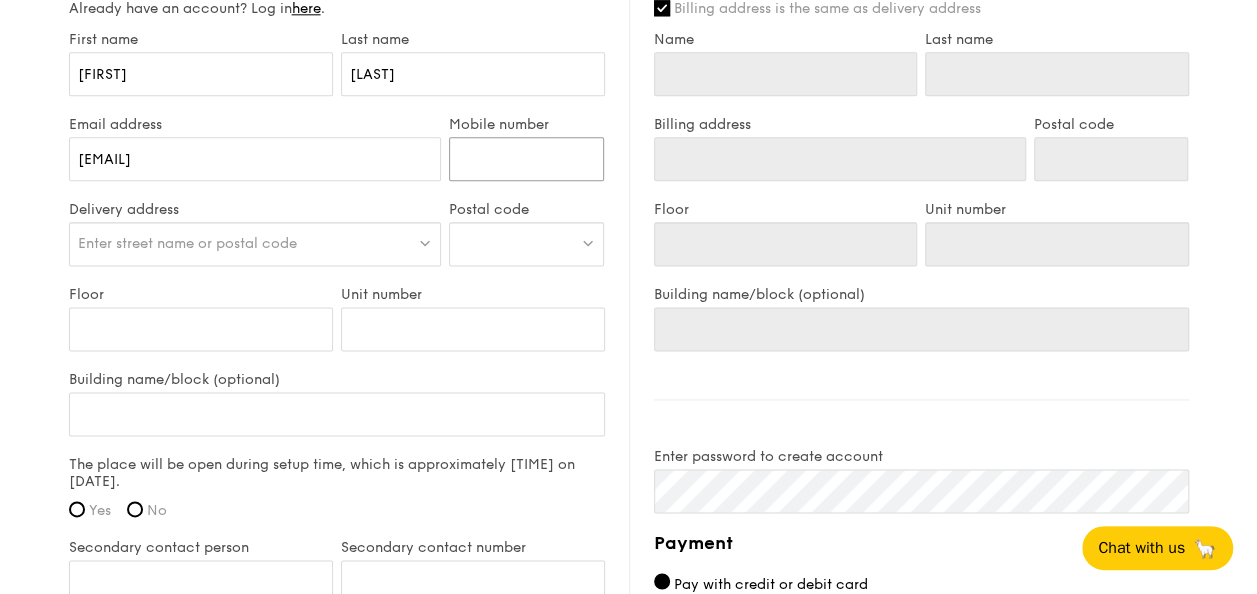 type on "[PHONE]" 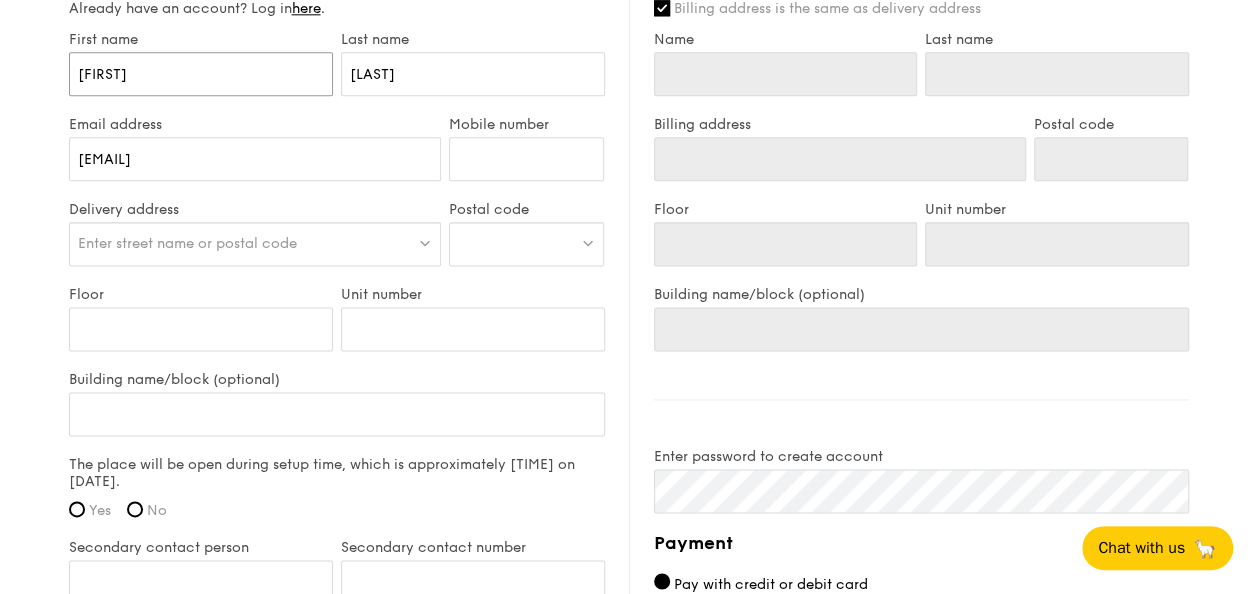 type on "[FIRST]" 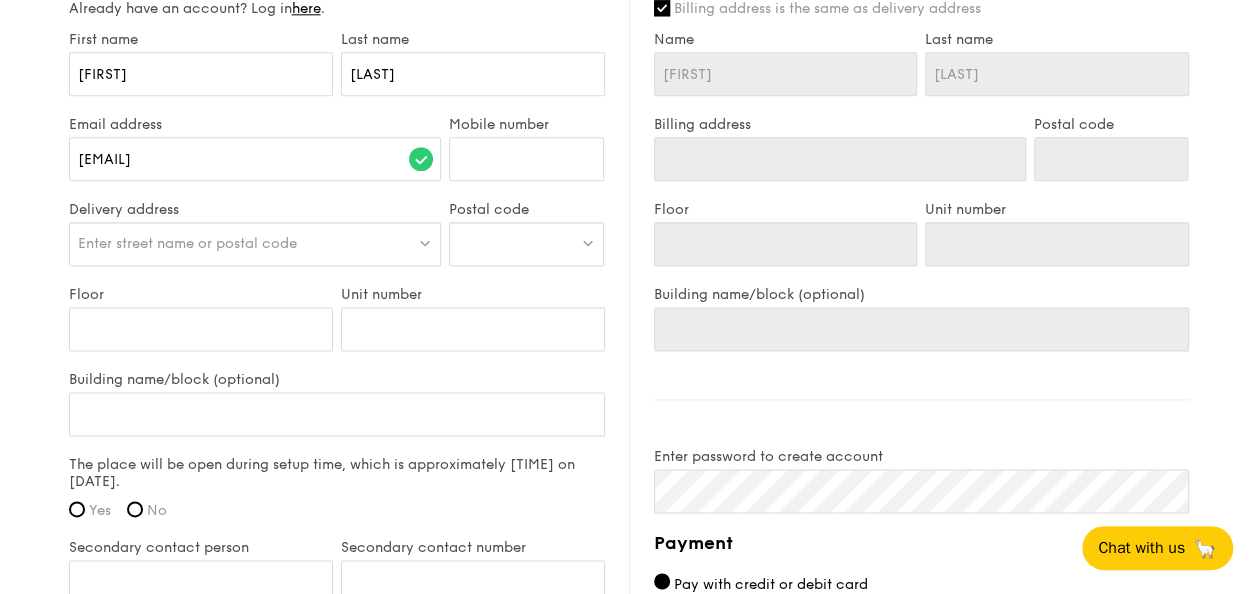 click on "Enter street name or postal code" at bounding box center [187, 243] 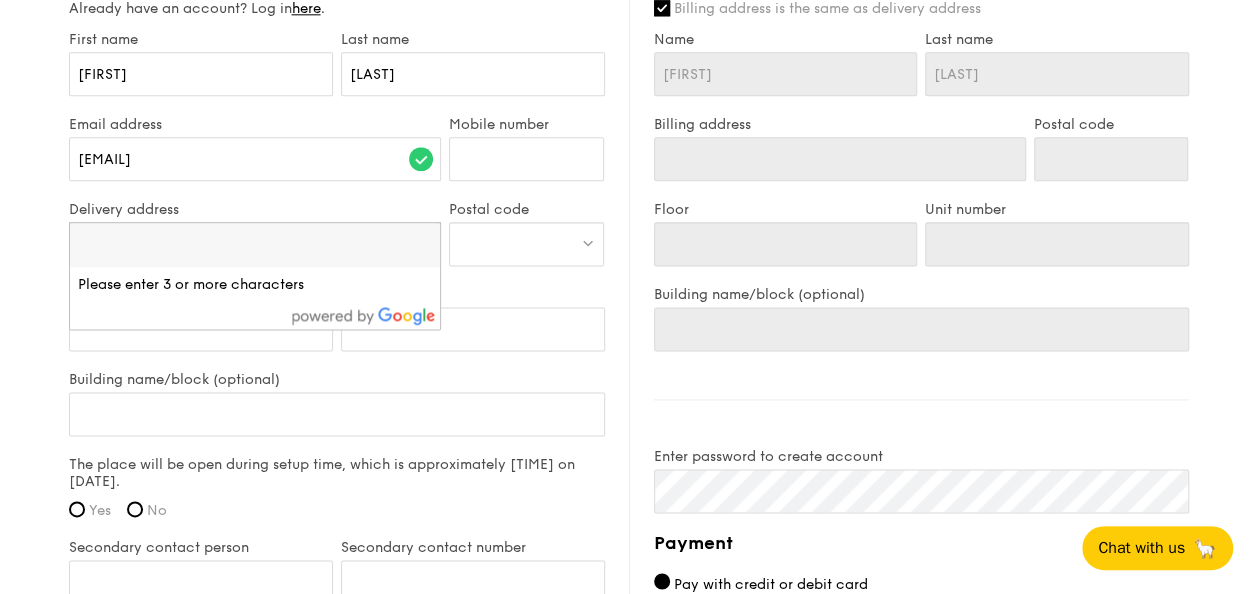 click at bounding box center [255, 245] 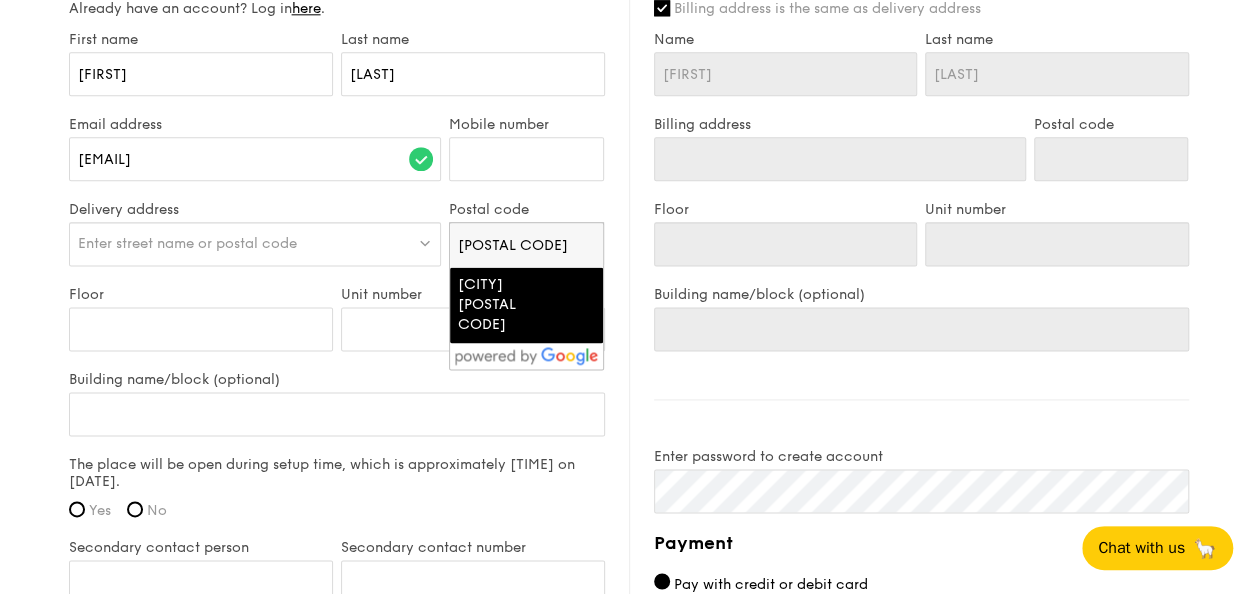 type on "[POSTAL CODE]" 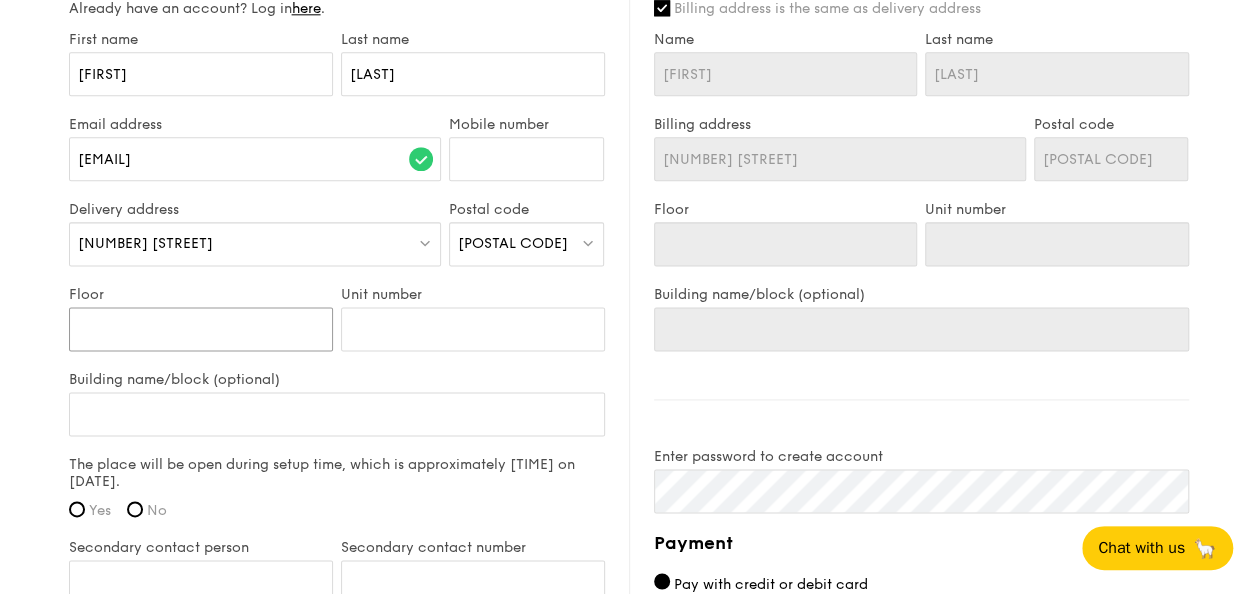 click on "Floor" at bounding box center (201, 329) 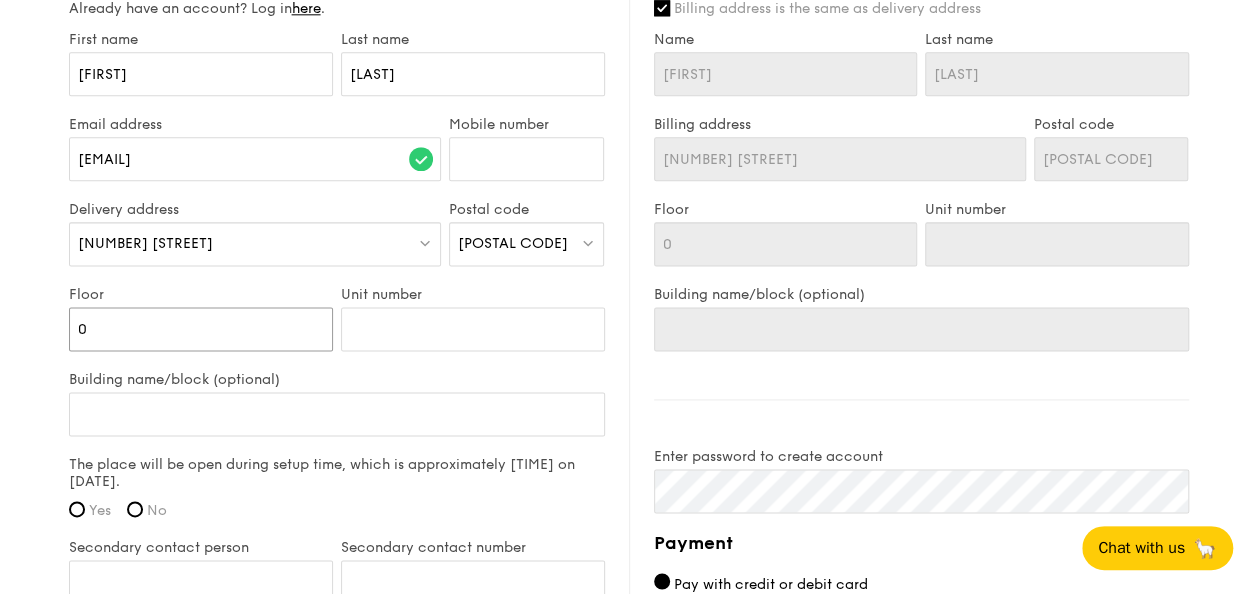type on "04" 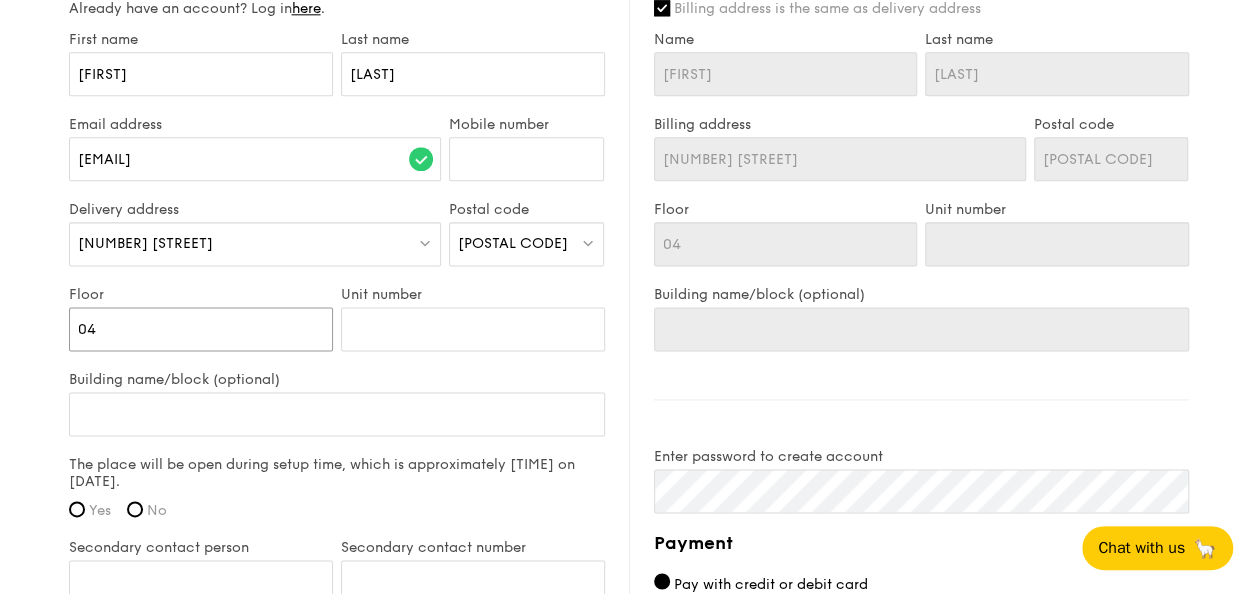 type on "04" 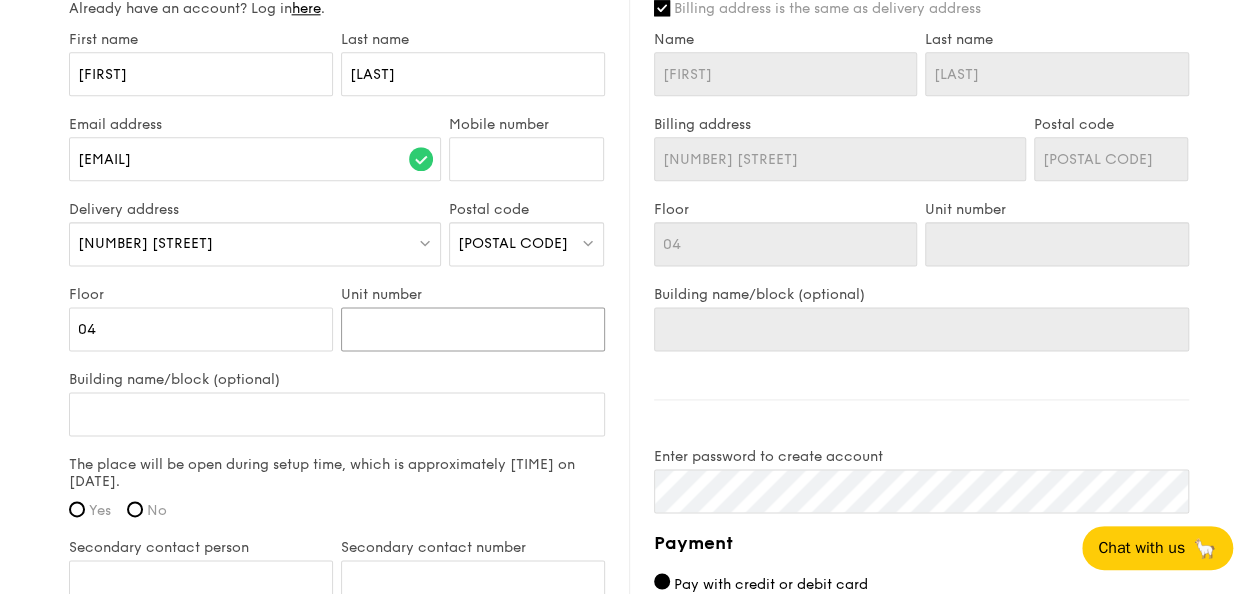 click on "Unit number" at bounding box center (473, 329) 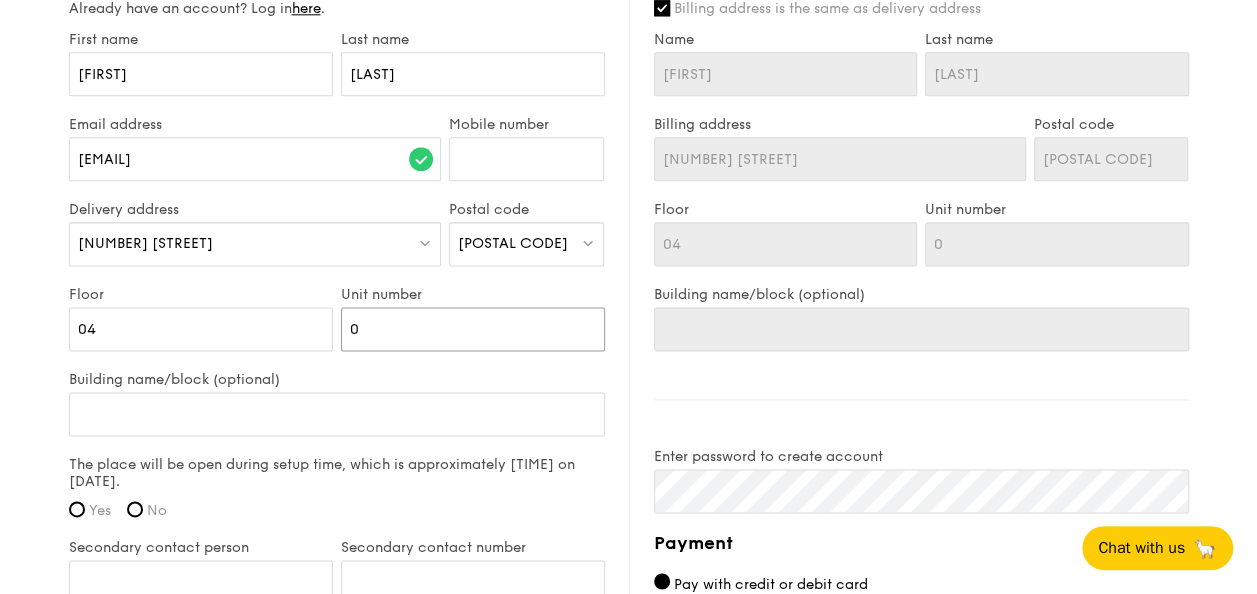 type on "00" 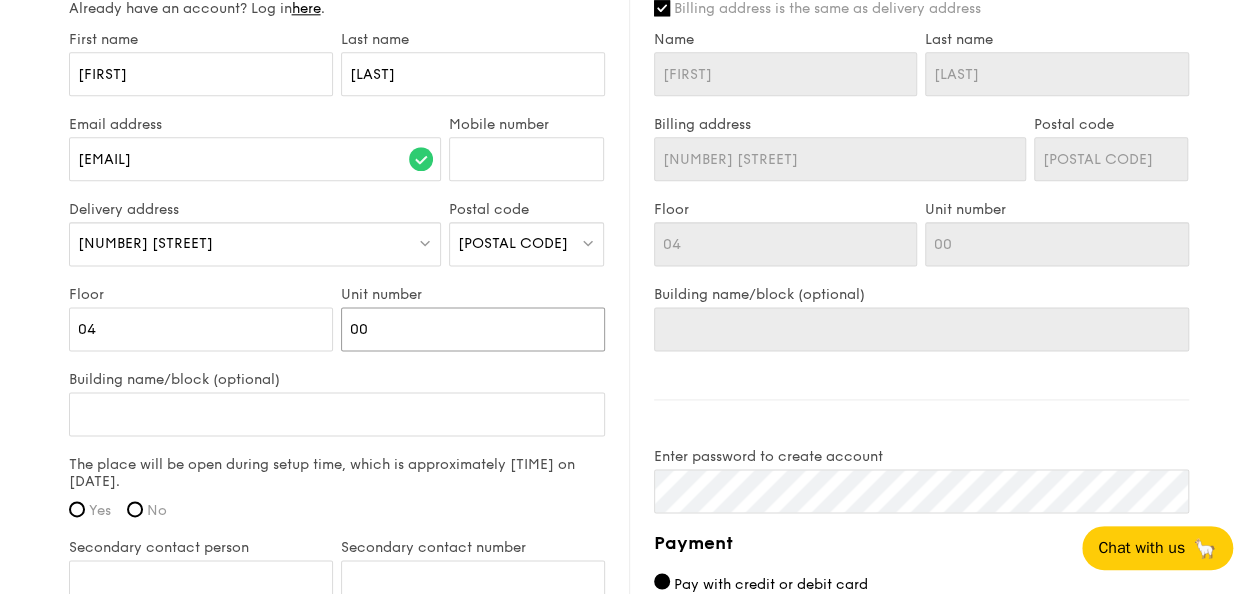 type on "00" 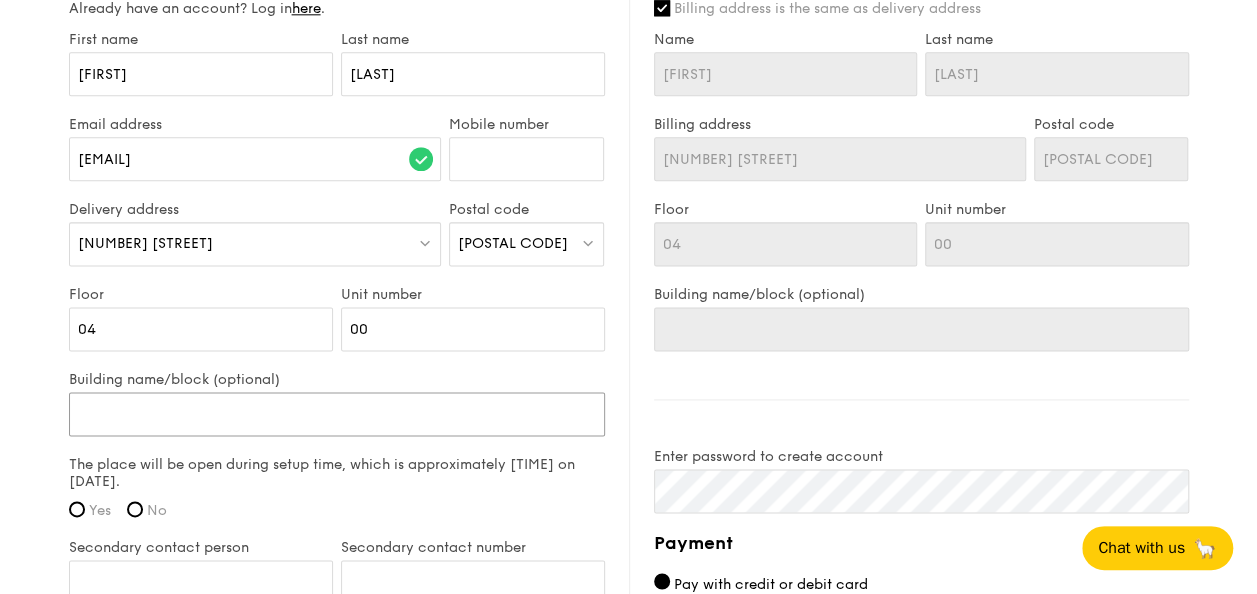 click on "Building name/block (optional)" at bounding box center [337, 414] 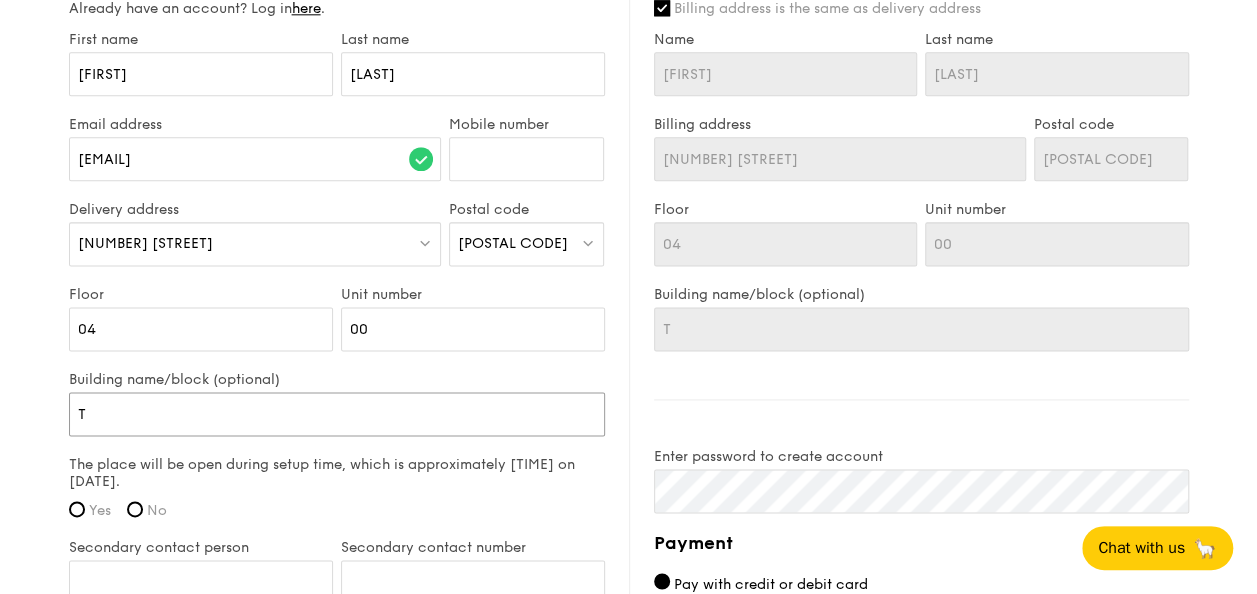 type on "To" 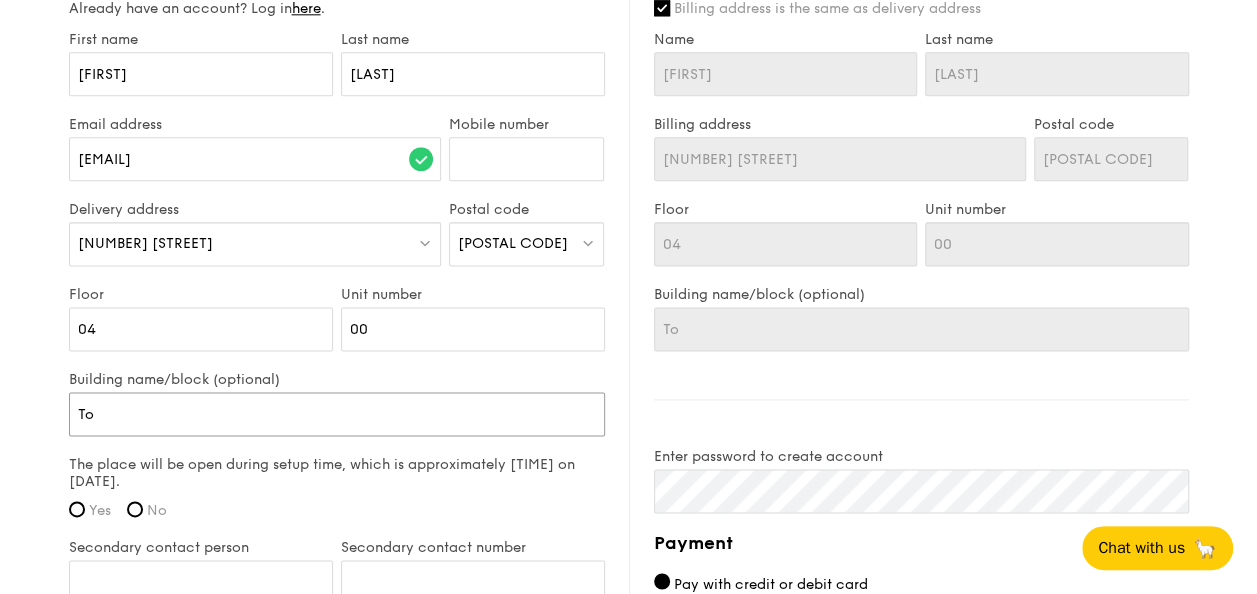 type on "Tow" 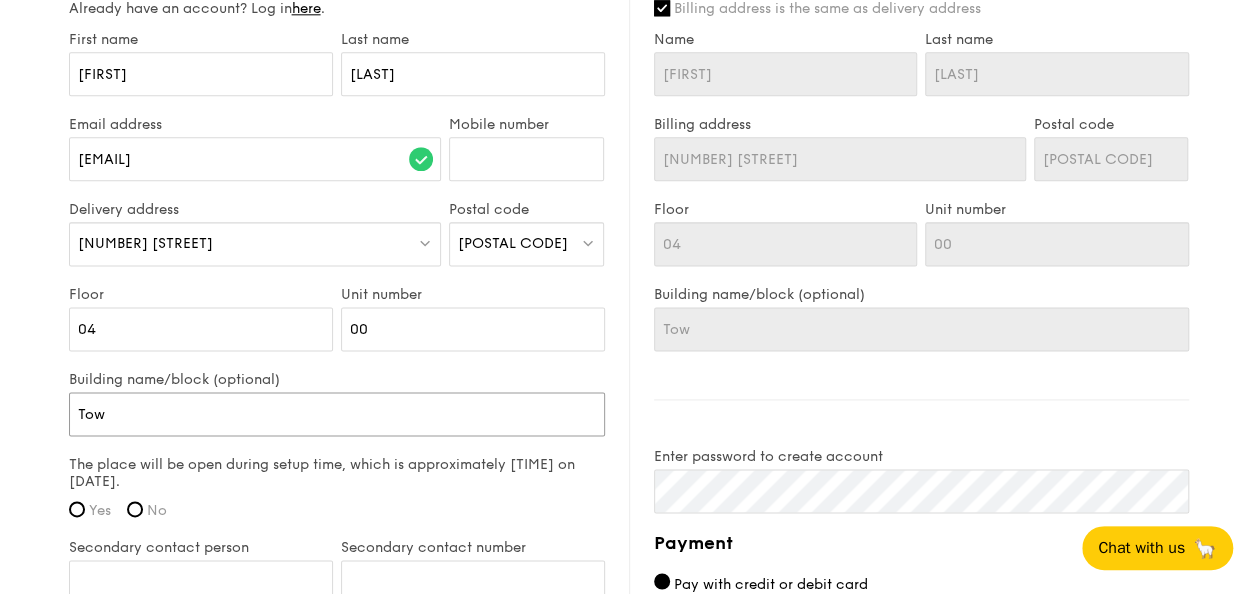 type on "Towe" 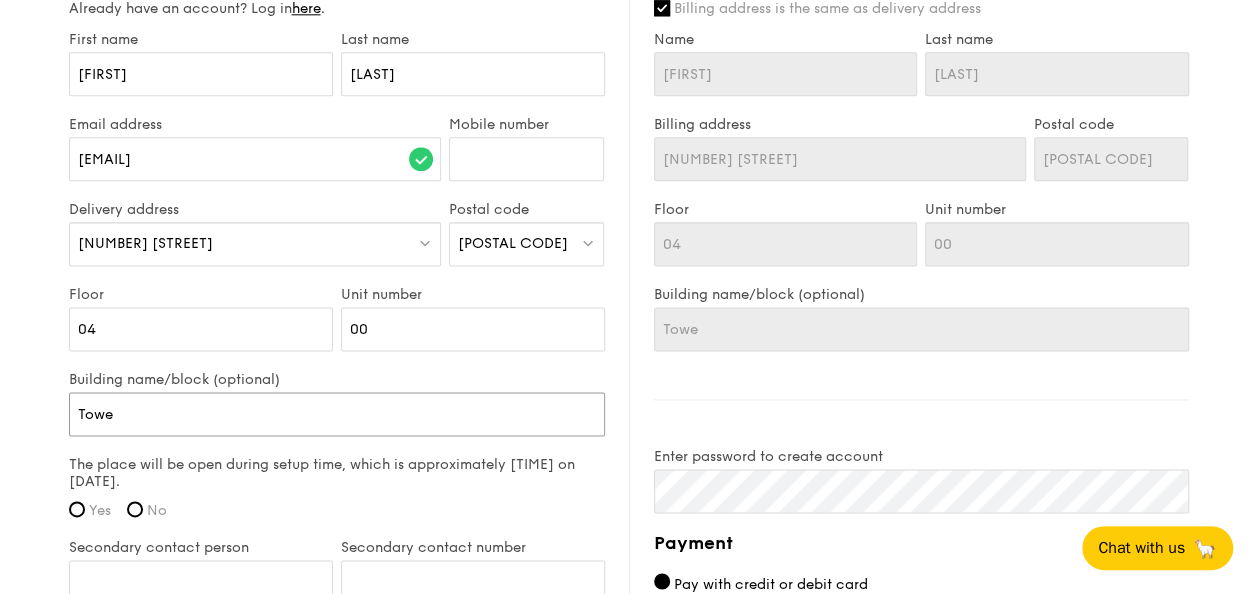 type on "Tower" 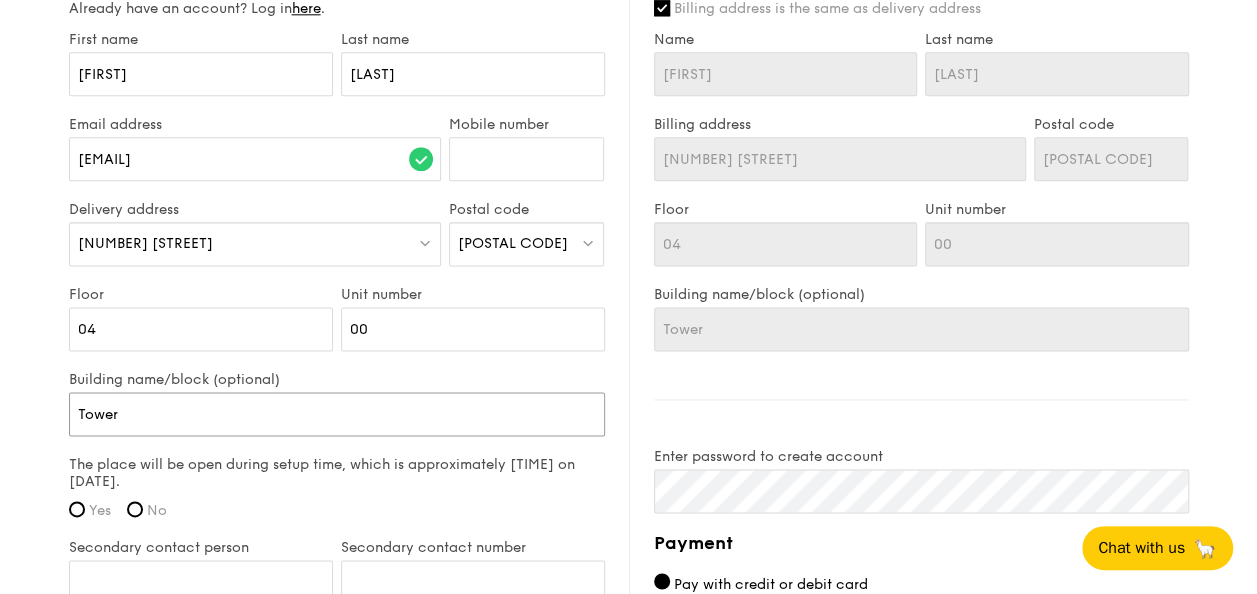 type on "Tower" 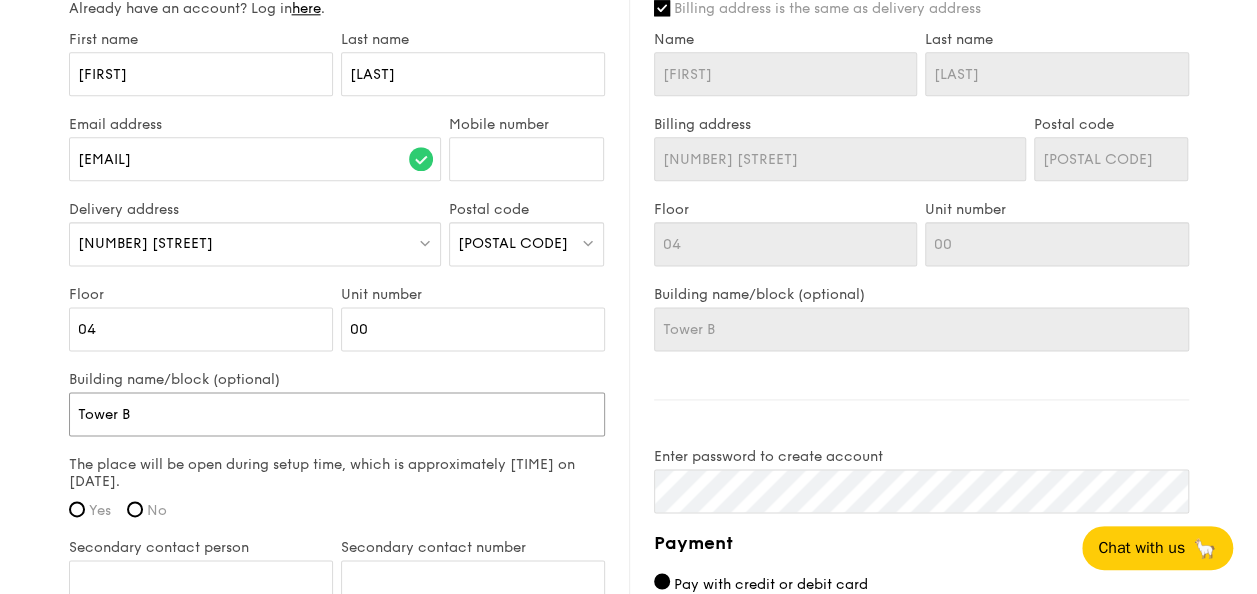 type on "Tower B" 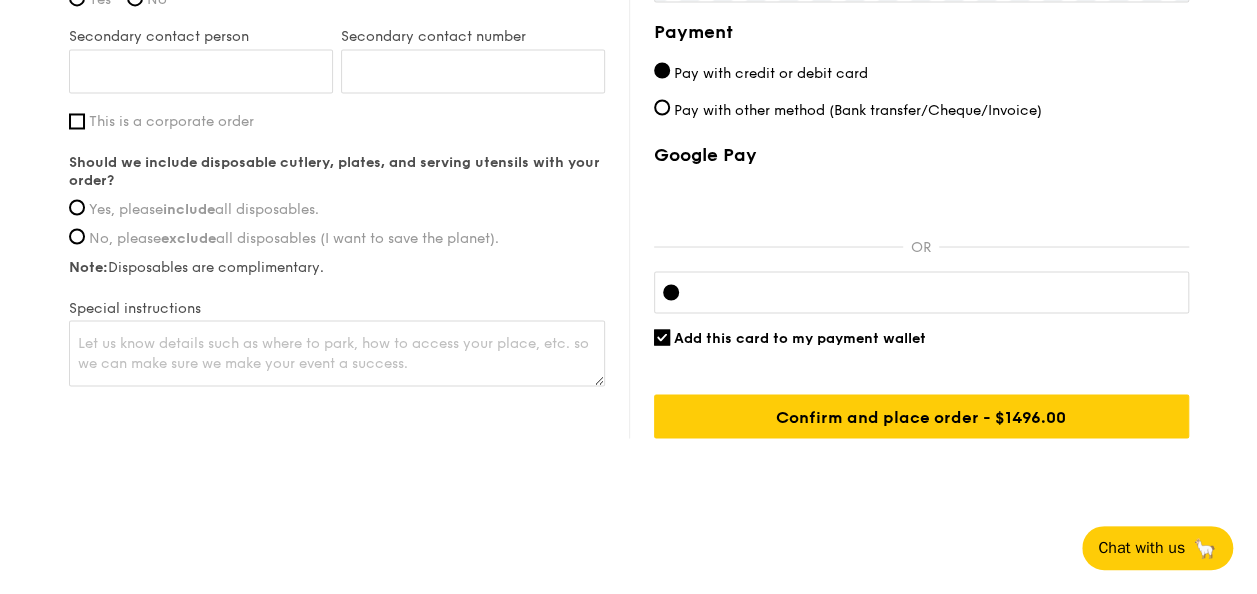 scroll, scrollTop: 1502, scrollLeft: 0, axis: vertical 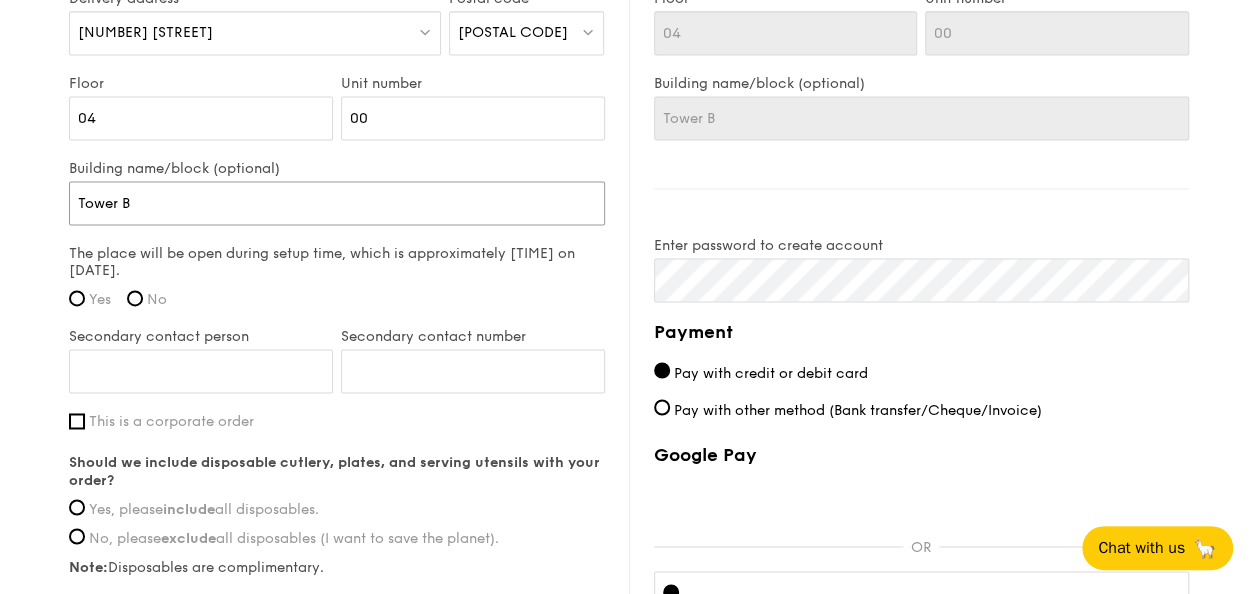 click on "Tower B" at bounding box center [337, 203] 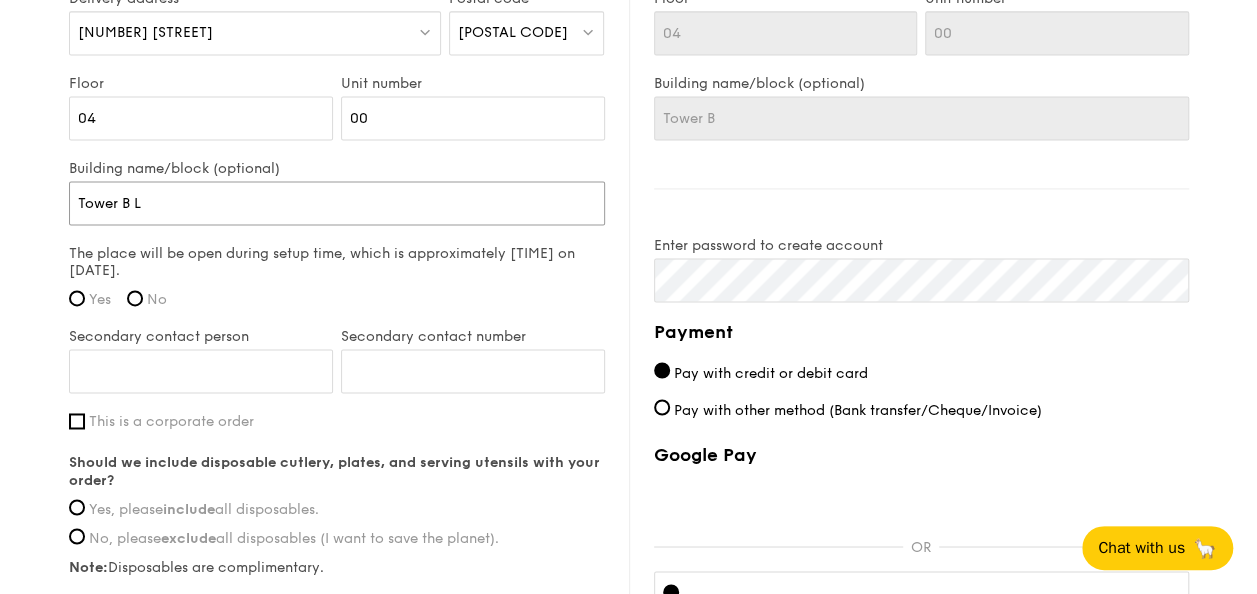 type on "Tower B L" 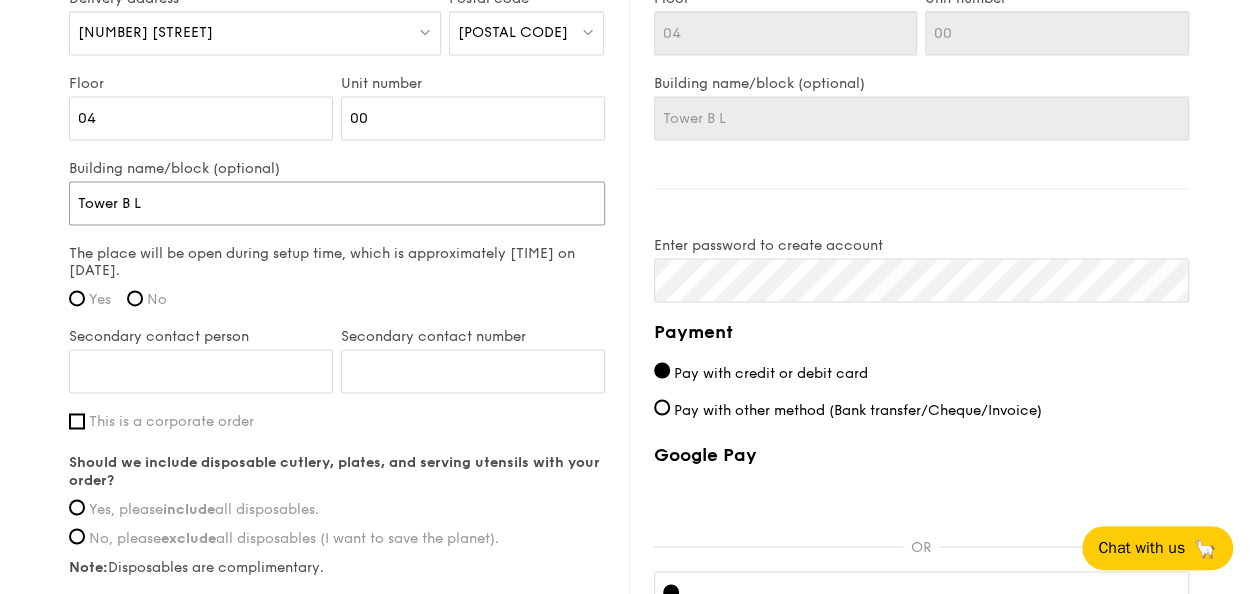 type on "Tower B Le" 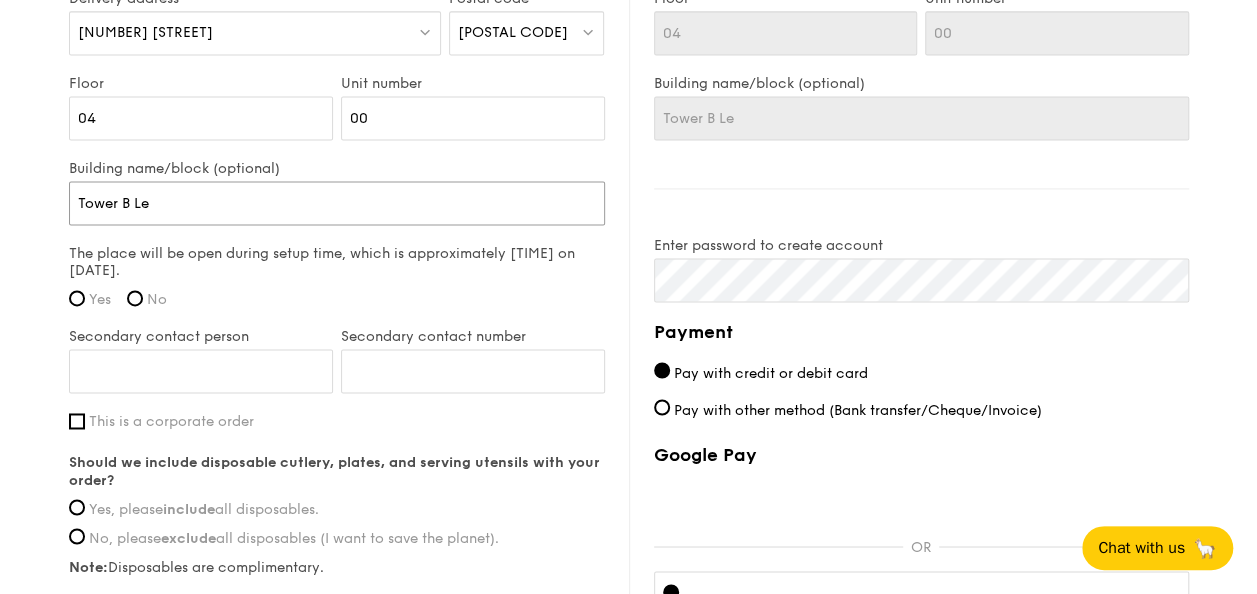 type on "Tower B Lev" 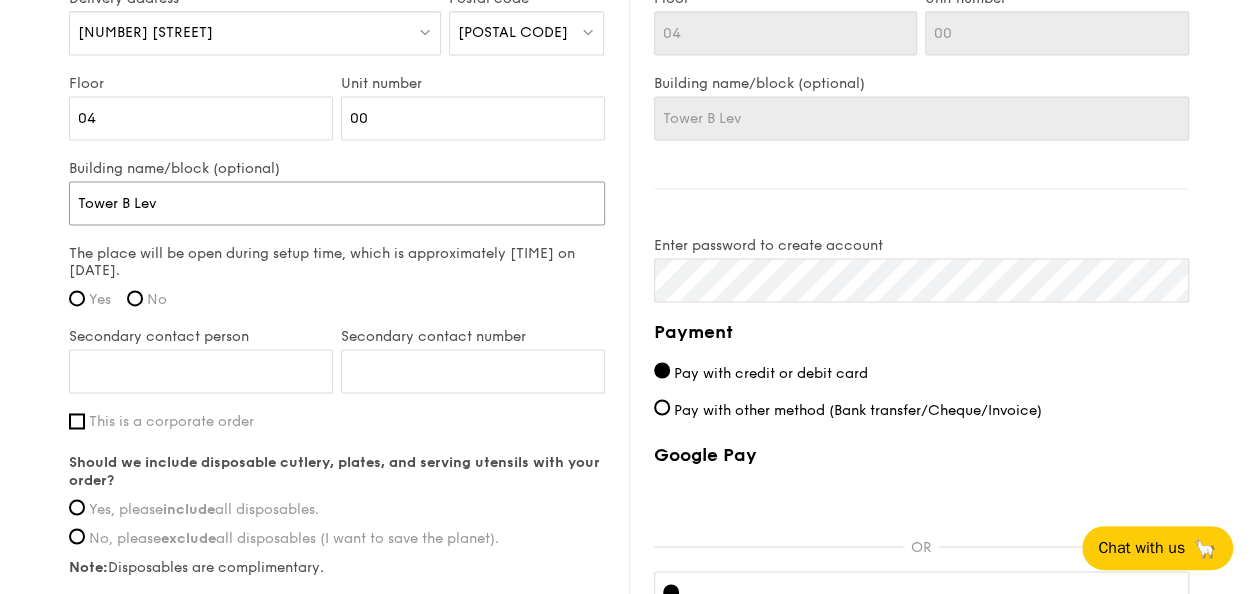 type on "[BUILDING NAME] [NUMBER]" 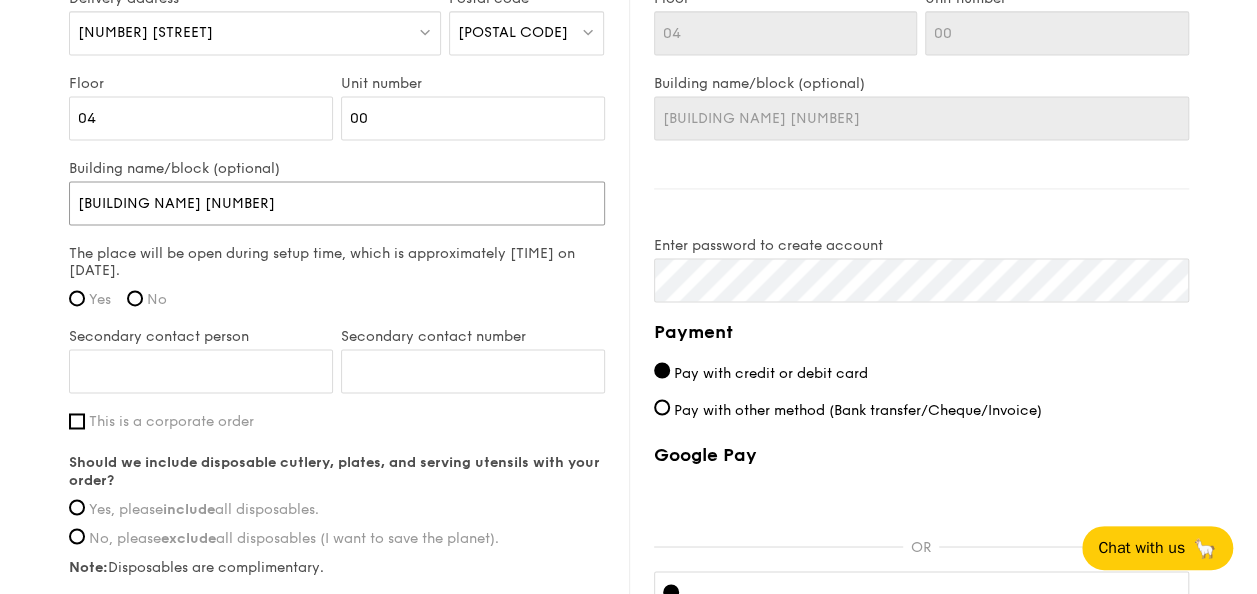 type on "Tower B Level" 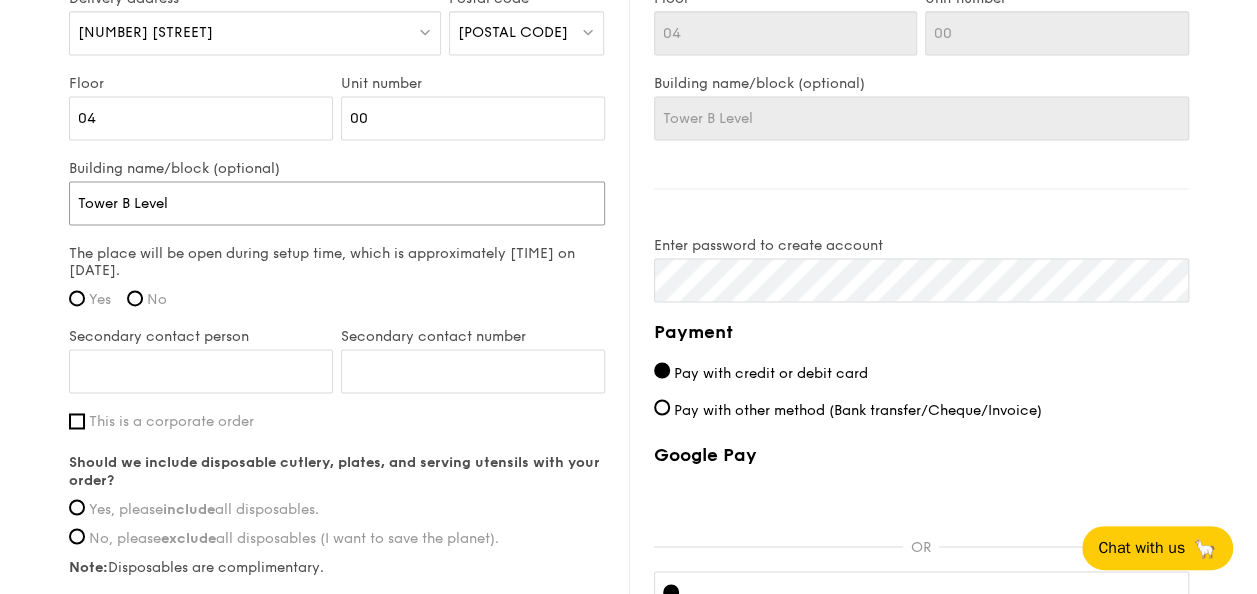type on "Tower B Level" 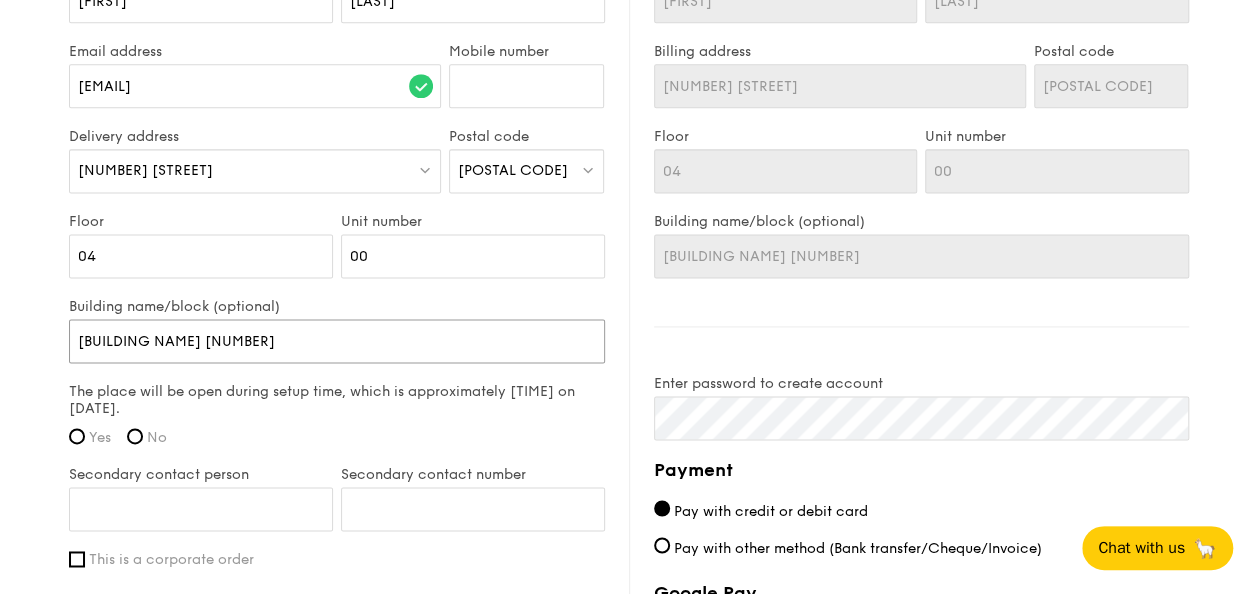 scroll, scrollTop: 1302, scrollLeft: 0, axis: vertical 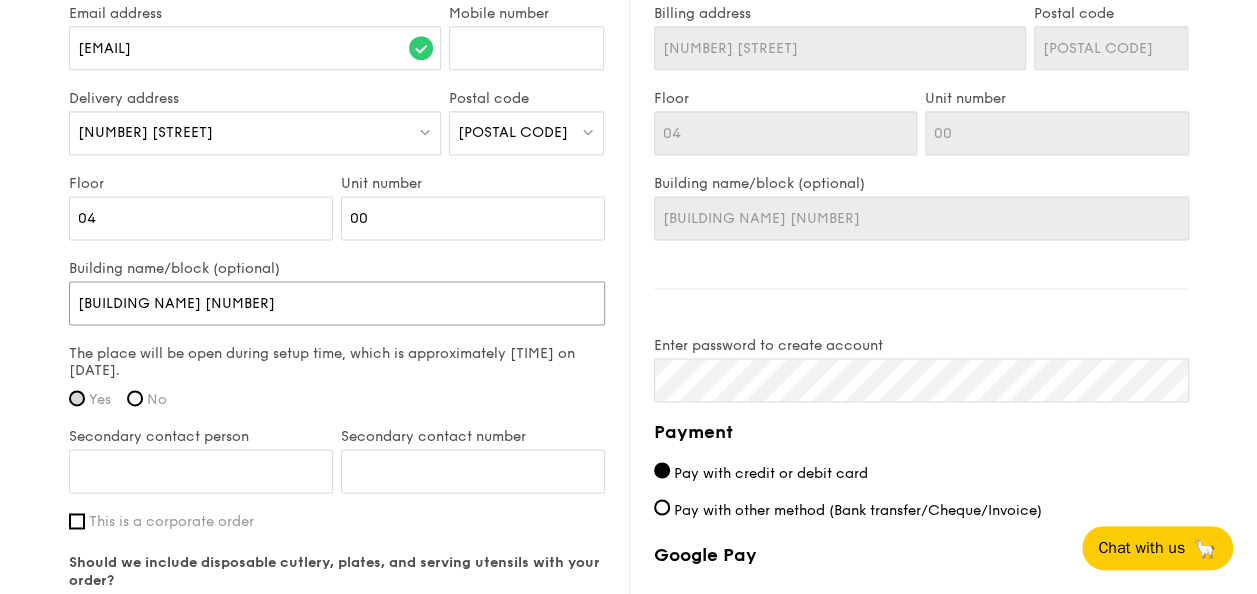 type on "[BUILDING NAME] [NUMBER]" 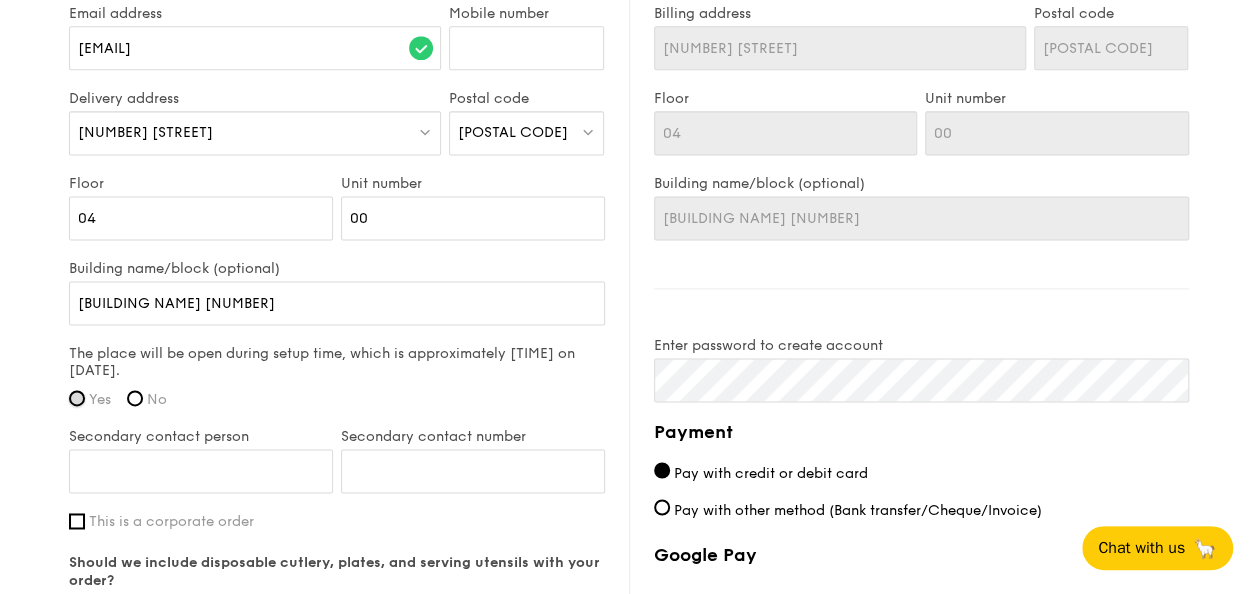 click on "Yes" at bounding box center [77, 398] 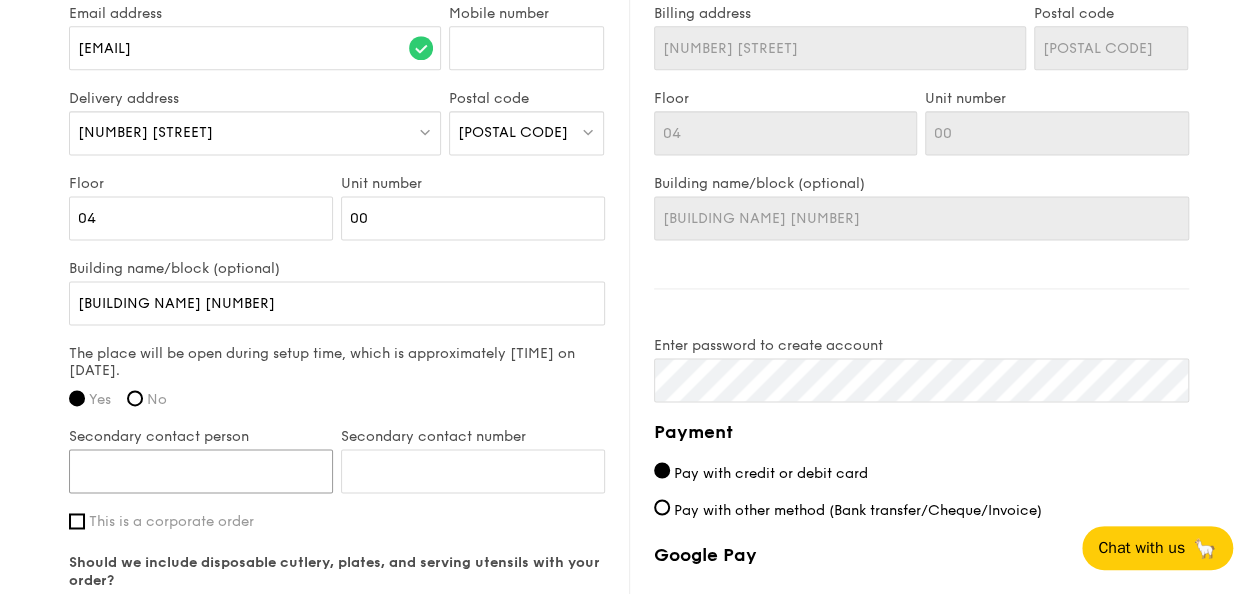 click on "Secondary contact person" at bounding box center [201, 471] 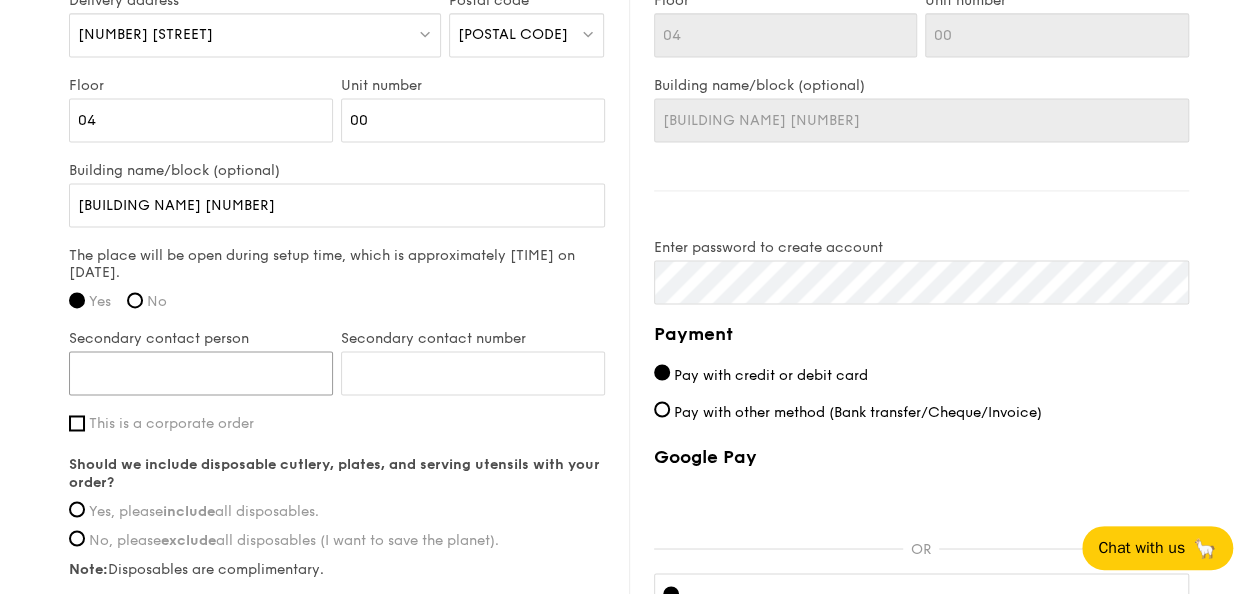 scroll, scrollTop: 1402, scrollLeft: 0, axis: vertical 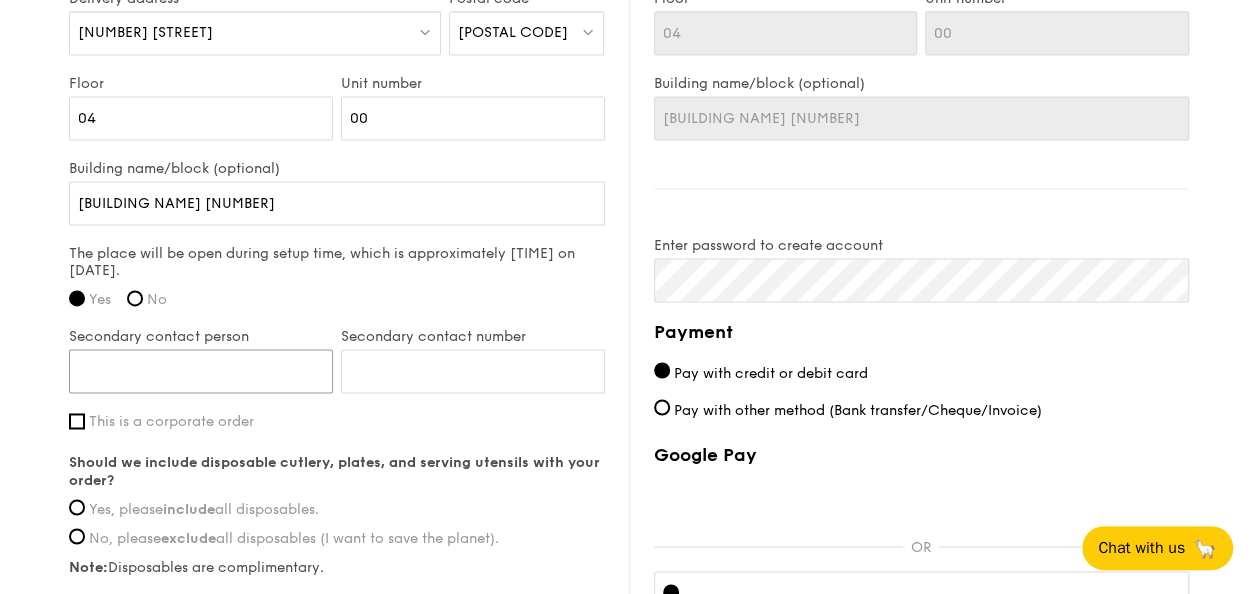 click on "Secondary contact person" at bounding box center (201, 371) 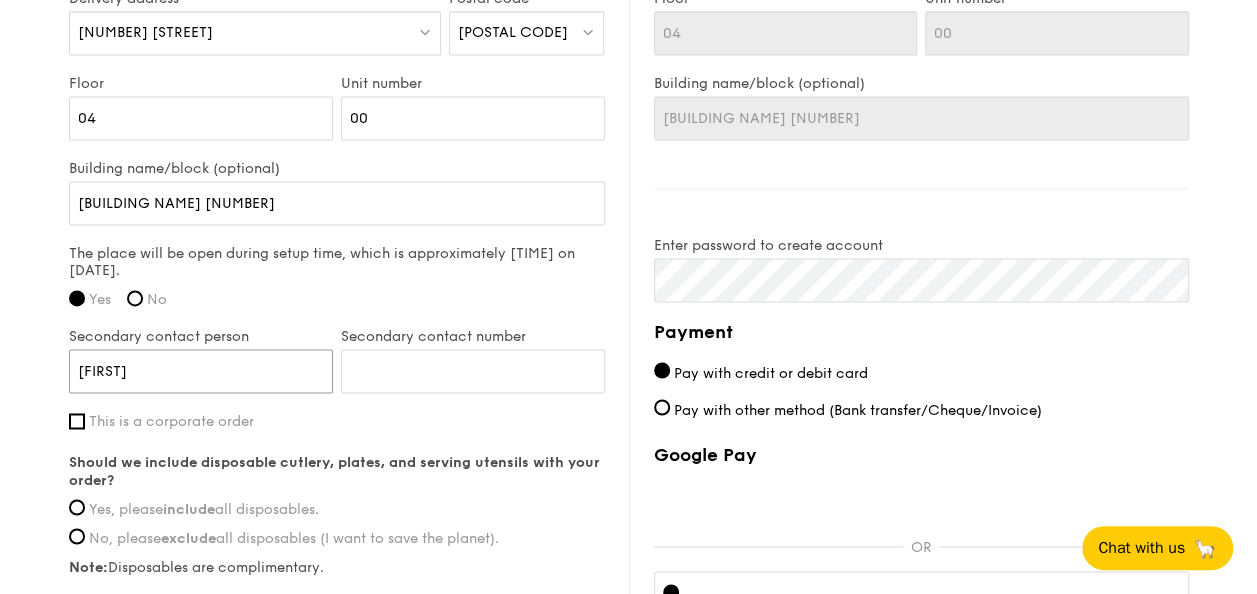 type on "[FIRST]" 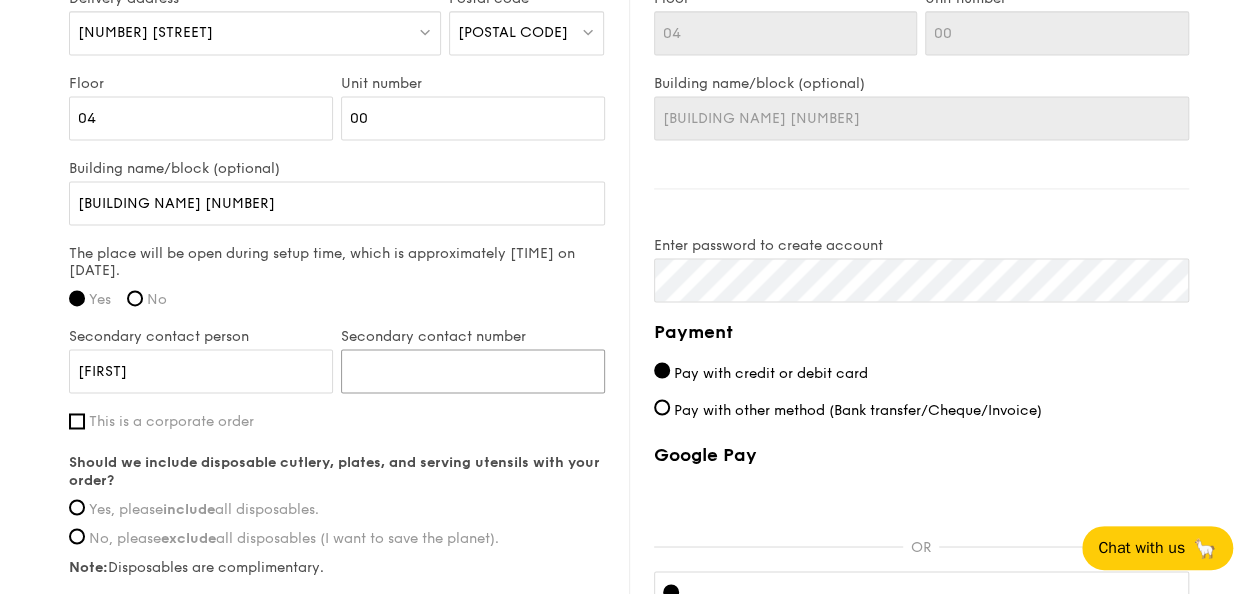 click on "Secondary contact number" at bounding box center [473, 371] 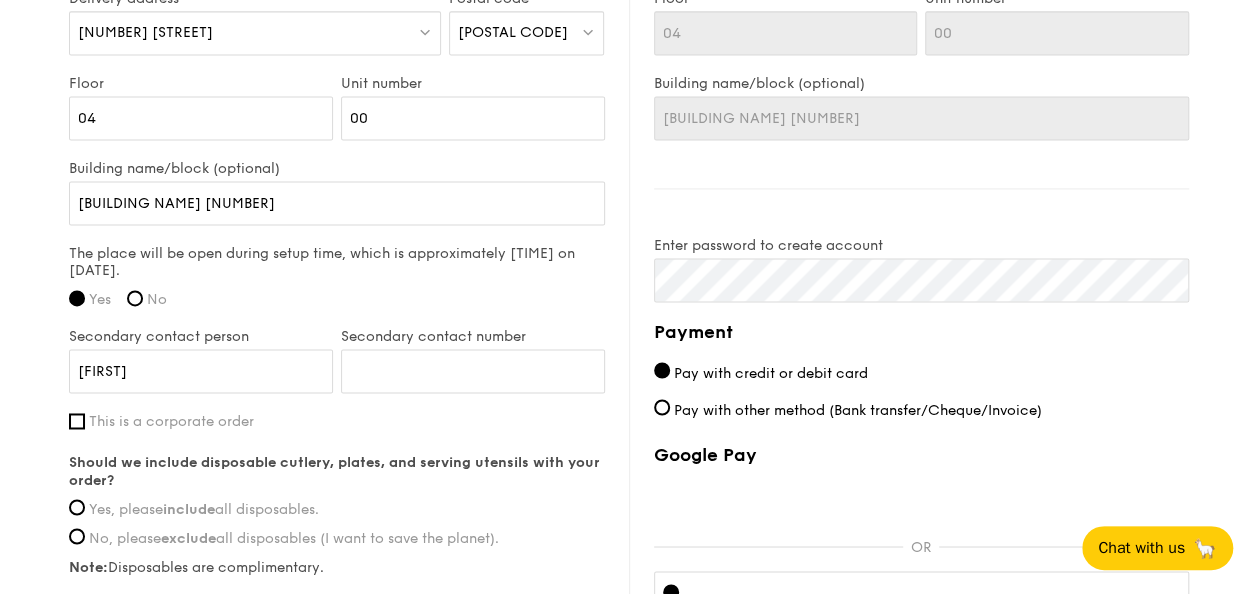click on "First name
[FIRST]
Last name
[LAST]
Email address
[EMAIL]
Mobile number
[PHONE]
Delivery address
[NUMBER] [STREET]
Postal code
[POSTAL CODE]
Floor
[NUMBER]
Unit number
[NUMBER]
Building name/block (optional)
[BUILDING NAME] [NUMBER]
The place will be open during setup time, which is approximately [TIME] on [DATE].
Yes
No
Secondary contact person
[FIRST]
Secondary contact number
[PHONE] Yes, please  include  all disposables. No, please  exclude" at bounding box center [337, 255] 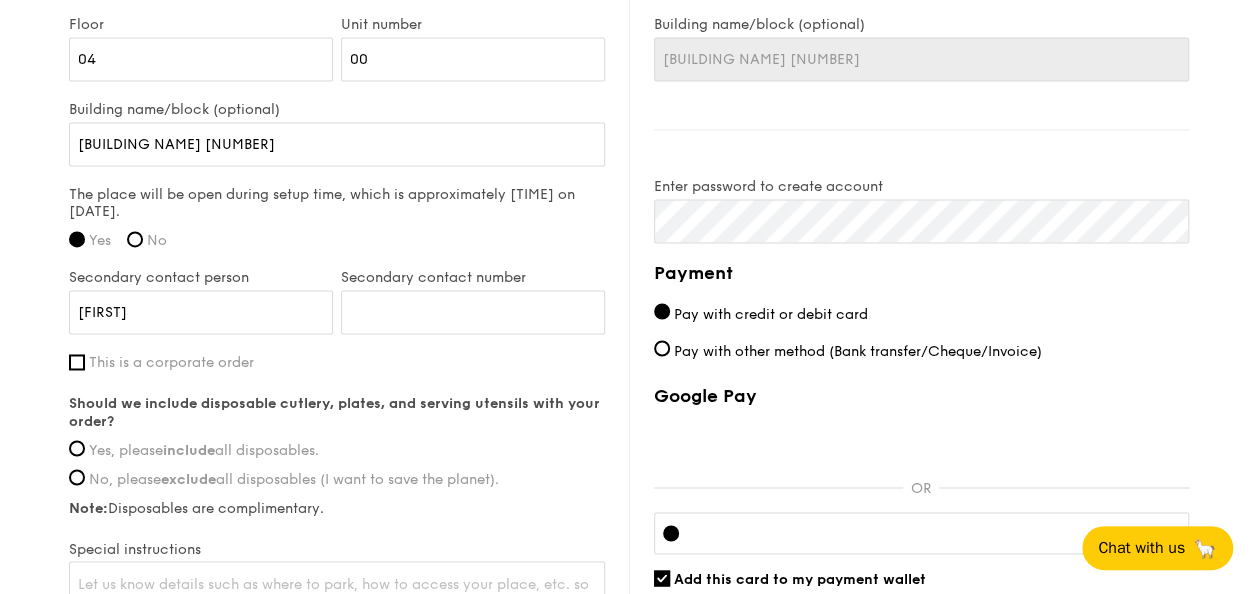 scroll, scrollTop: 1502, scrollLeft: 0, axis: vertical 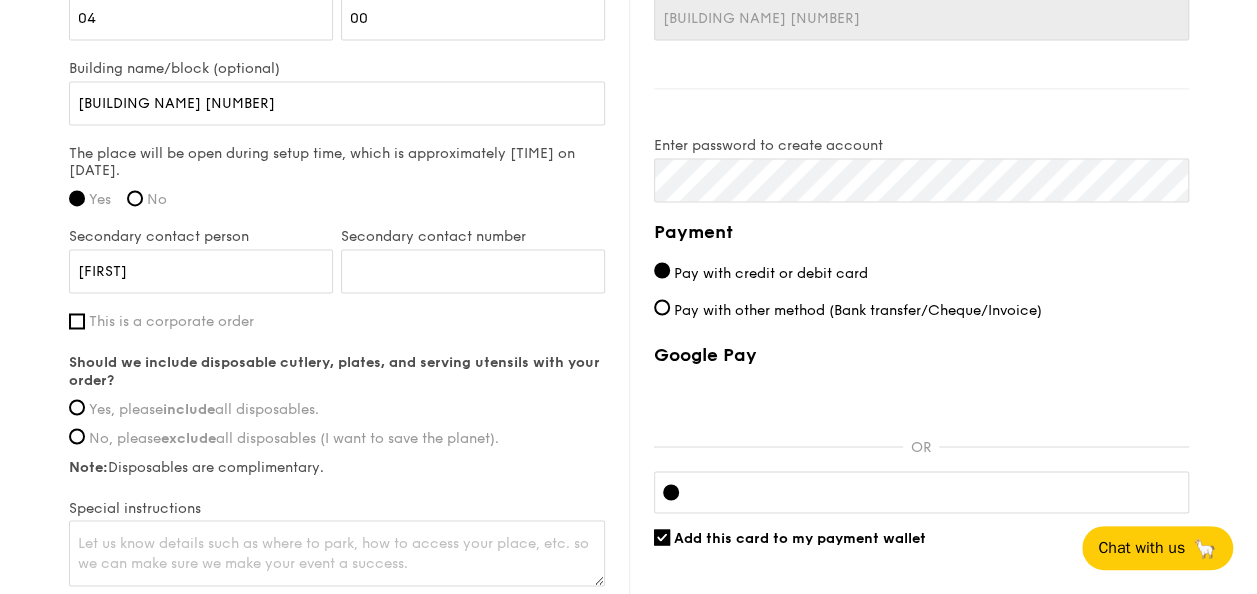click on "This is a corporate order" at bounding box center [337, 321] 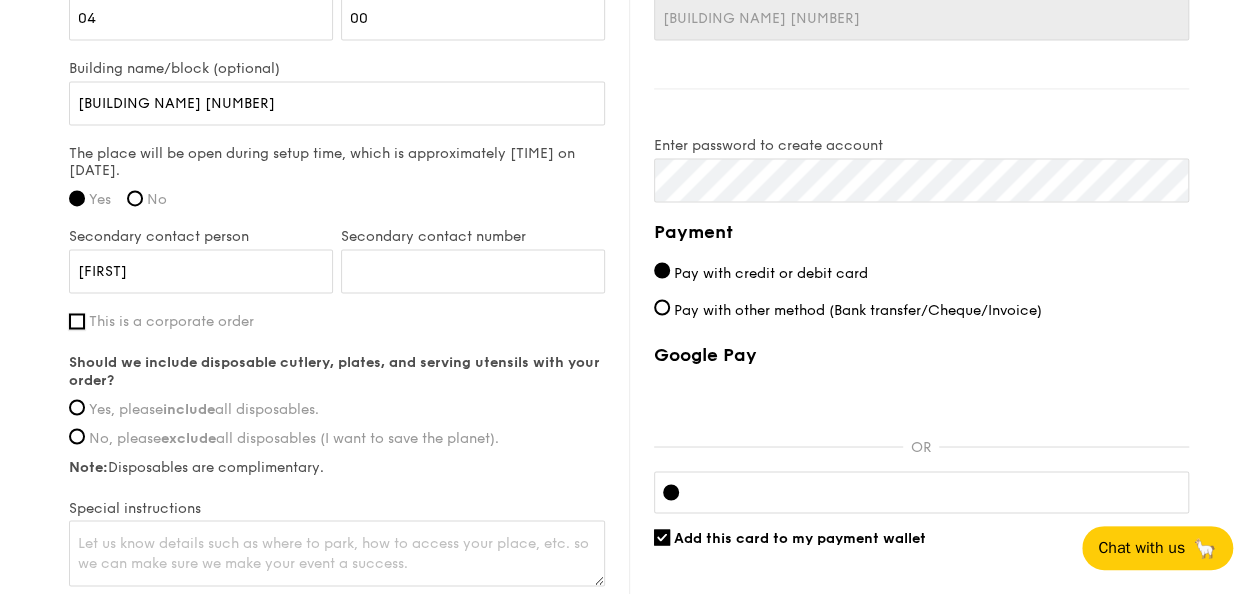 click on "This is a corporate order" at bounding box center [77, 321] 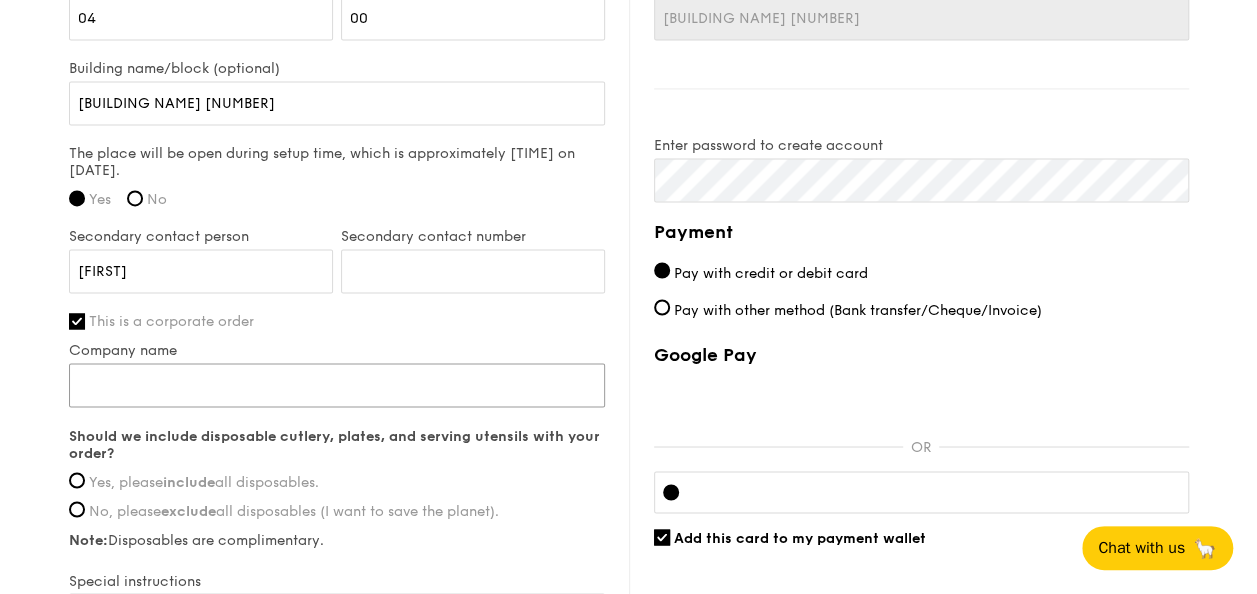 click on "Company name" at bounding box center [337, 385] 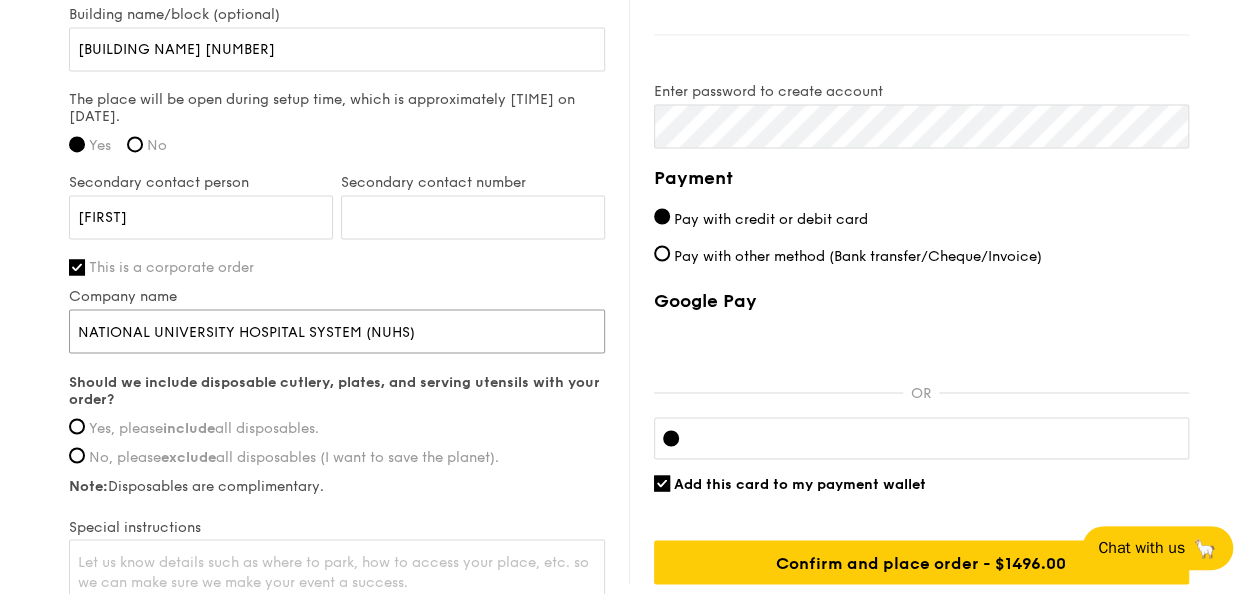 scroll, scrollTop: 1602, scrollLeft: 0, axis: vertical 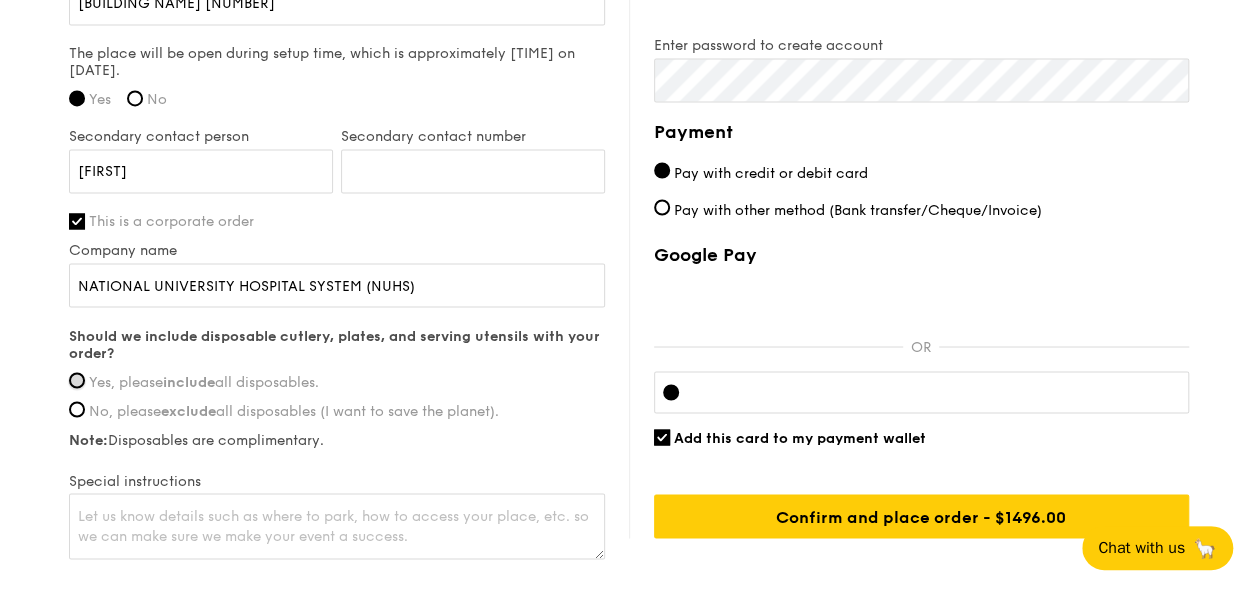 click on "Yes, please  include  all disposables." at bounding box center [77, 380] 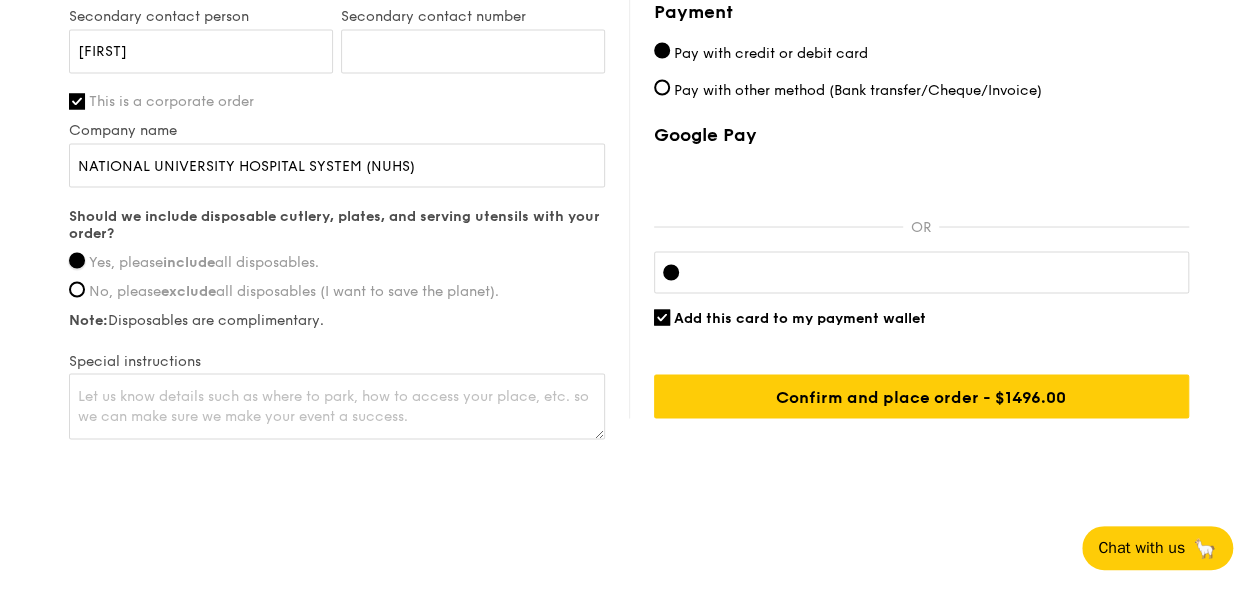 scroll, scrollTop: 1725, scrollLeft: 0, axis: vertical 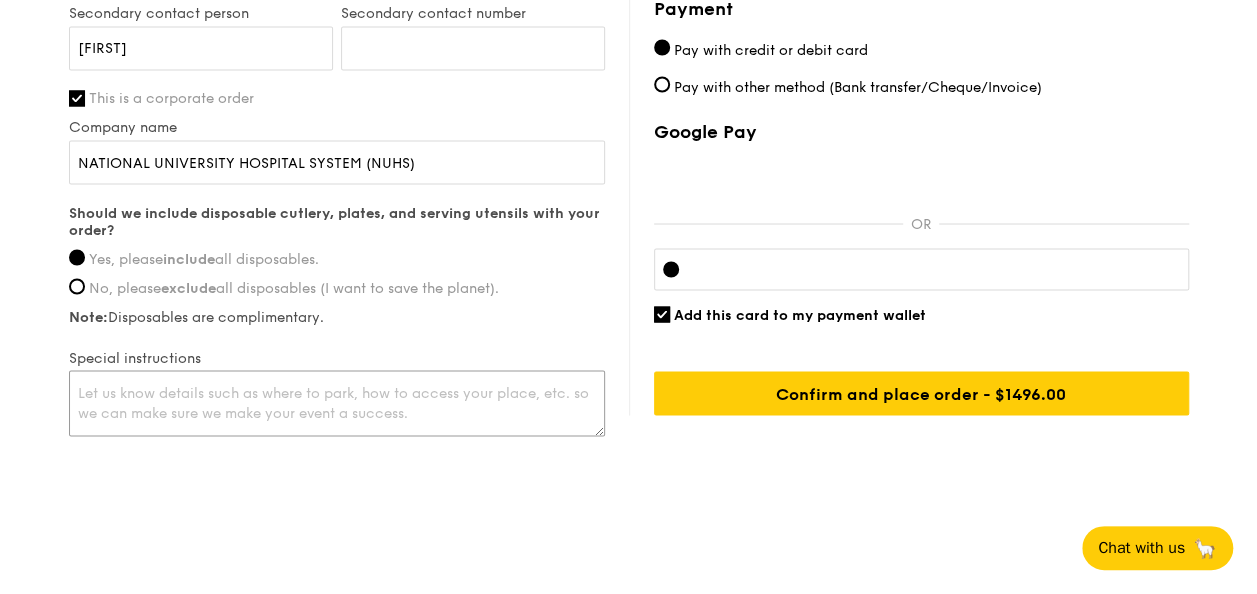 click at bounding box center [337, 403] 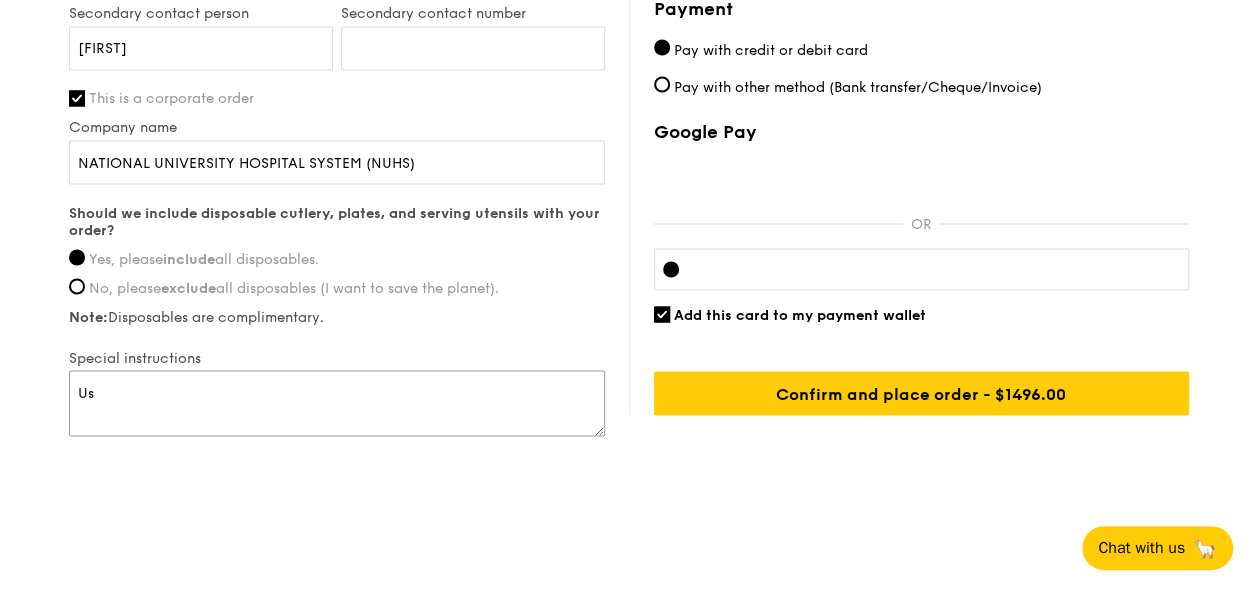 type on "U" 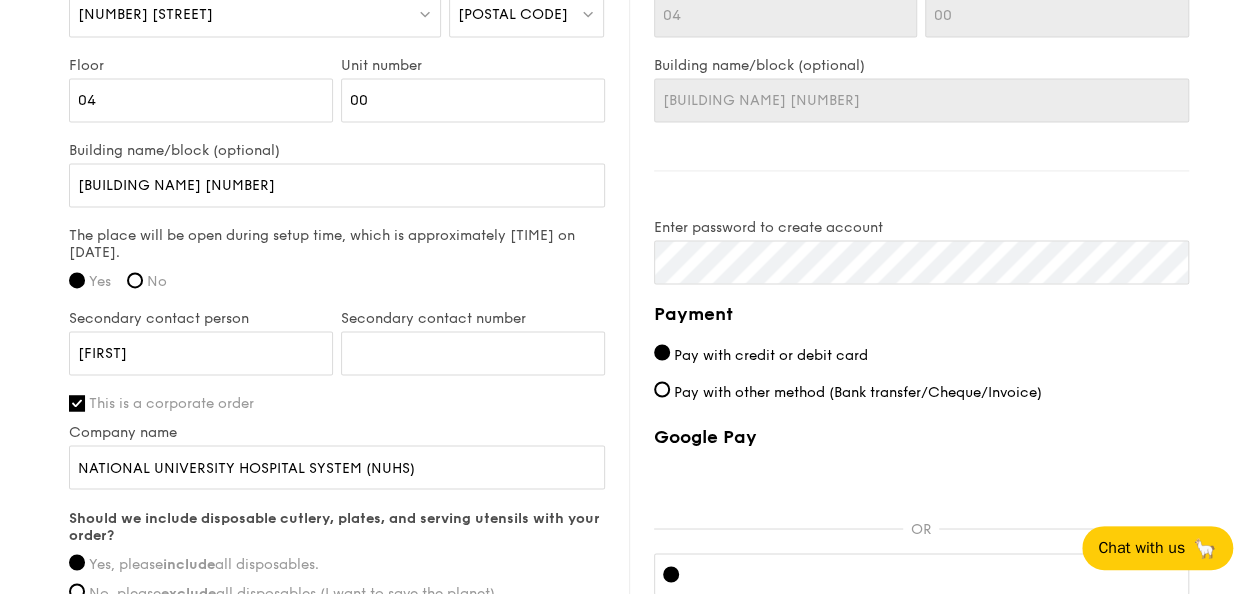 scroll, scrollTop: 1425, scrollLeft: 0, axis: vertical 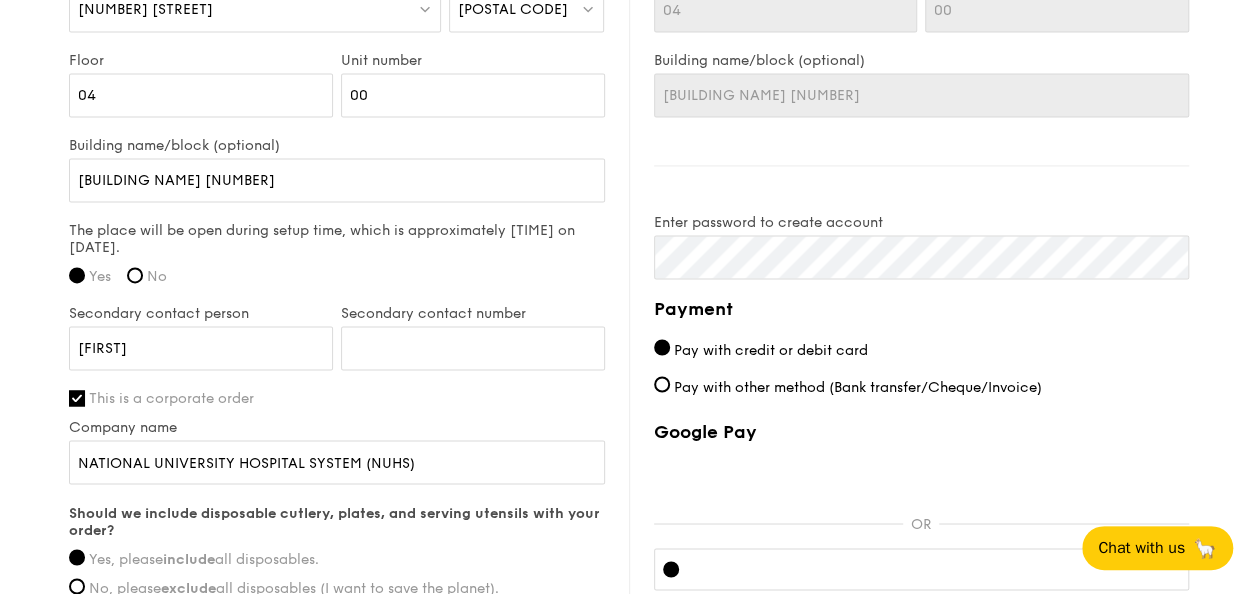 type on "Need to go to security department at B2 to get a security pass then head up to level 4." 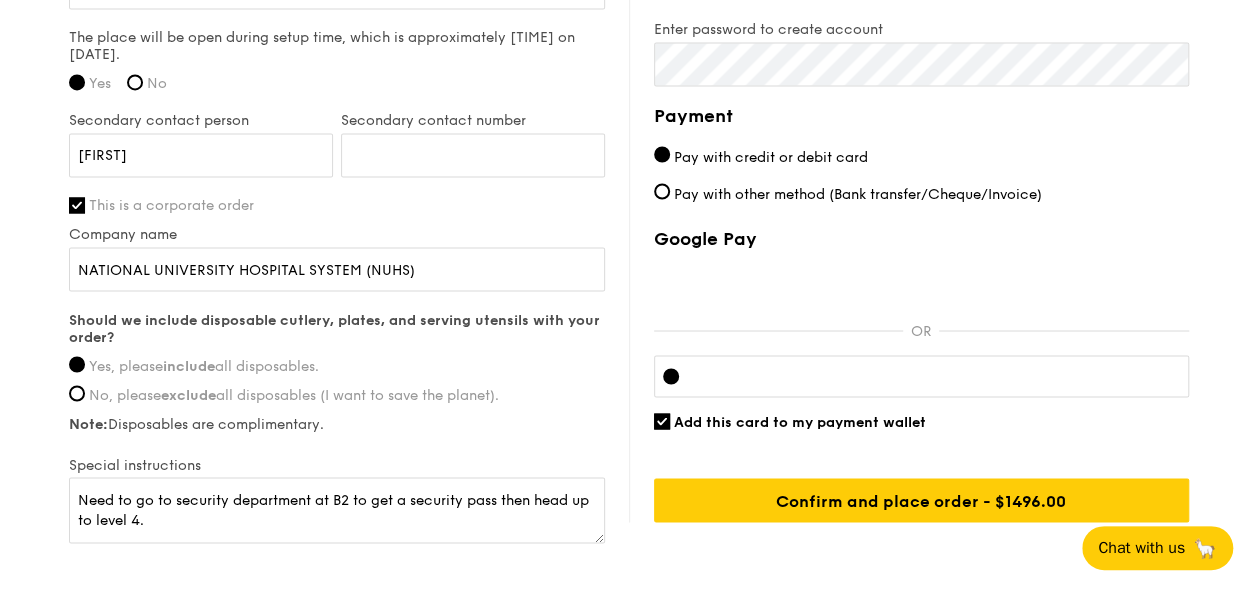 scroll, scrollTop: 1625, scrollLeft: 0, axis: vertical 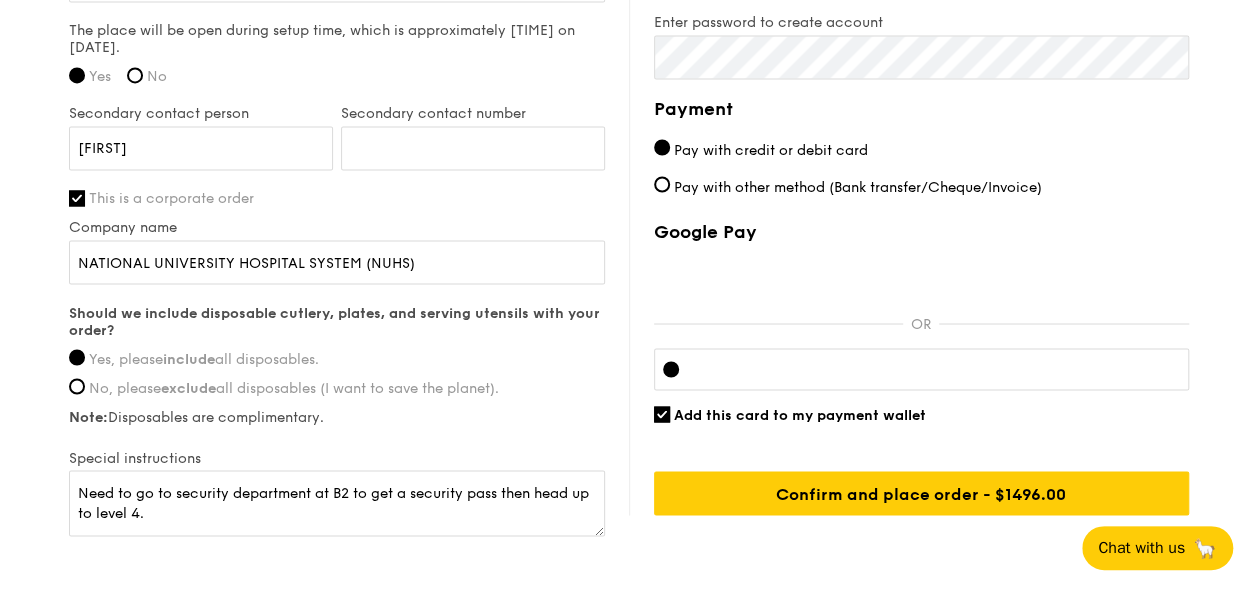 click on "2 - Select items
3 - Check out
Classic Buffet Menu
$[PRICE]
/guest
($[PRICE] w/ GST)
70 guests
Serving time:
[DATE],
[TIME]
Teardown time:
[DATE],
[TIME]
Main
Fragrant Basil Tea Rice - thai basil, european basil, shallot scented sesame oil, barley multigrain rice
Meat
Grain's Curry Chicken - nyonya curry, masala powder, lemongrass
Fish
Ispahan Sweet and Sour Fish - rose essence, honey pineapple, lychee
Vegetable
Wok Braised Celtuce and Tofu - black fungus, diced carrot, goji berry, superior ginger sauce
Savoury Side
Golden Chili Crab Mantou - mini golden mantou, chilli crab sauce, poached crab meat
Sweet Side
Ondeh Ondeh Pandan Cake [FIRST] [NUMBER]" at bounding box center [628, -503] 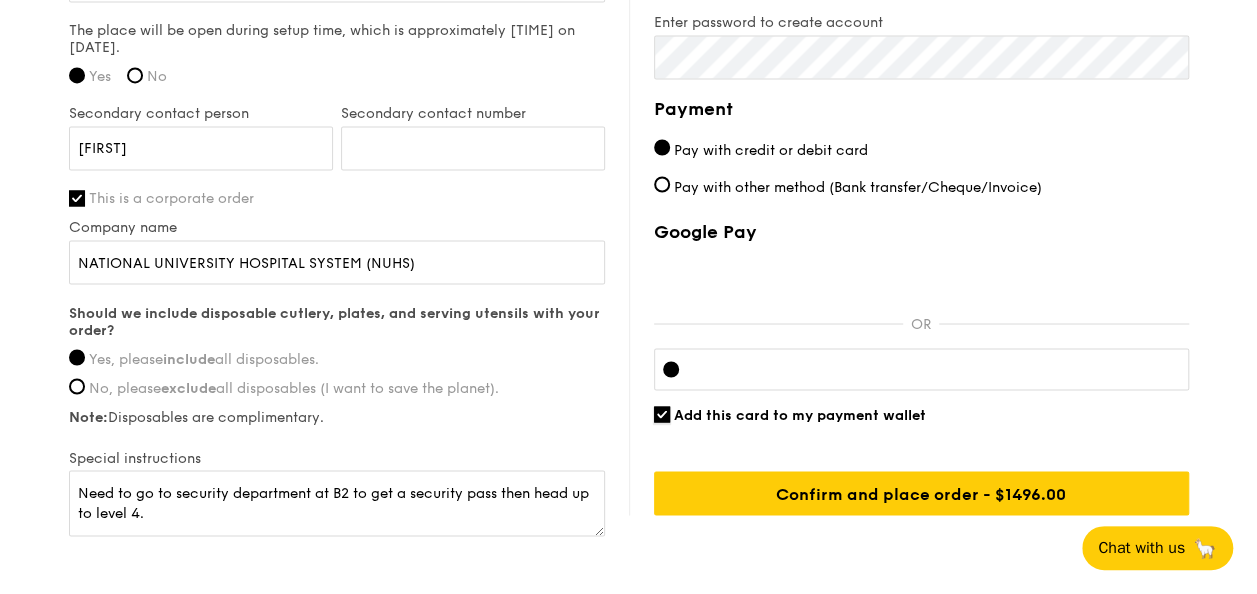click on "Add this card to my payment wallet" at bounding box center (662, 414) 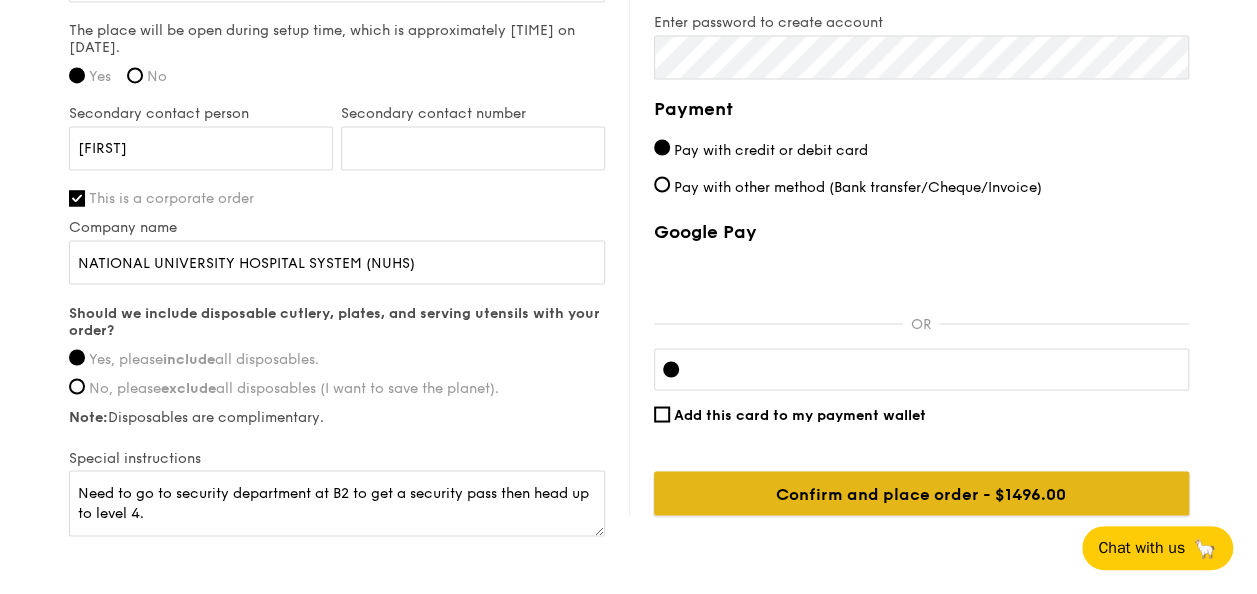 click on "Confirm and place order - $[PRICE]" at bounding box center [921, 493] 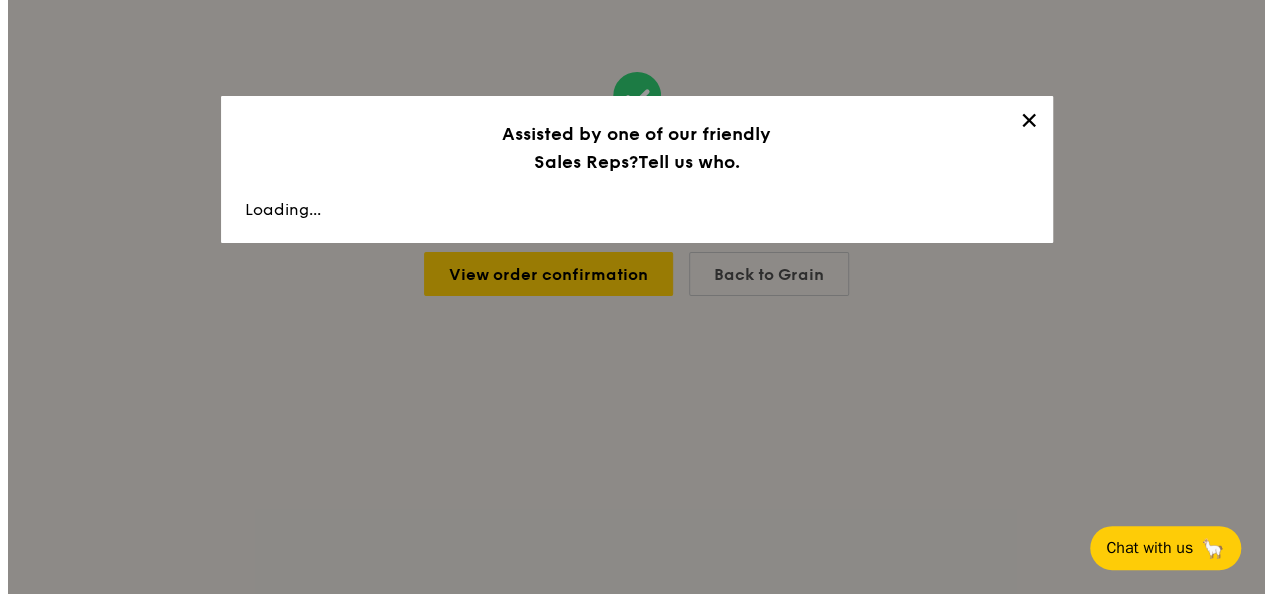 scroll, scrollTop: 0, scrollLeft: 0, axis: both 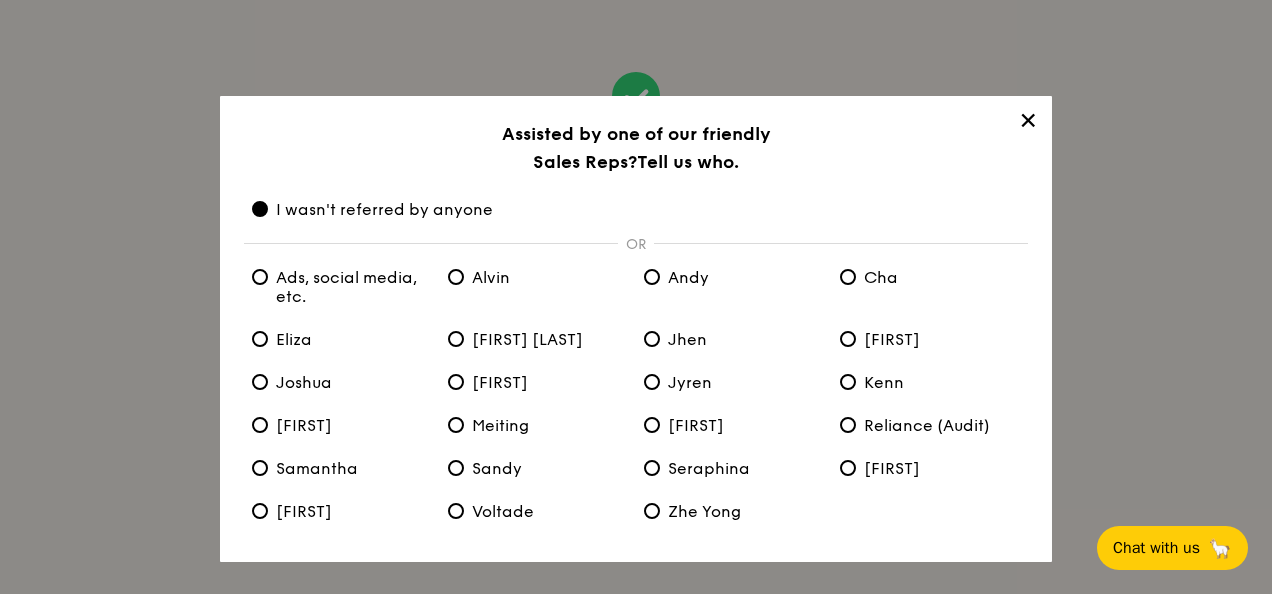 click on "I wasn't referred by anyone" at bounding box center (372, 209) 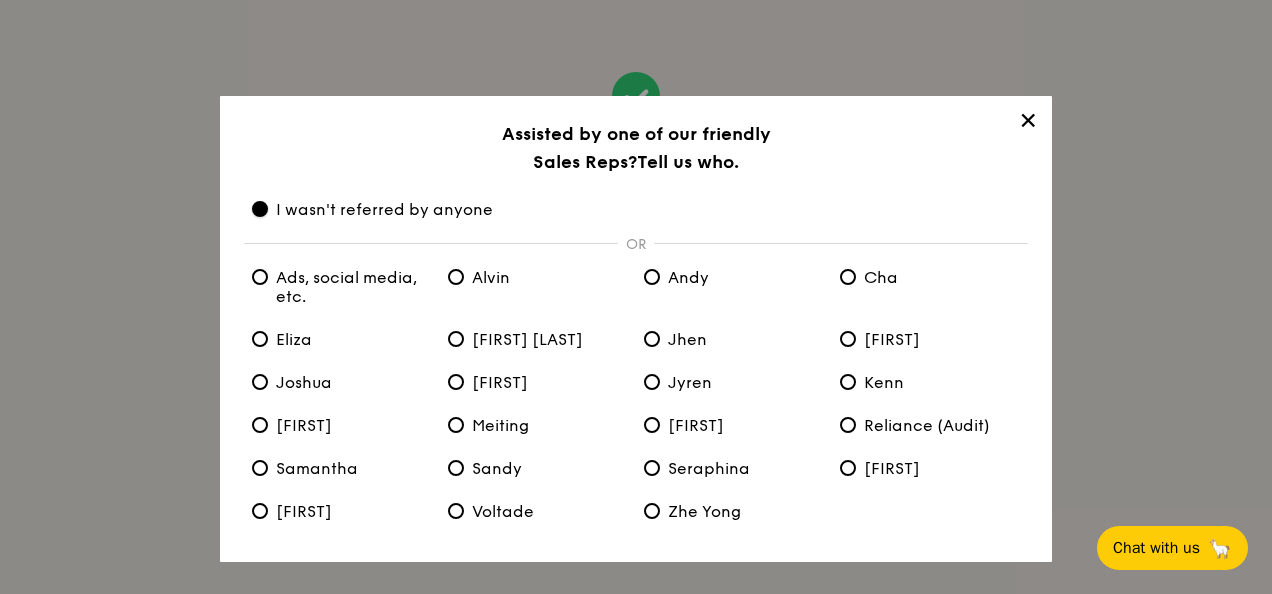 click on "I wasn't referred by anyone" at bounding box center (260, 209) 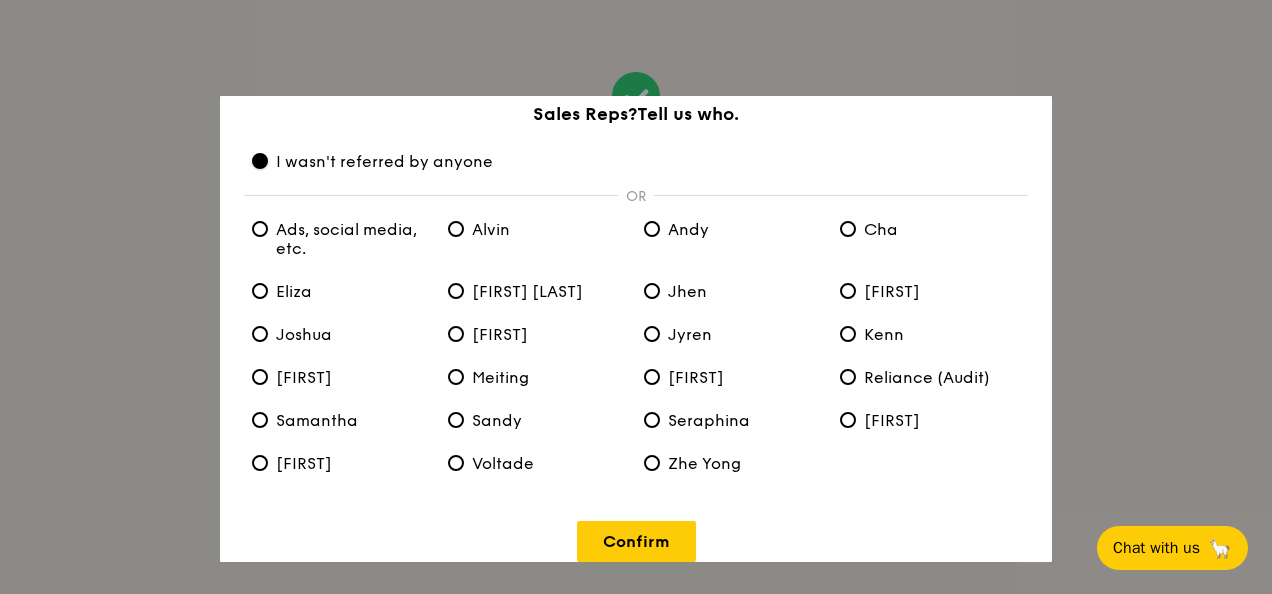 scroll, scrollTop: 74, scrollLeft: 0, axis: vertical 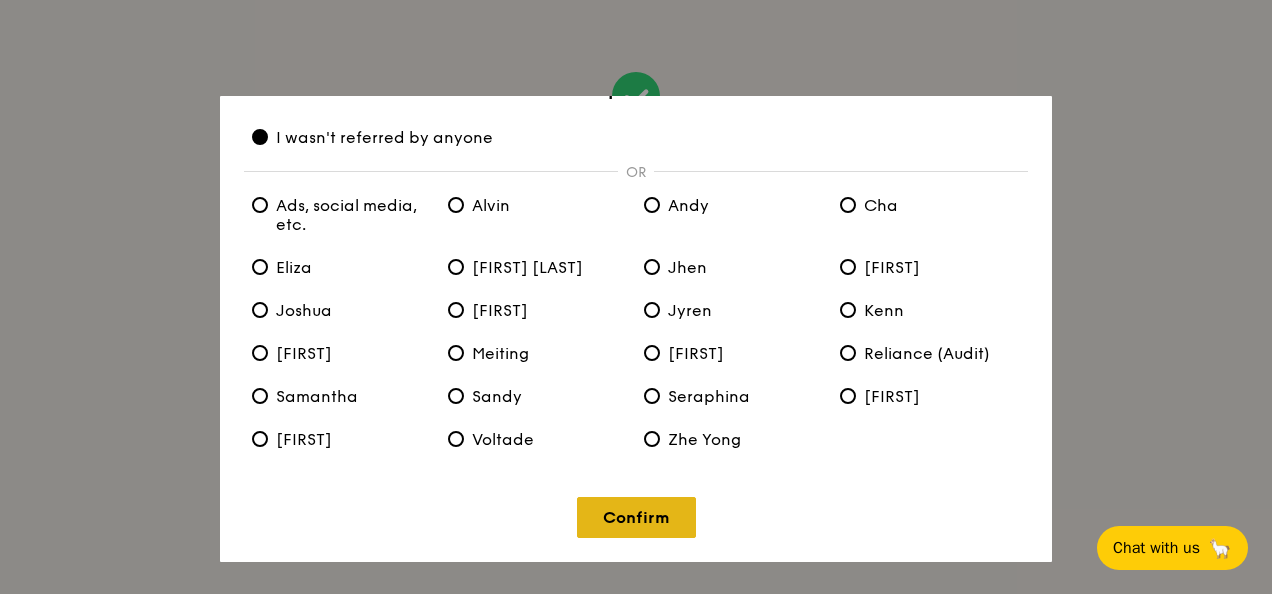 click on "Confirm" at bounding box center (636, 517) 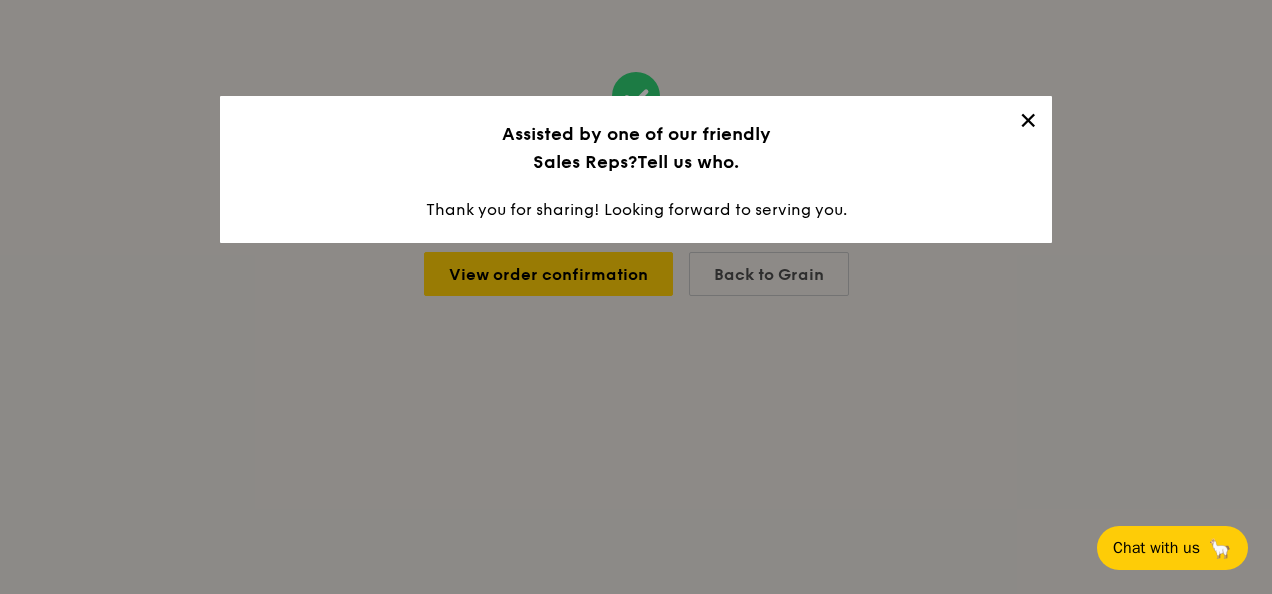scroll, scrollTop: 0, scrollLeft: 0, axis: both 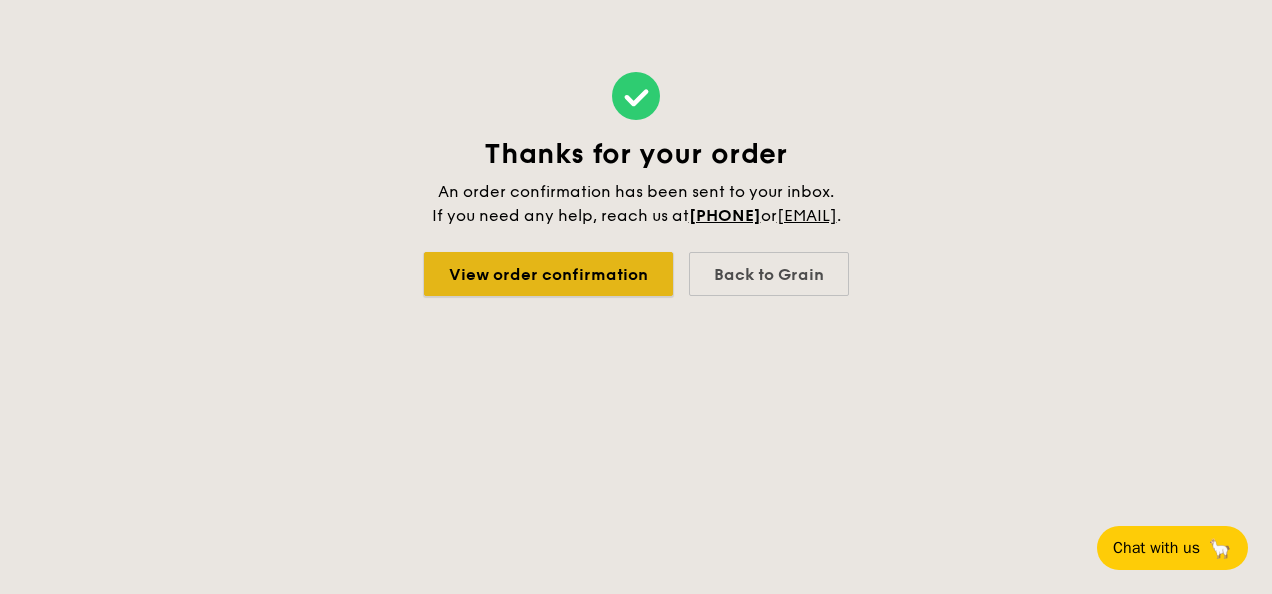 click on "View order confirmation" at bounding box center (548, 274) 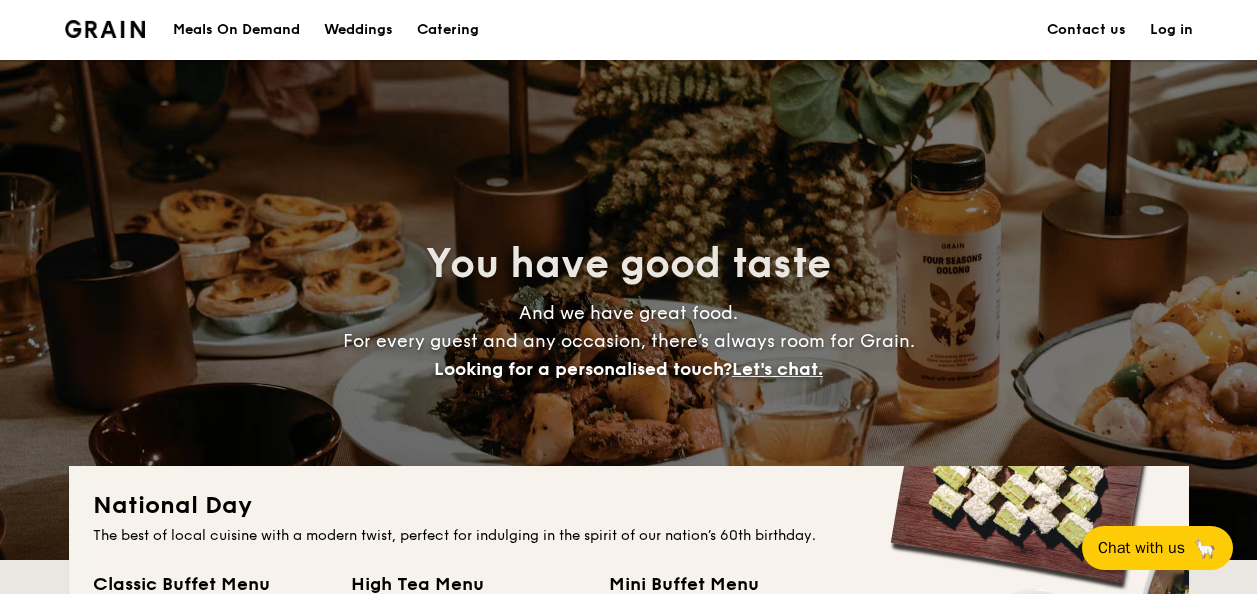 scroll, scrollTop: 300, scrollLeft: 0, axis: vertical 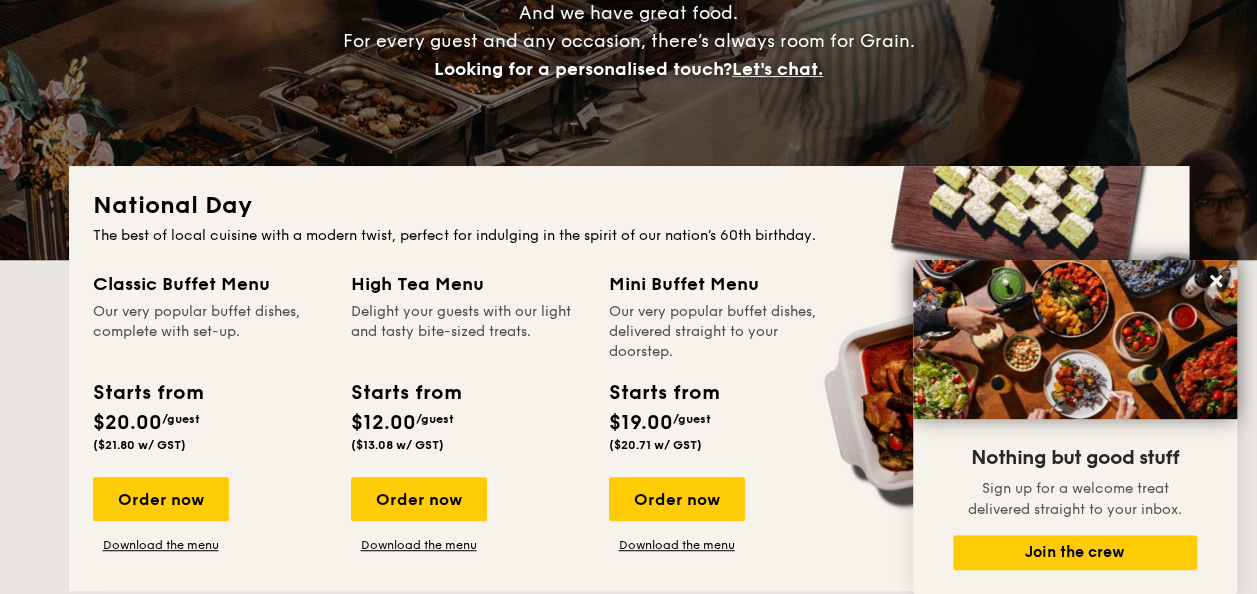 click on "Order now
Download the menu" at bounding box center (161, 515) 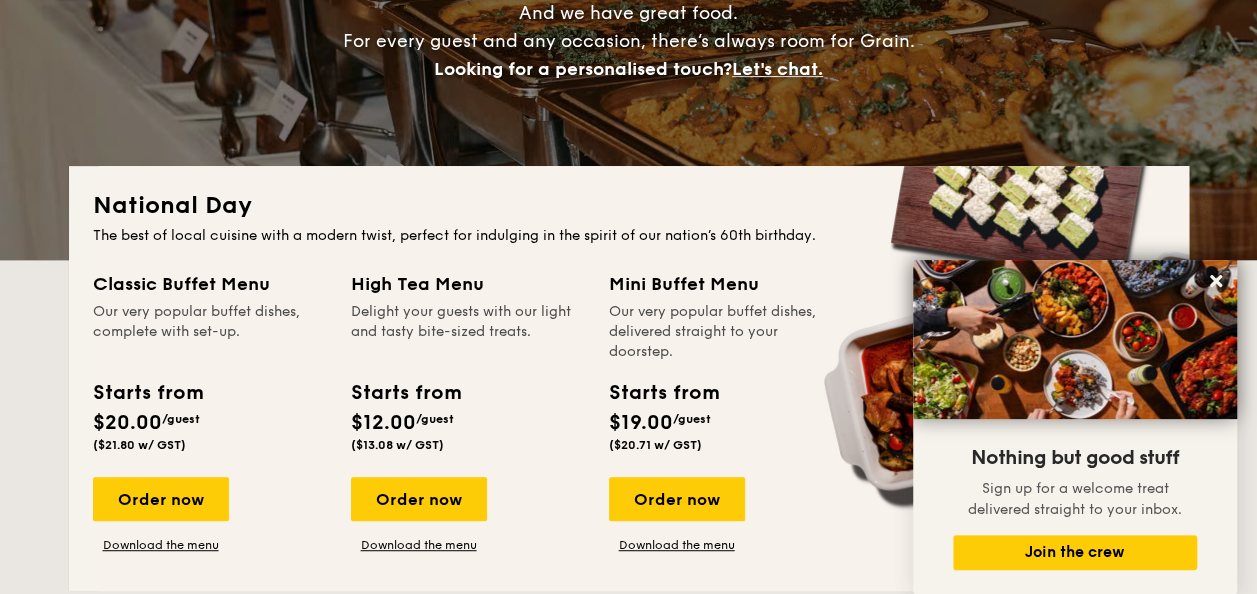 click on "Order now
Download the menu" at bounding box center [161, 515] 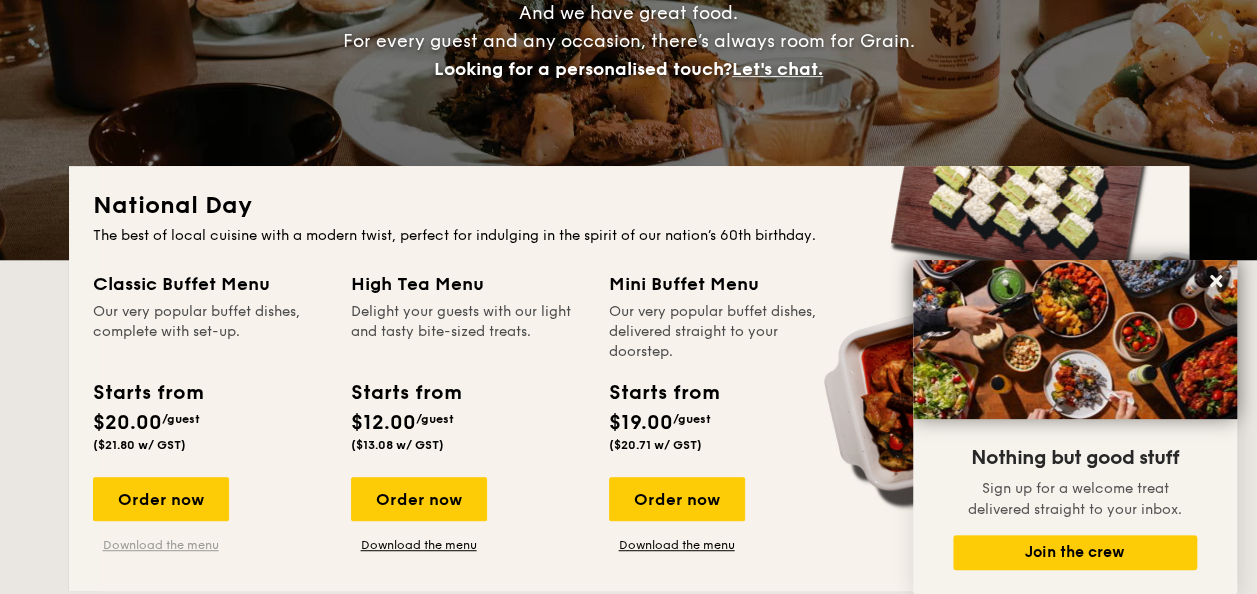 click on "Download the menu" at bounding box center [161, 545] 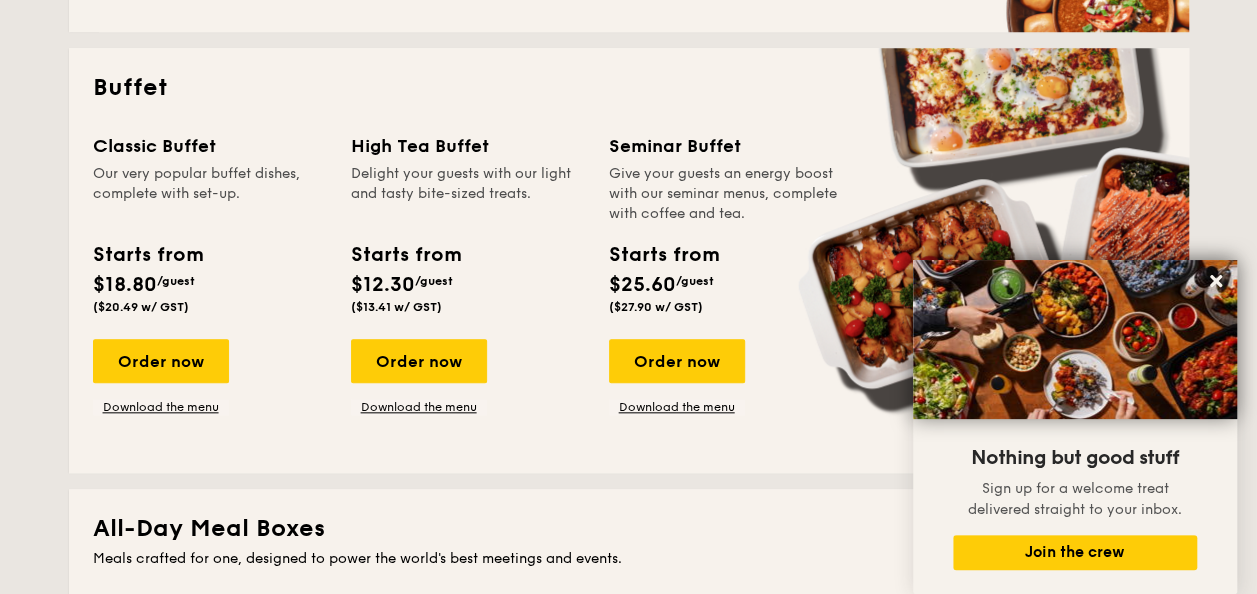 scroll, scrollTop: 900, scrollLeft: 0, axis: vertical 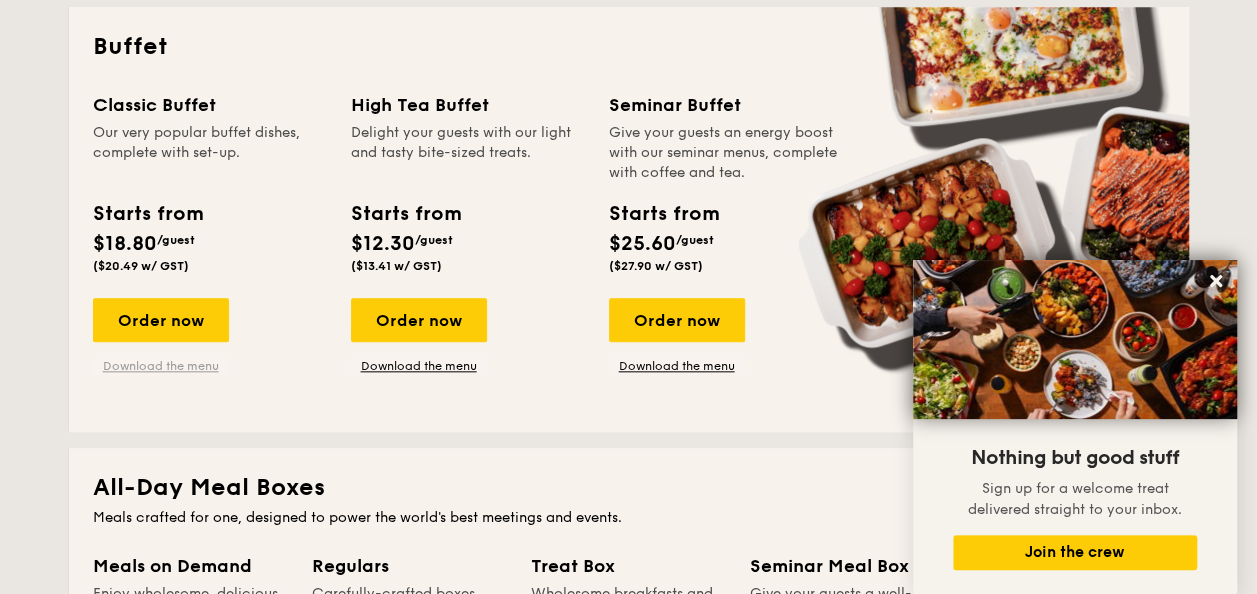 click on "Download the menu" at bounding box center (161, 366) 